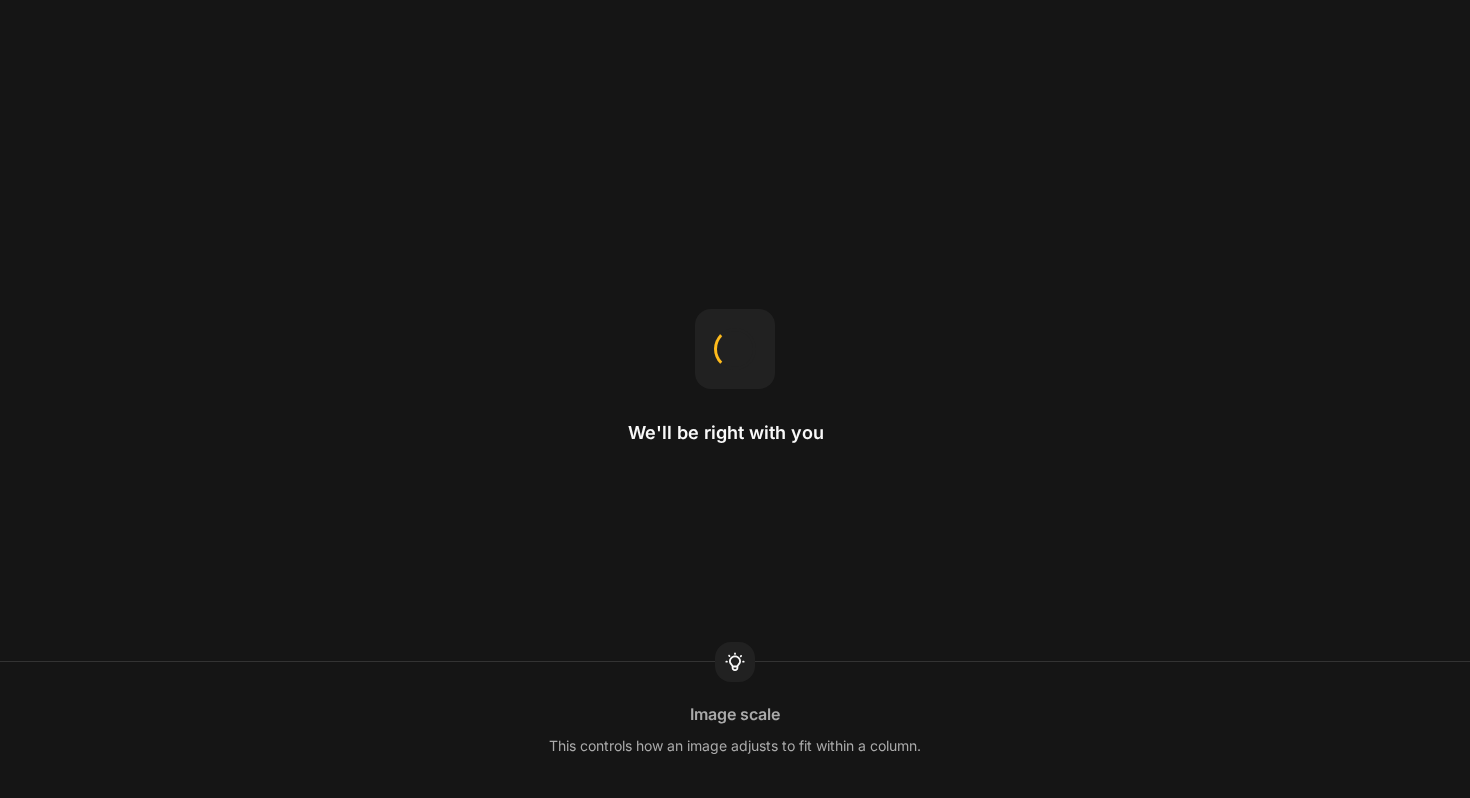 scroll, scrollTop: 0, scrollLeft: 0, axis: both 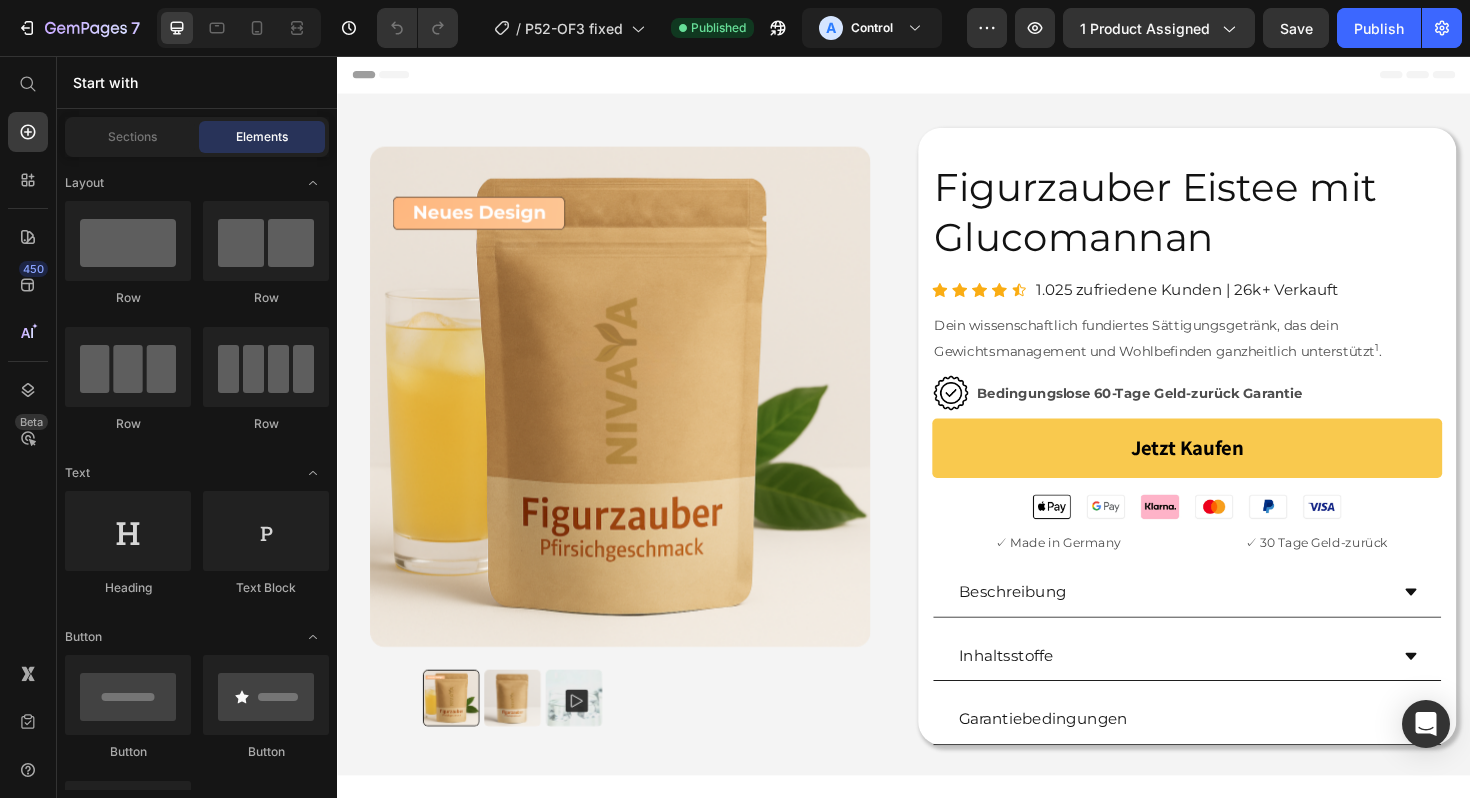click at bounding box center (239, 28) 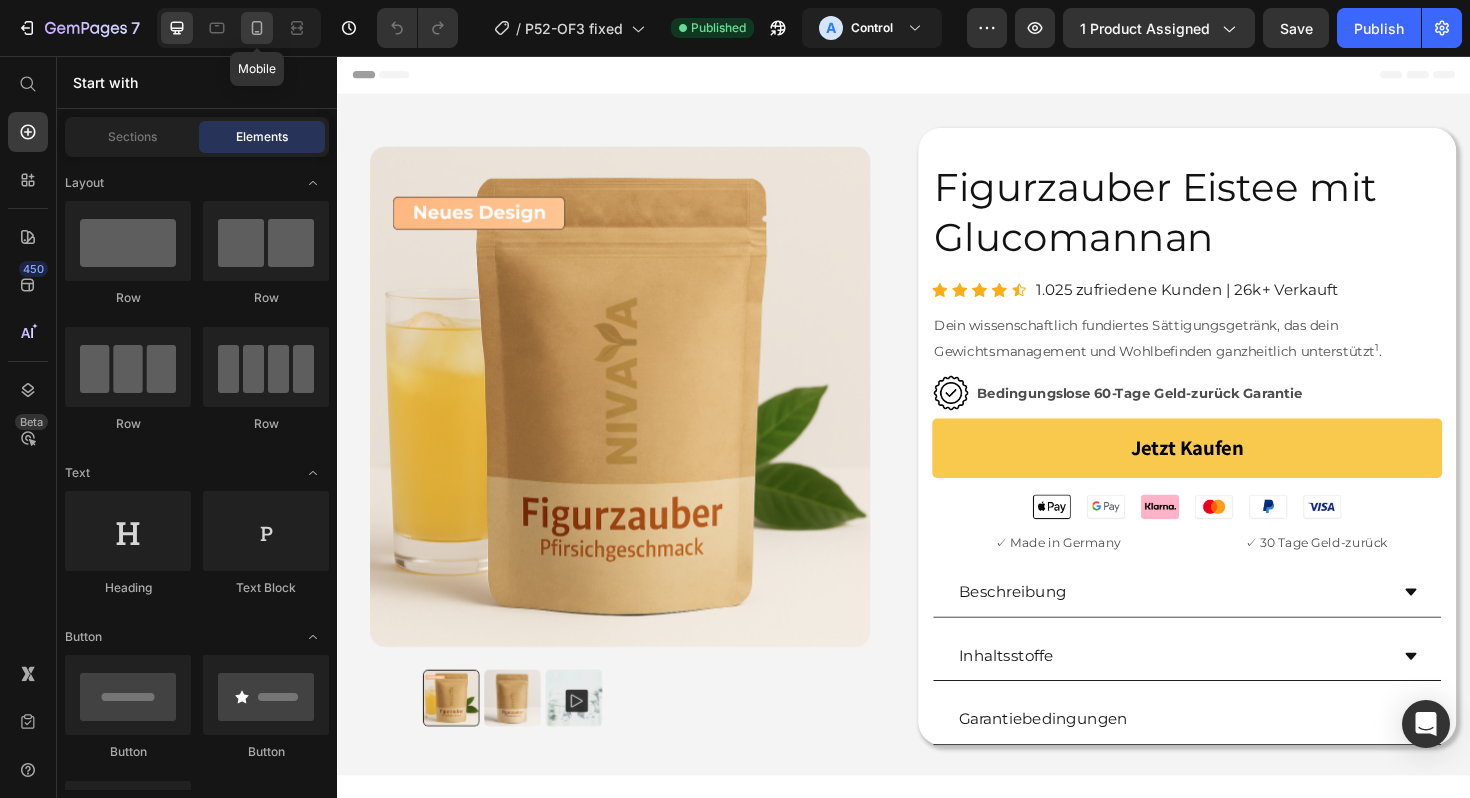 click 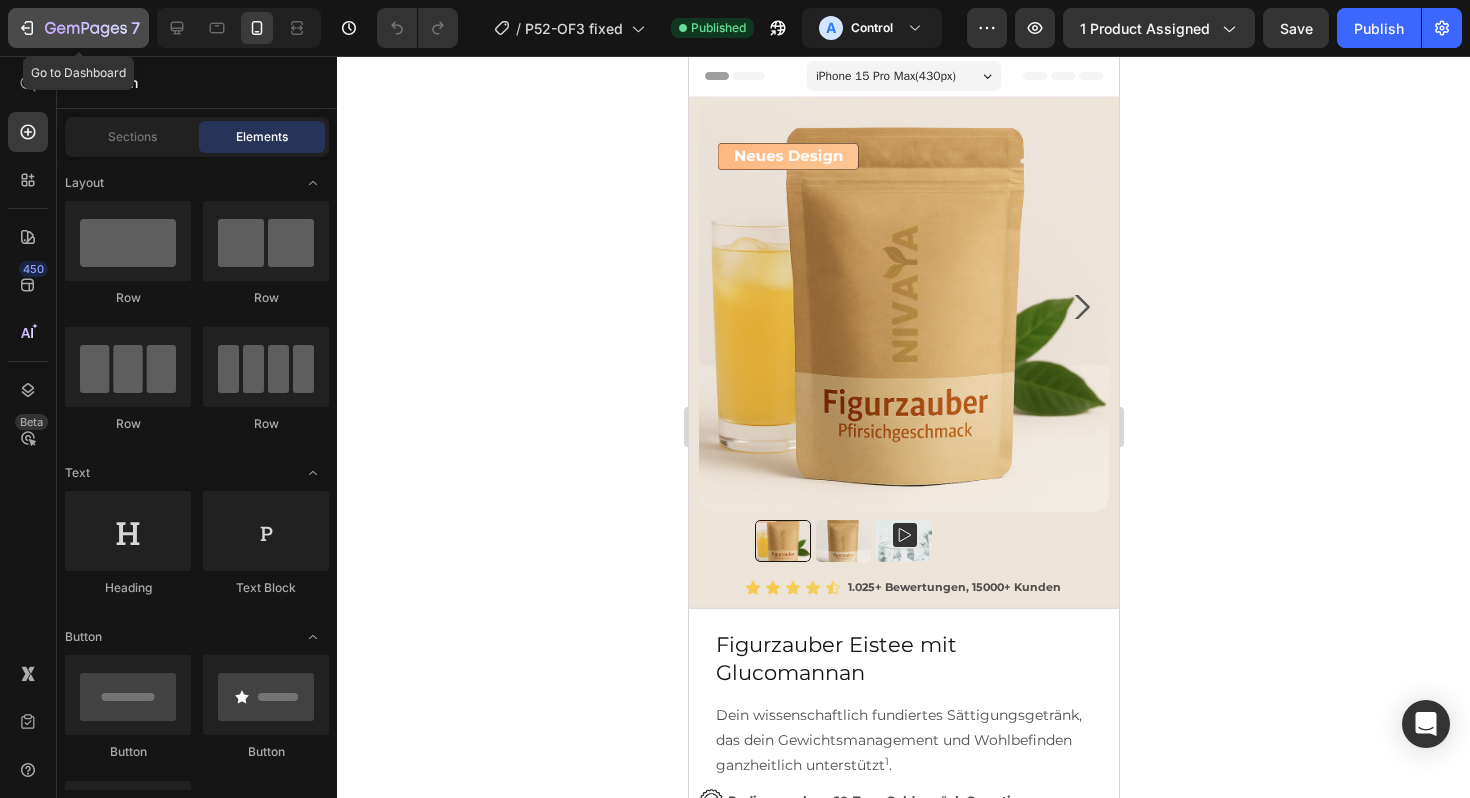 click 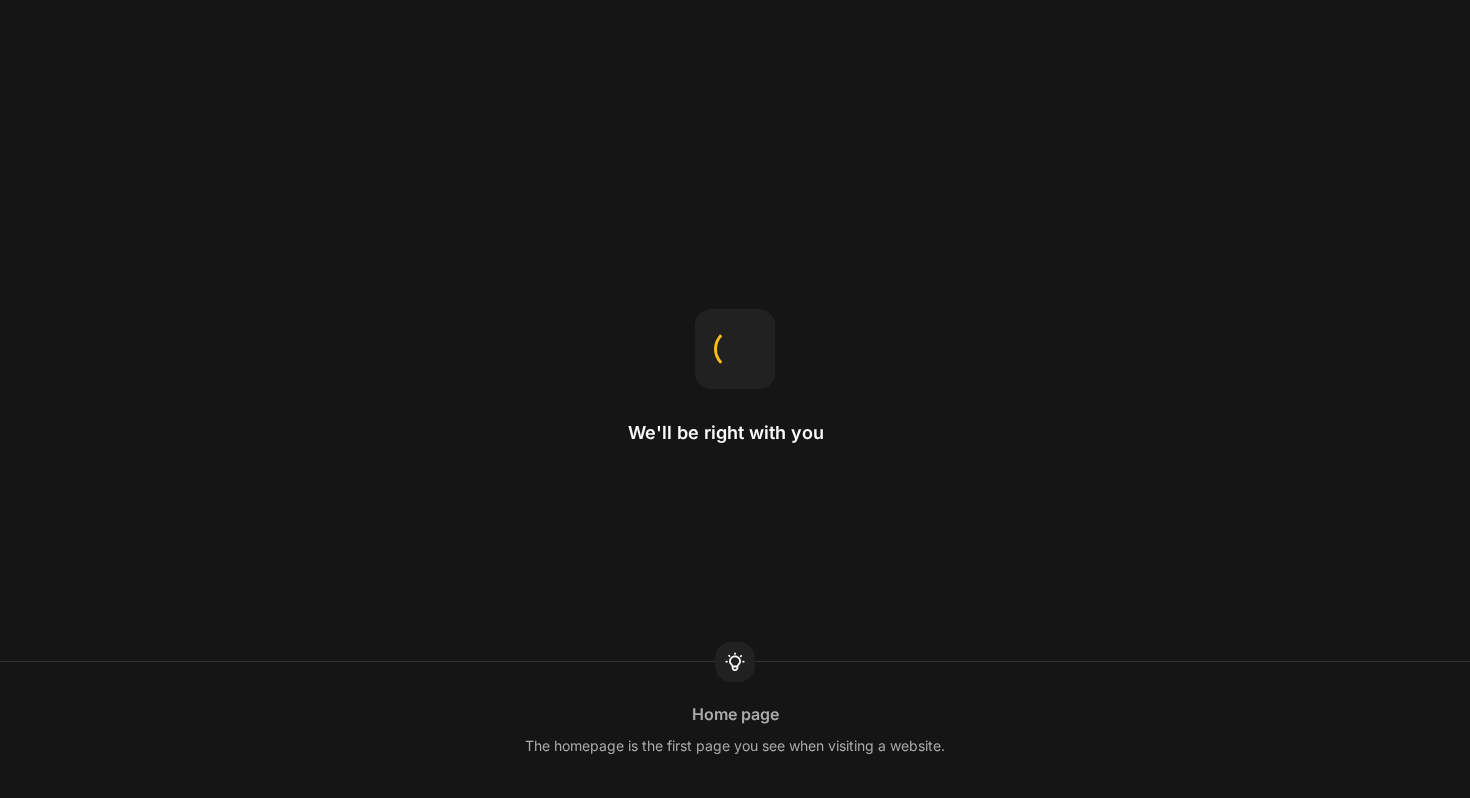 scroll, scrollTop: 0, scrollLeft: 0, axis: both 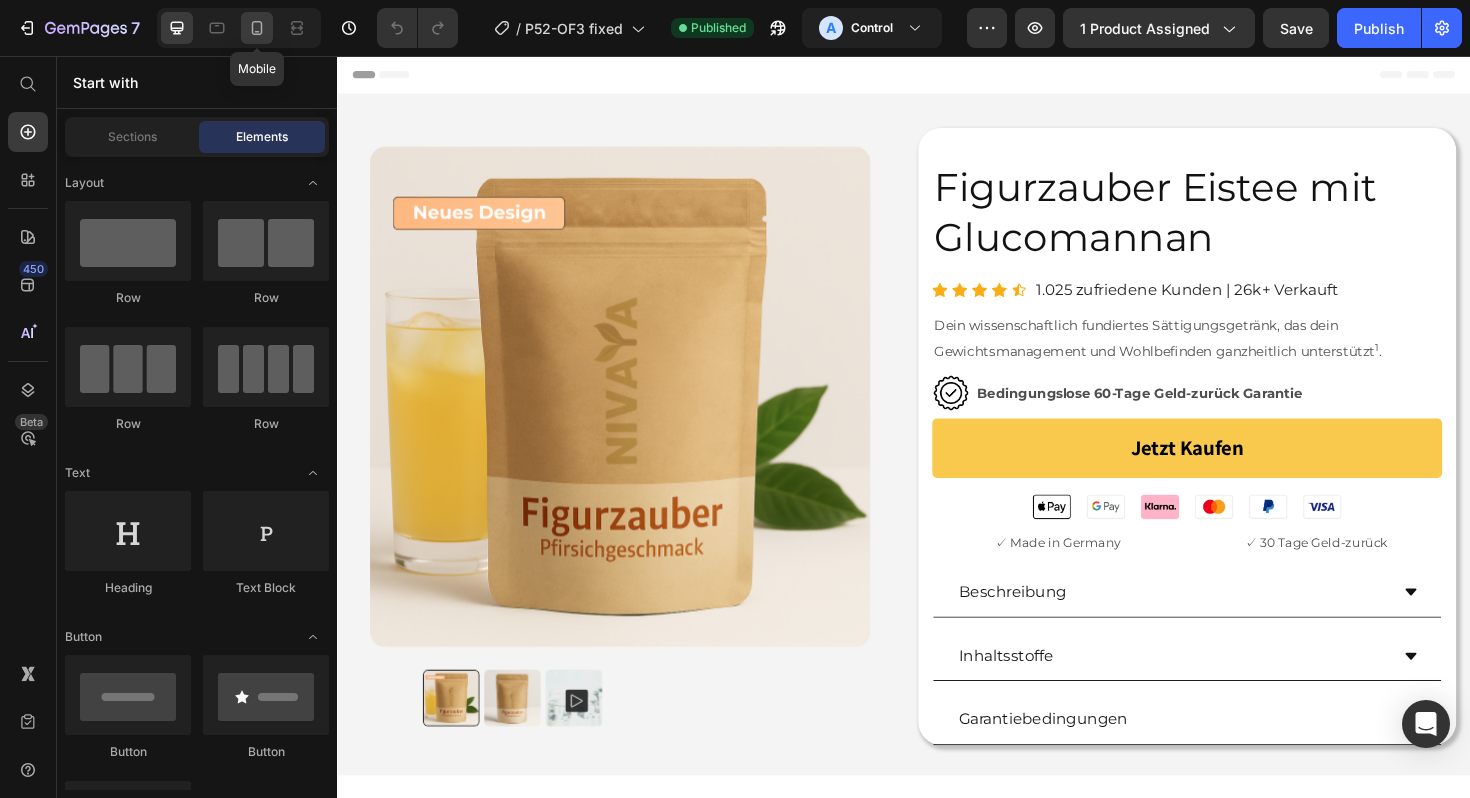 click 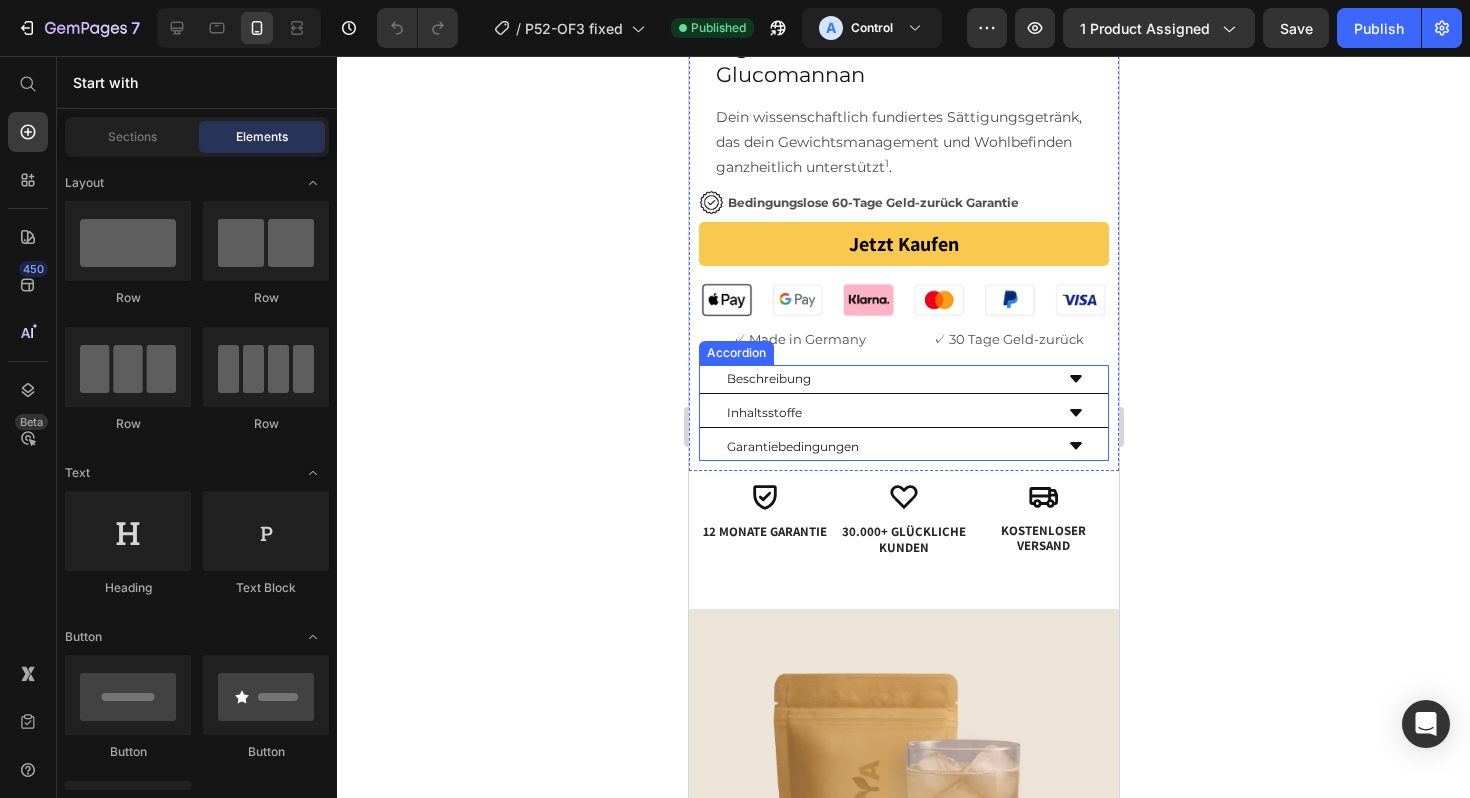 scroll, scrollTop: 684, scrollLeft: 0, axis: vertical 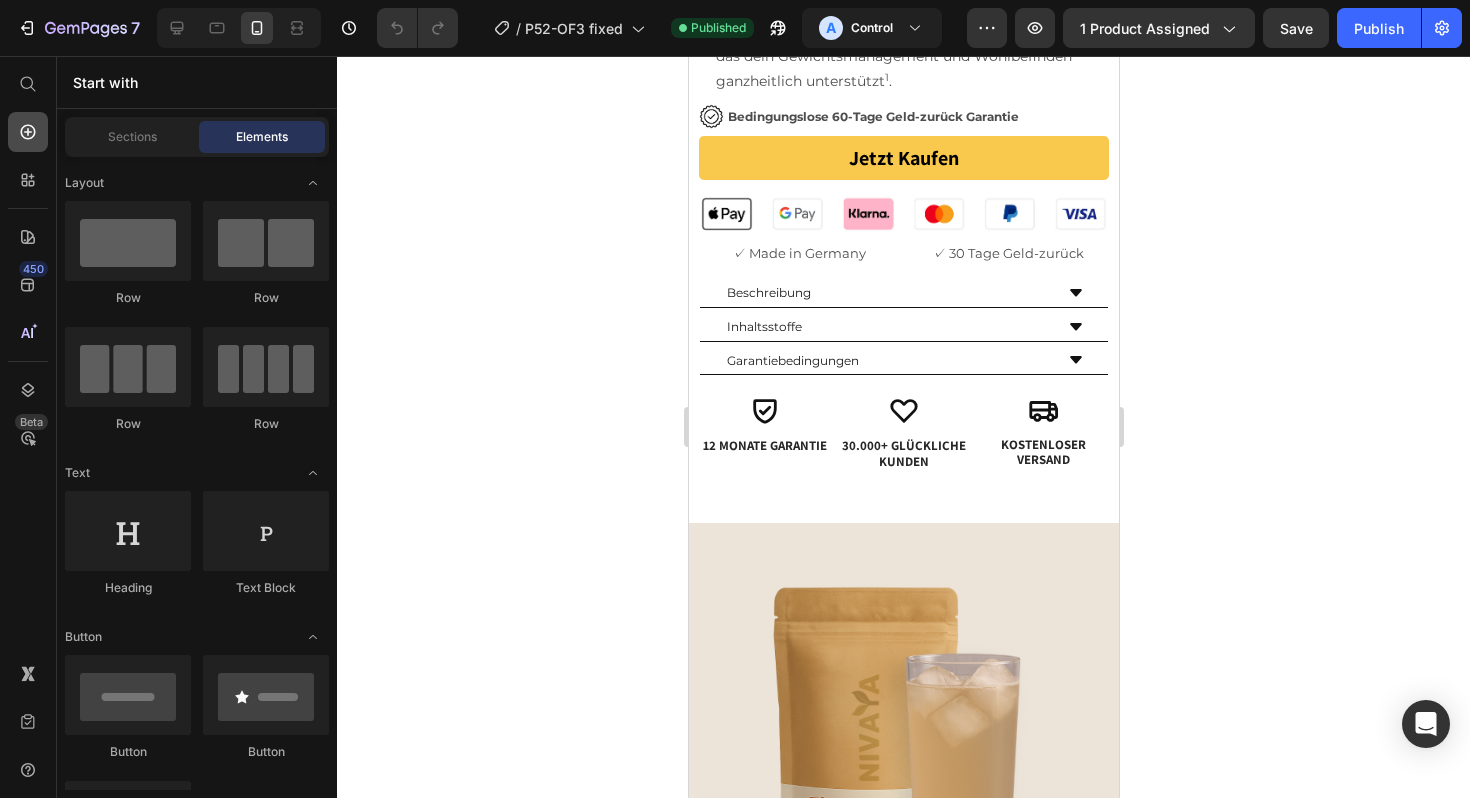 click 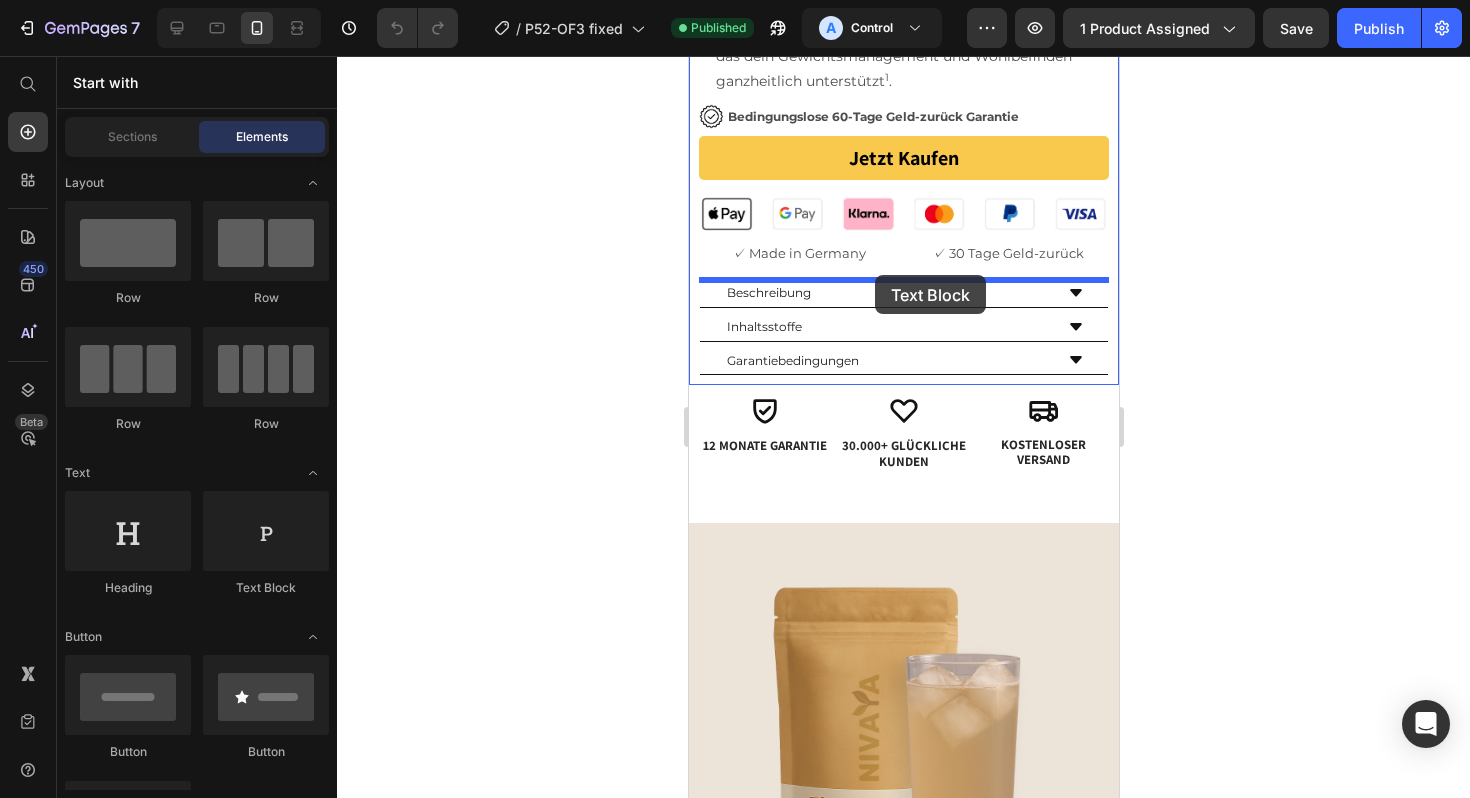 drag, startPoint x: 967, startPoint y: 599, endPoint x: 874, endPoint y: 275, distance: 337.08307 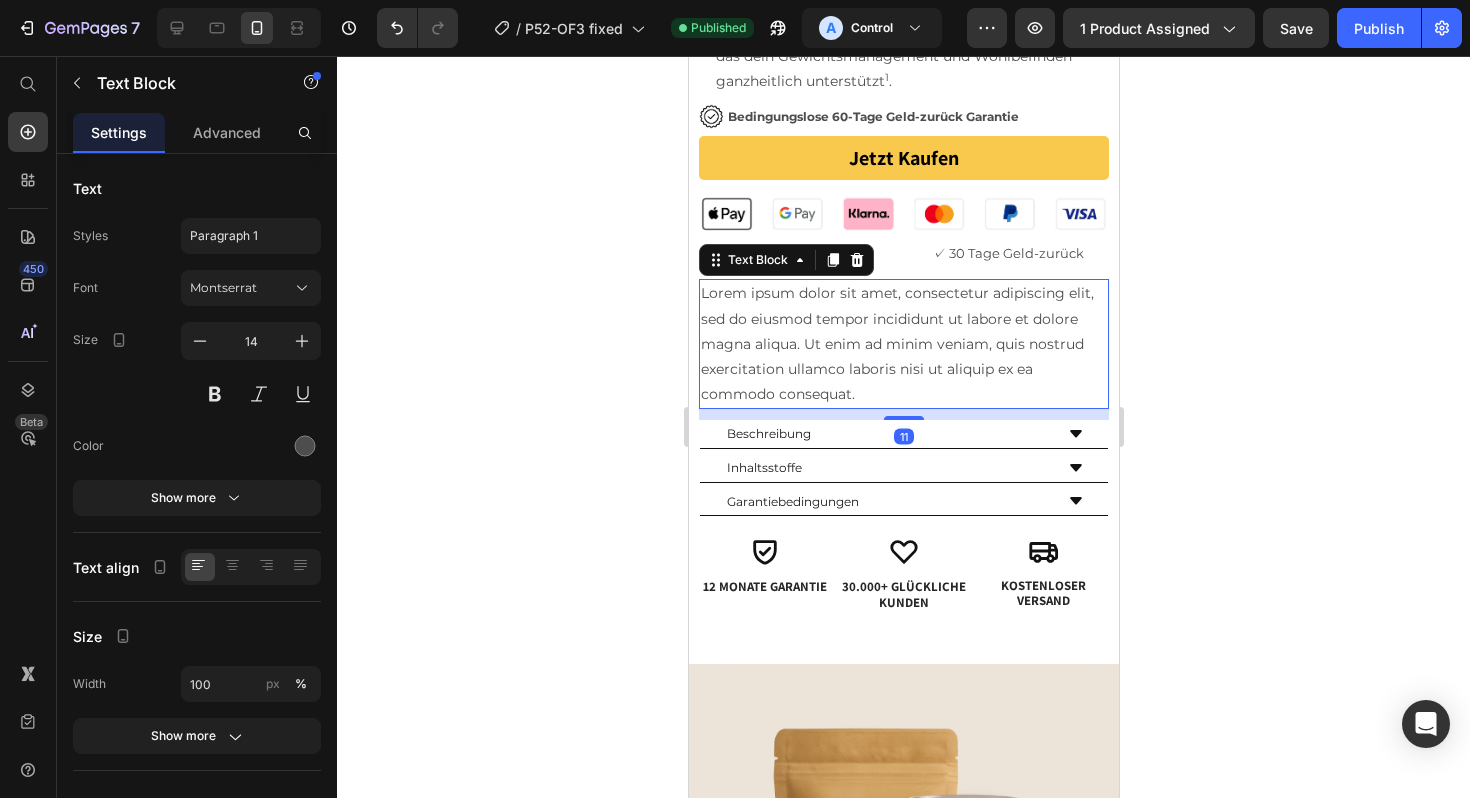 click on "Lorem ipsum dolor sit amet, consectetur adipiscing elit, sed do eiusmod tempor incididunt ut labore et dolore magna aliqua. Ut enim ad minim veniam, quis nostrud exercitation ullamco laboris nisi ut aliquip ex ea commodo consequat." at bounding box center [903, 344] 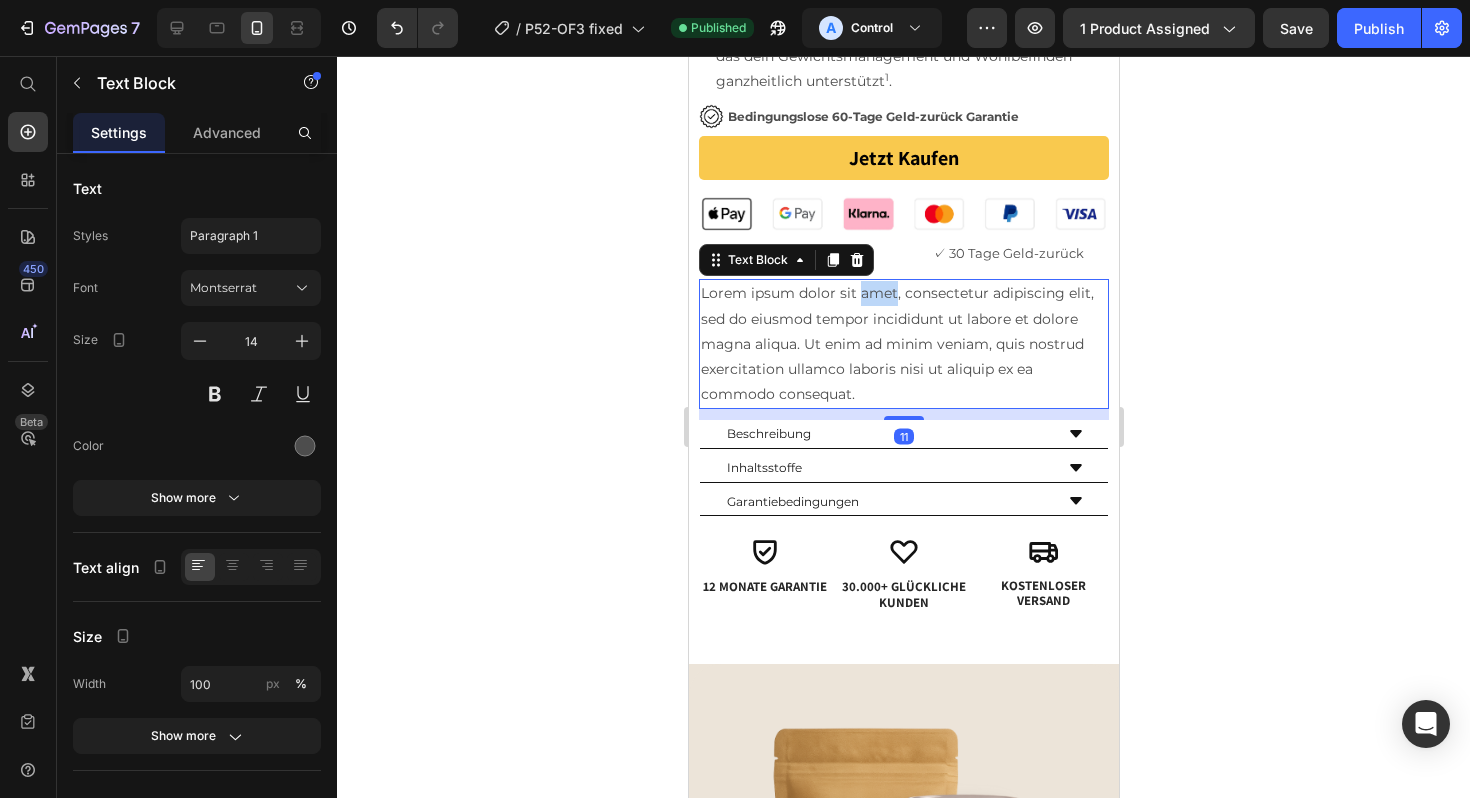 click on "Lorem ipsum dolor sit amet, consectetur adipiscing elit, sed do eiusmod tempor incididunt ut labore et dolore magna aliqua. Ut enim ad minim veniam, quis nostrud exercitation ullamco laboris nisi ut aliquip ex ea commodo consequat." at bounding box center (903, 344) 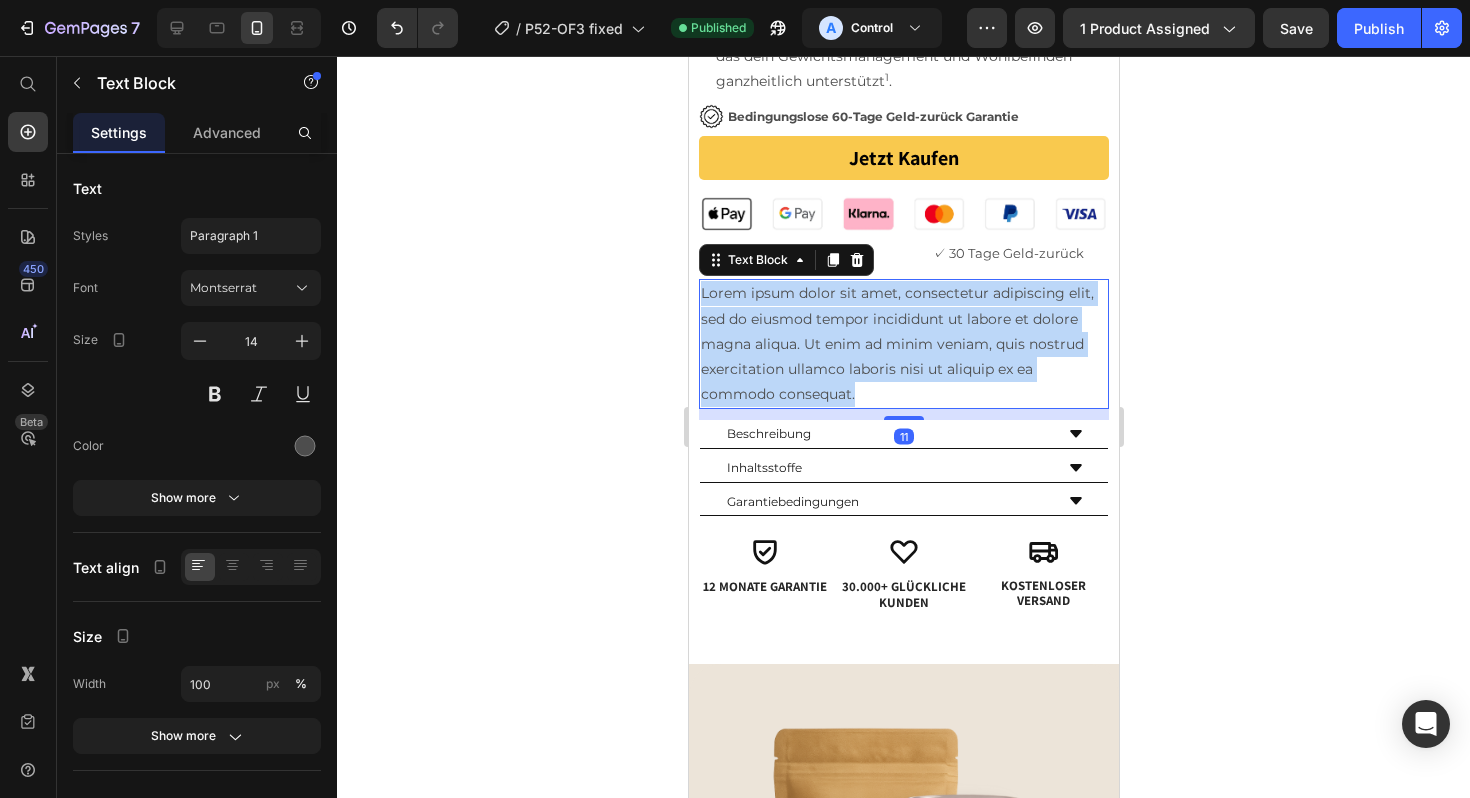 click on "Lorem ipsum dolor sit amet, consectetur adipiscing elit, sed do eiusmod tempor incididunt ut labore et dolore magna aliqua. Ut enim ad minim veniam, quis nostrud exercitation ullamco laboris nisi ut aliquip ex ea commodo consequat." at bounding box center [903, 344] 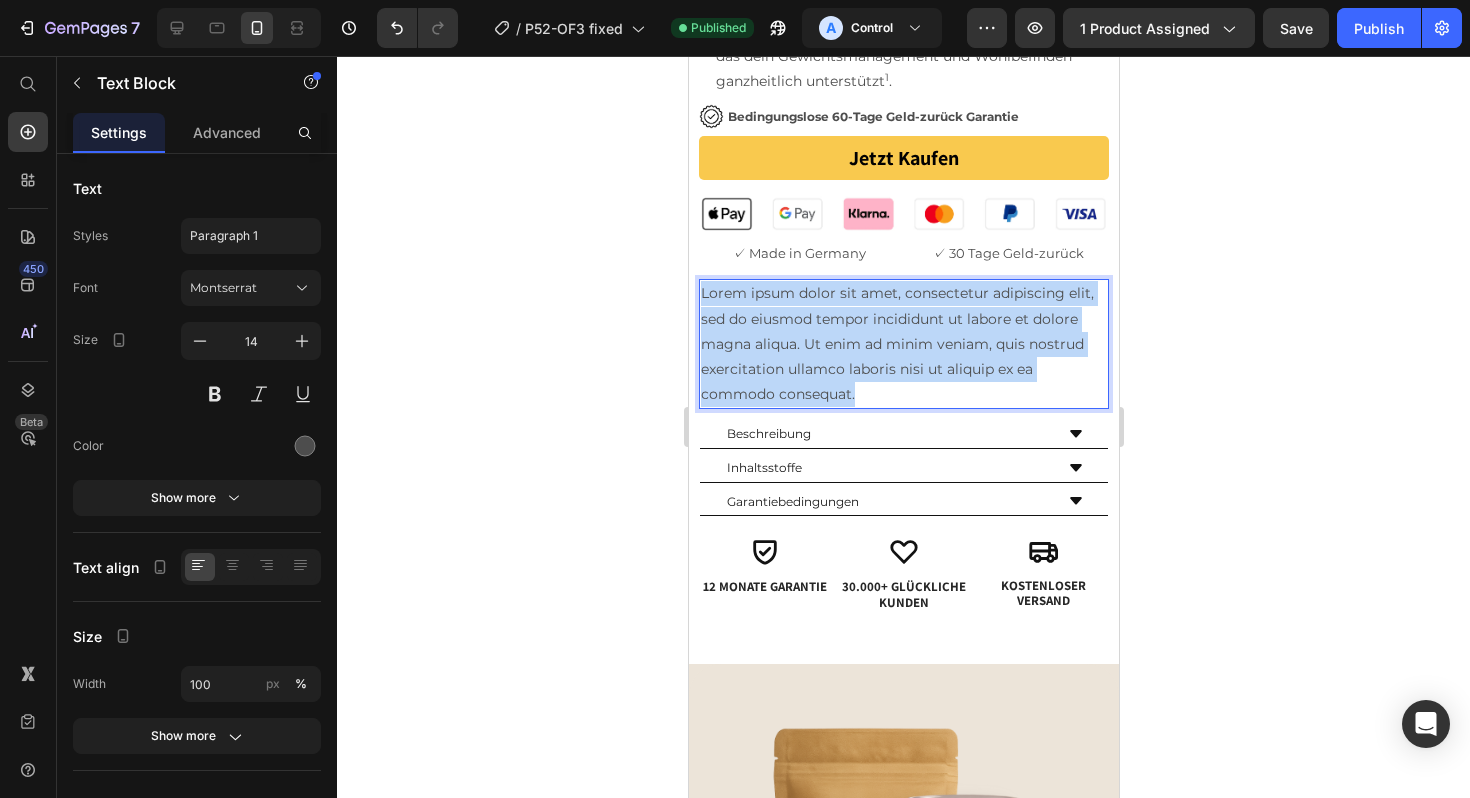click on "Lorem ipsum dolor sit amet, consectetur adipiscing elit, sed do eiusmod tempor incididunt ut labore et dolore magna aliqua. Ut enim ad minim veniam, quis nostrud exercitation ullamco laboris nisi ut aliquip ex ea commodo consequat." at bounding box center [903, 344] 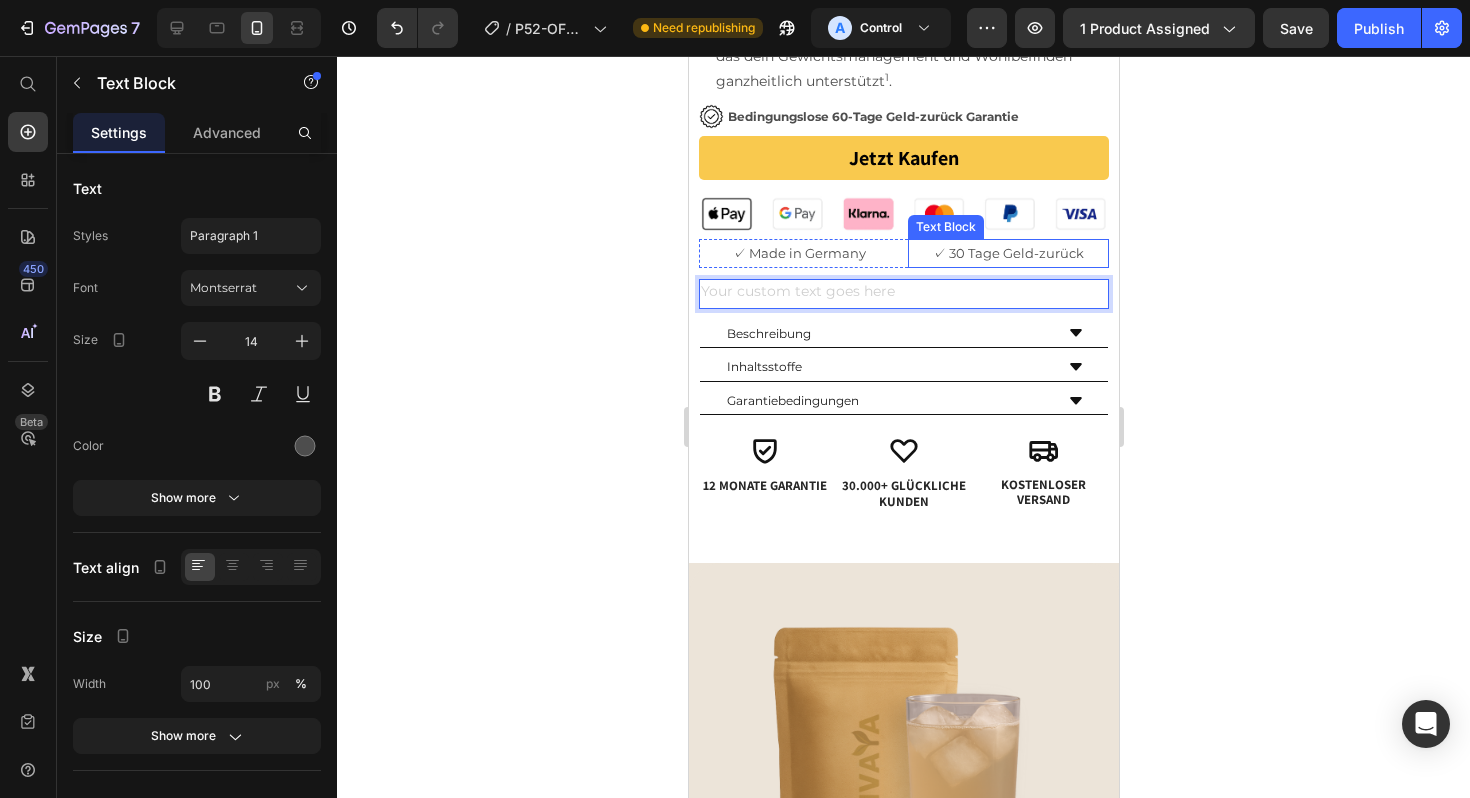 click 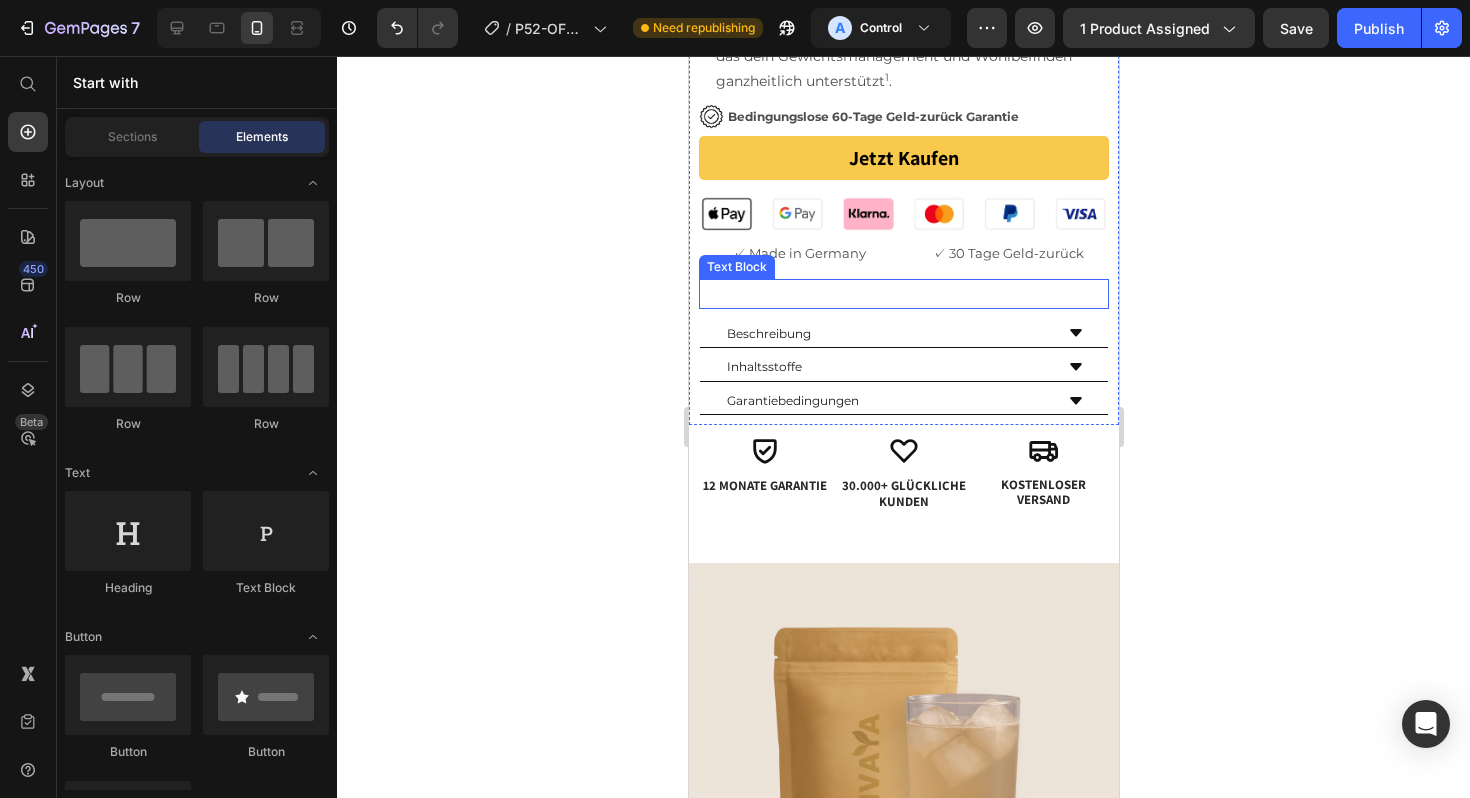 click at bounding box center (903, 293) 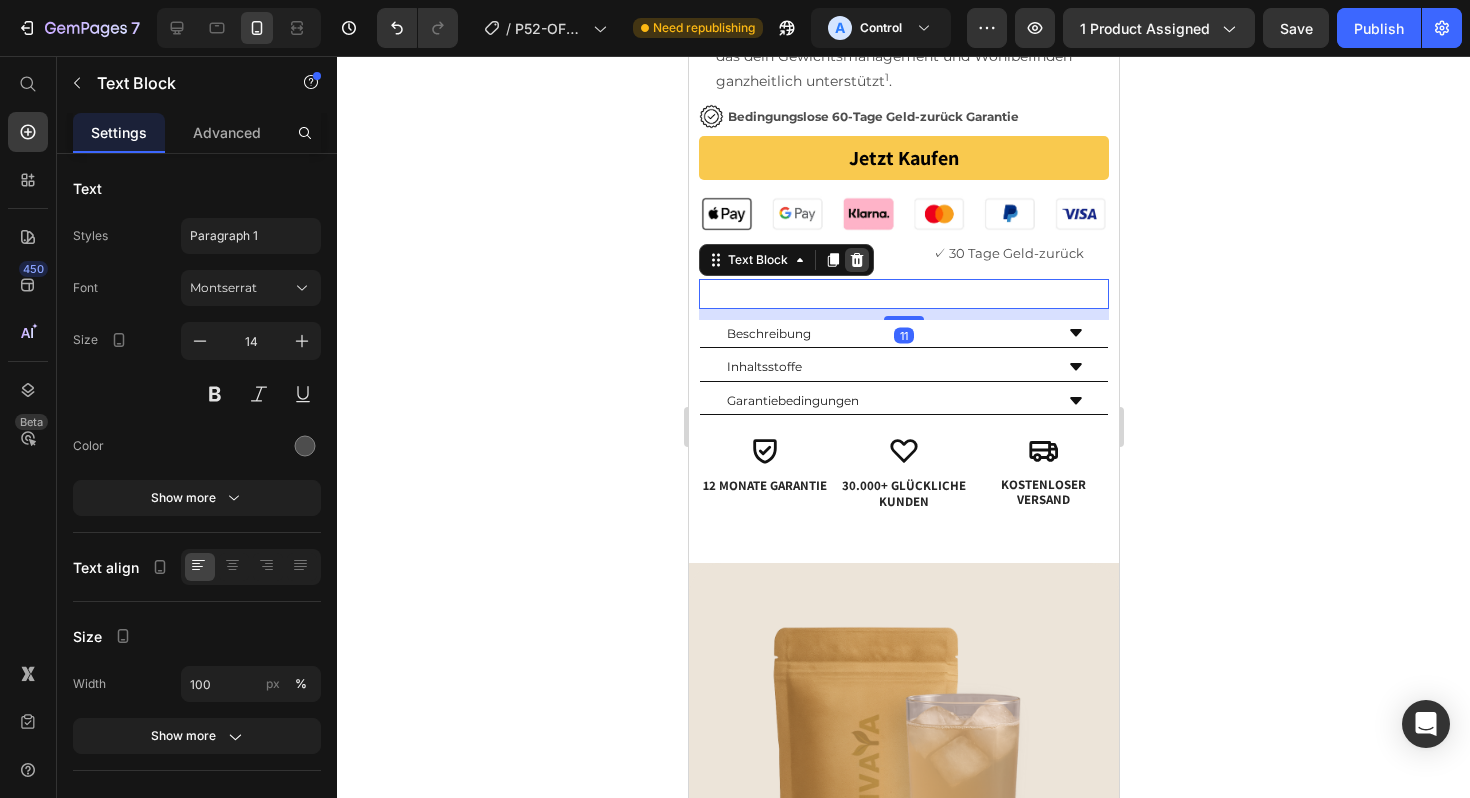 click 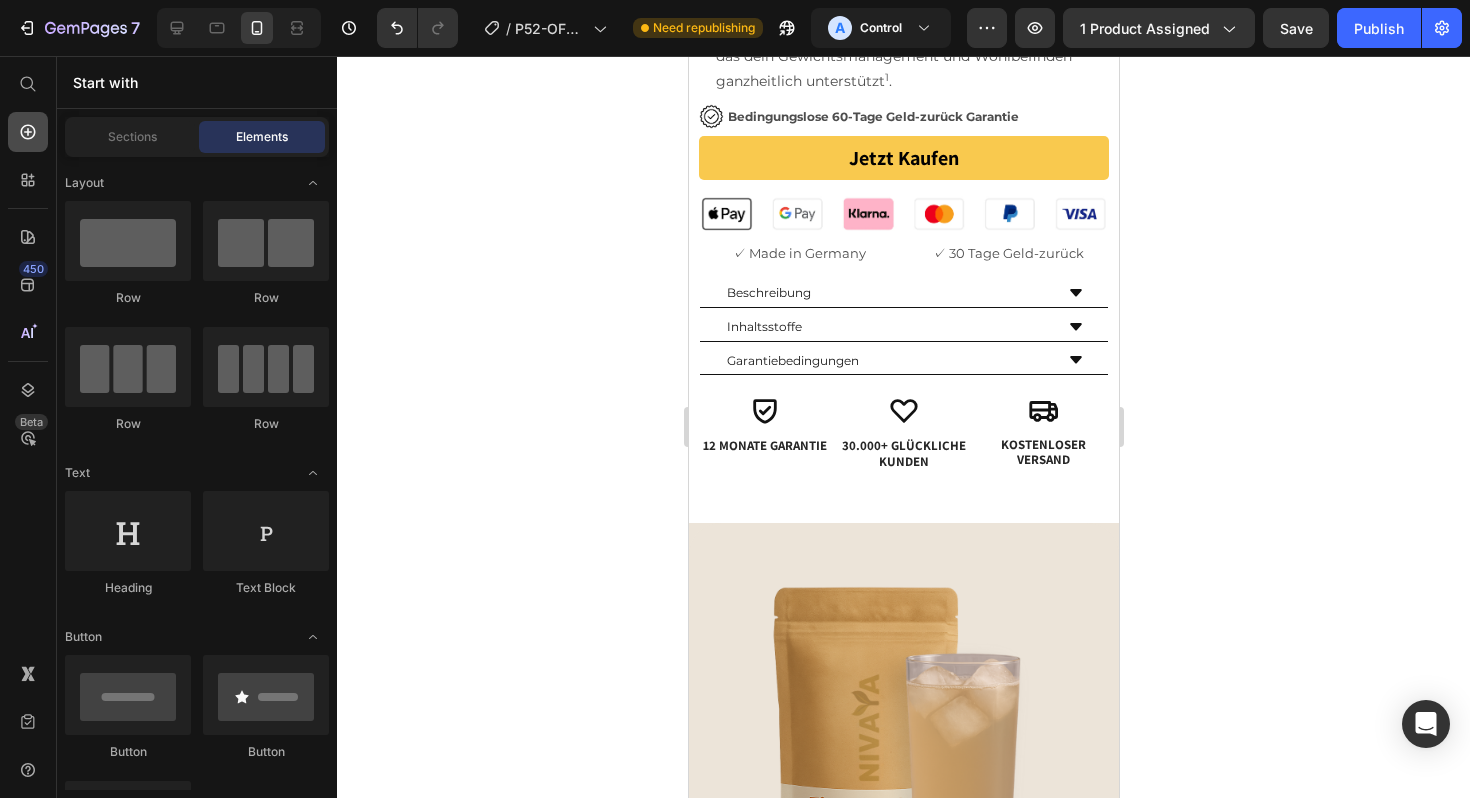 click 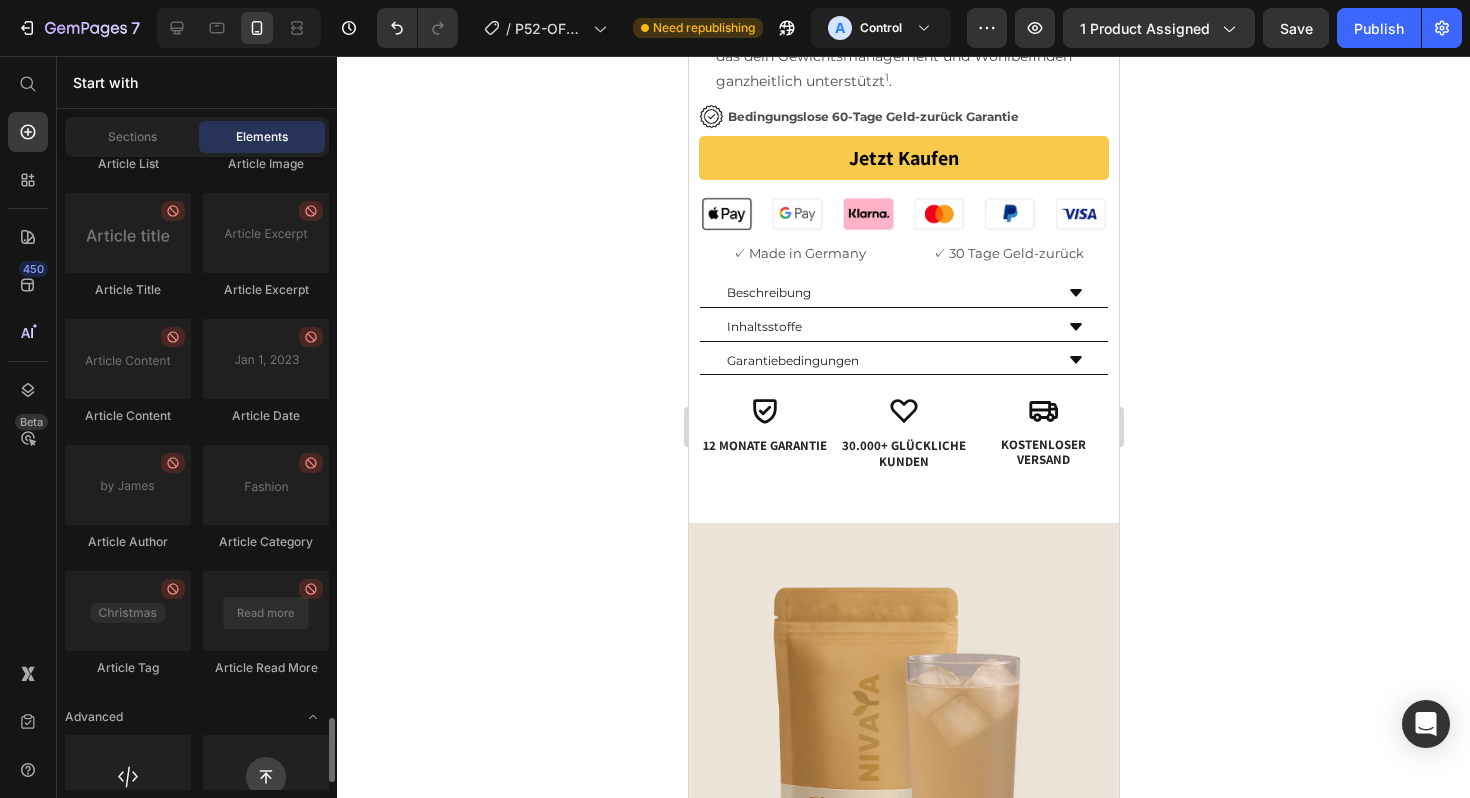 scroll, scrollTop: 5552, scrollLeft: 0, axis: vertical 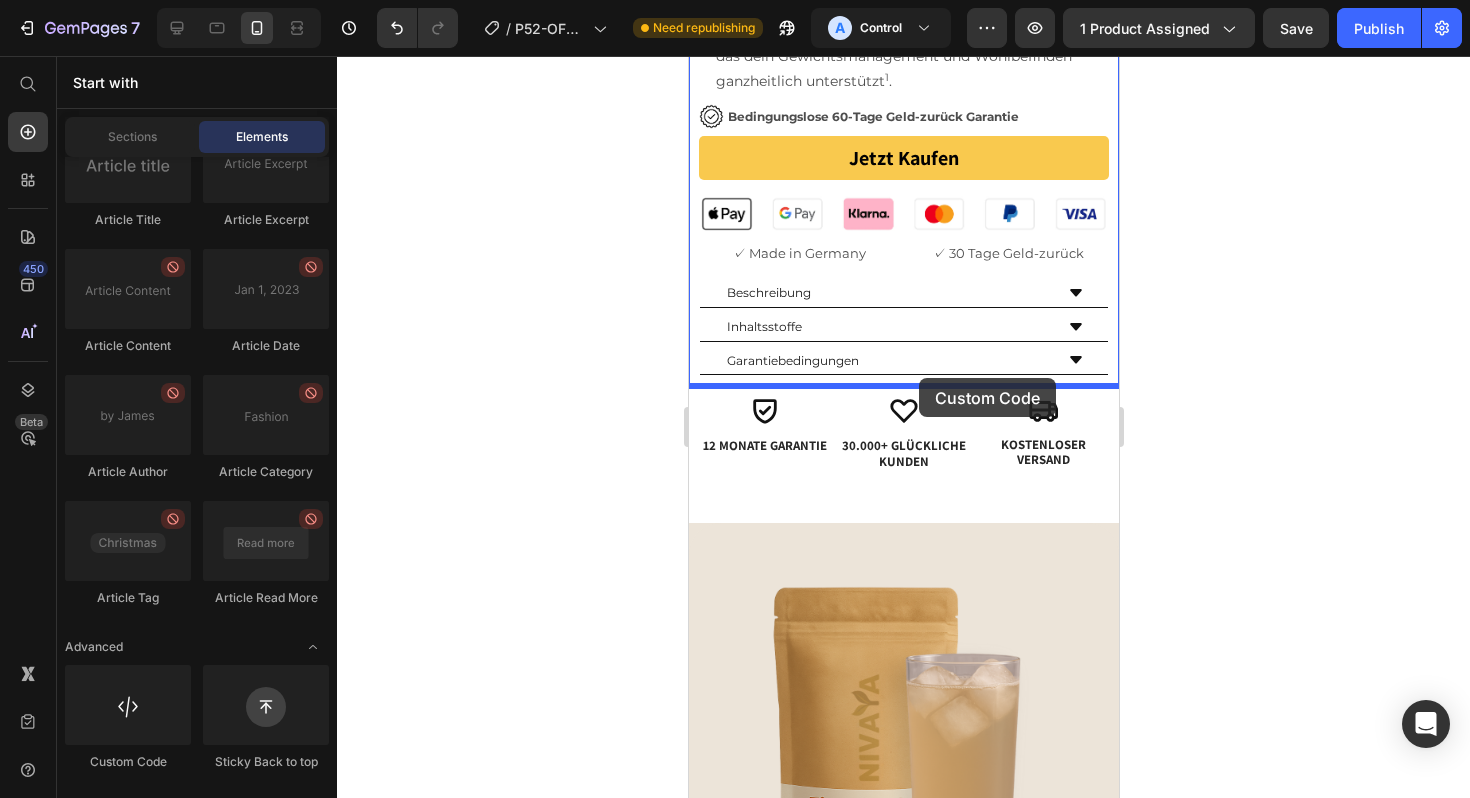 drag, startPoint x: 821, startPoint y: 746, endPoint x: 918, endPoint y: 378, distance: 380.5693 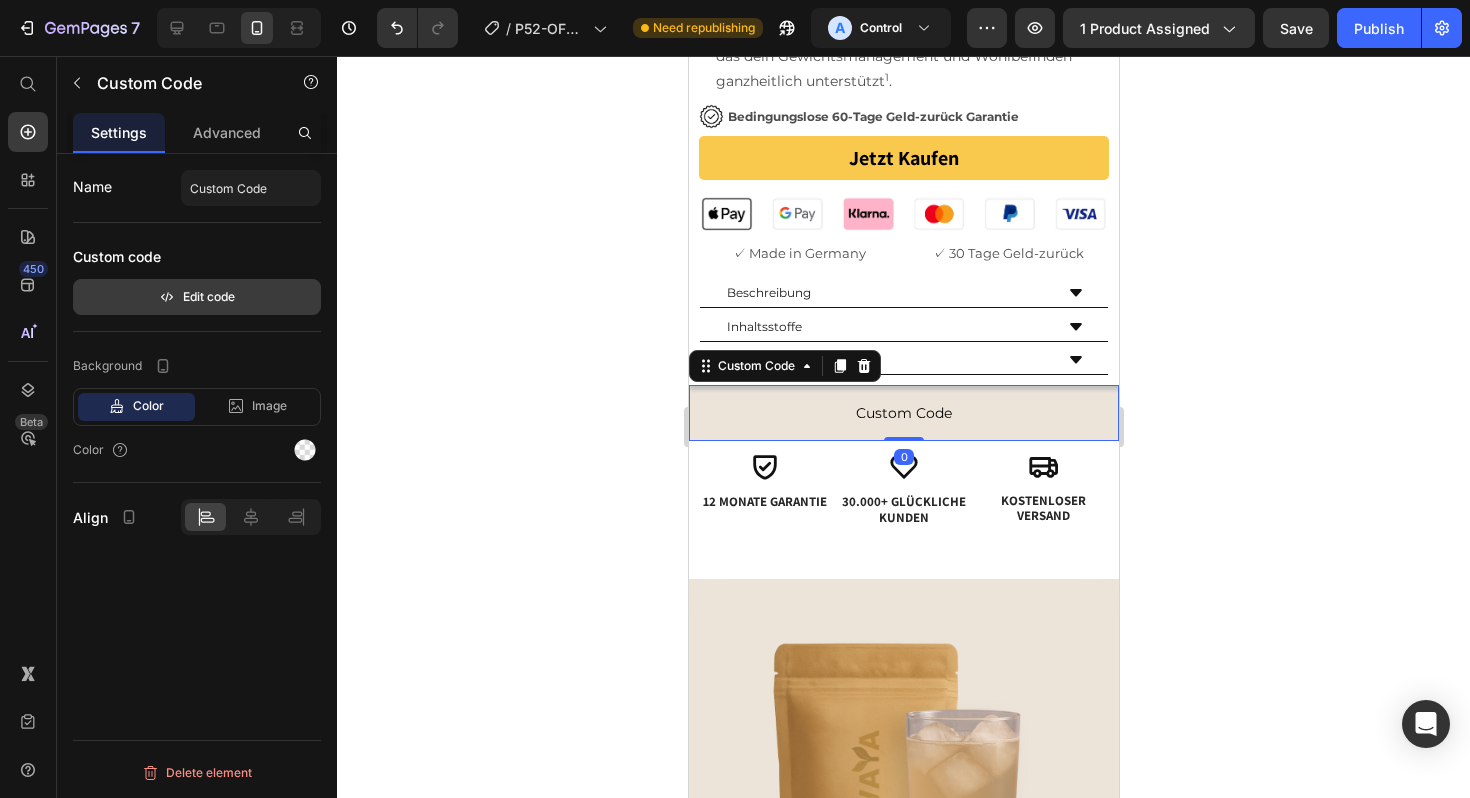click 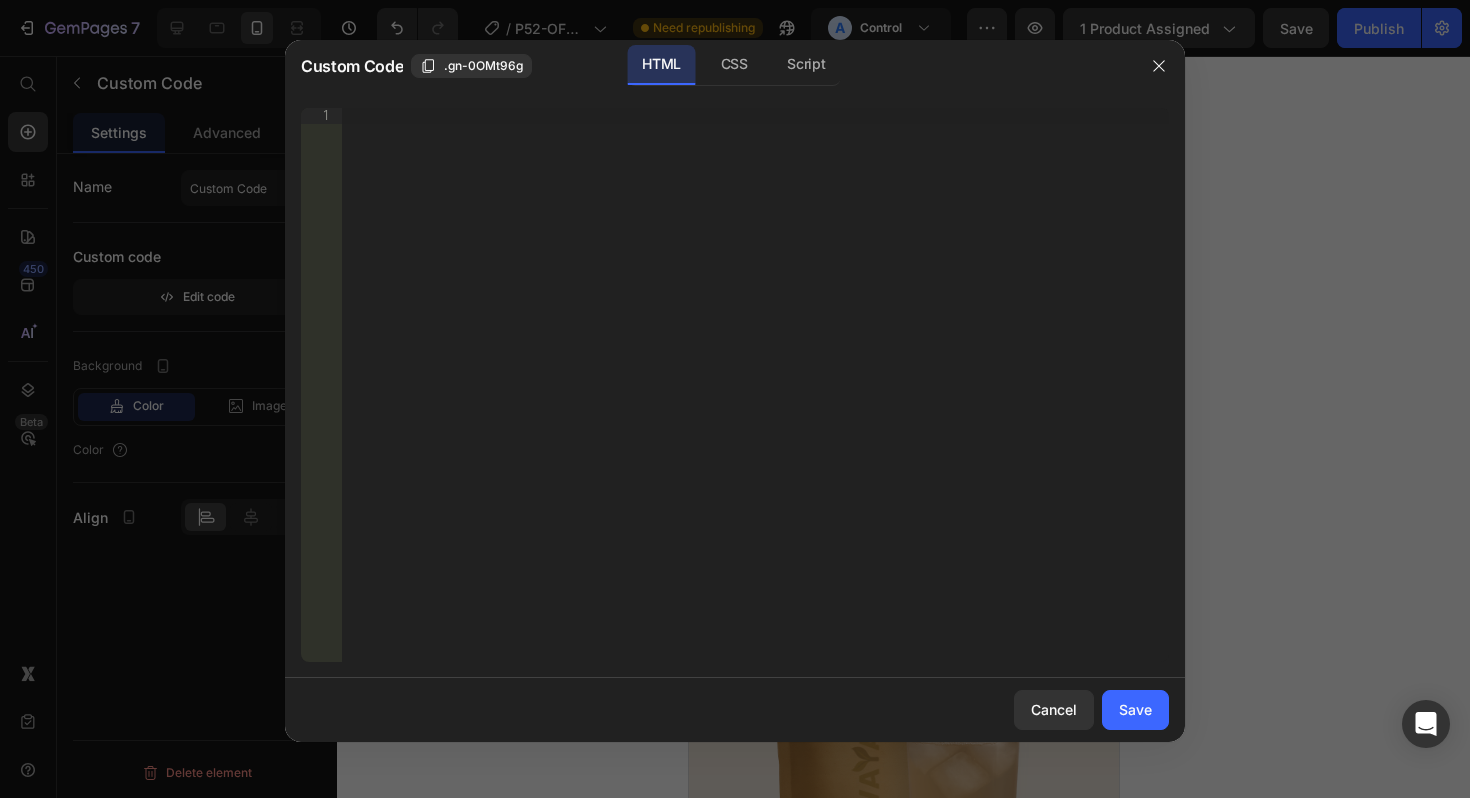 click on "Insert the 3rd-party installation code, HTML code, or Liquid code to display custom content." at bounding box center (755, 401) 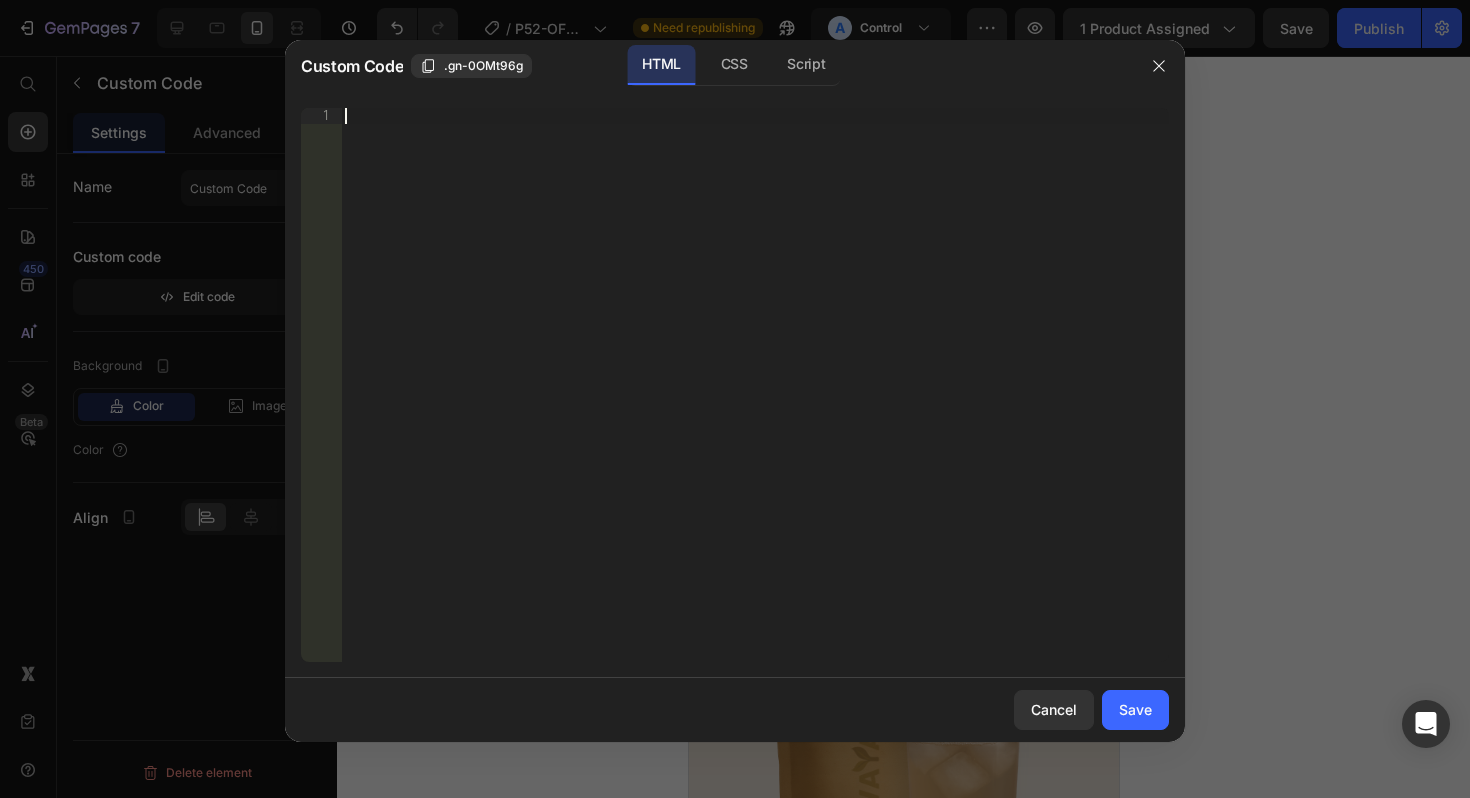paste on "</div>" 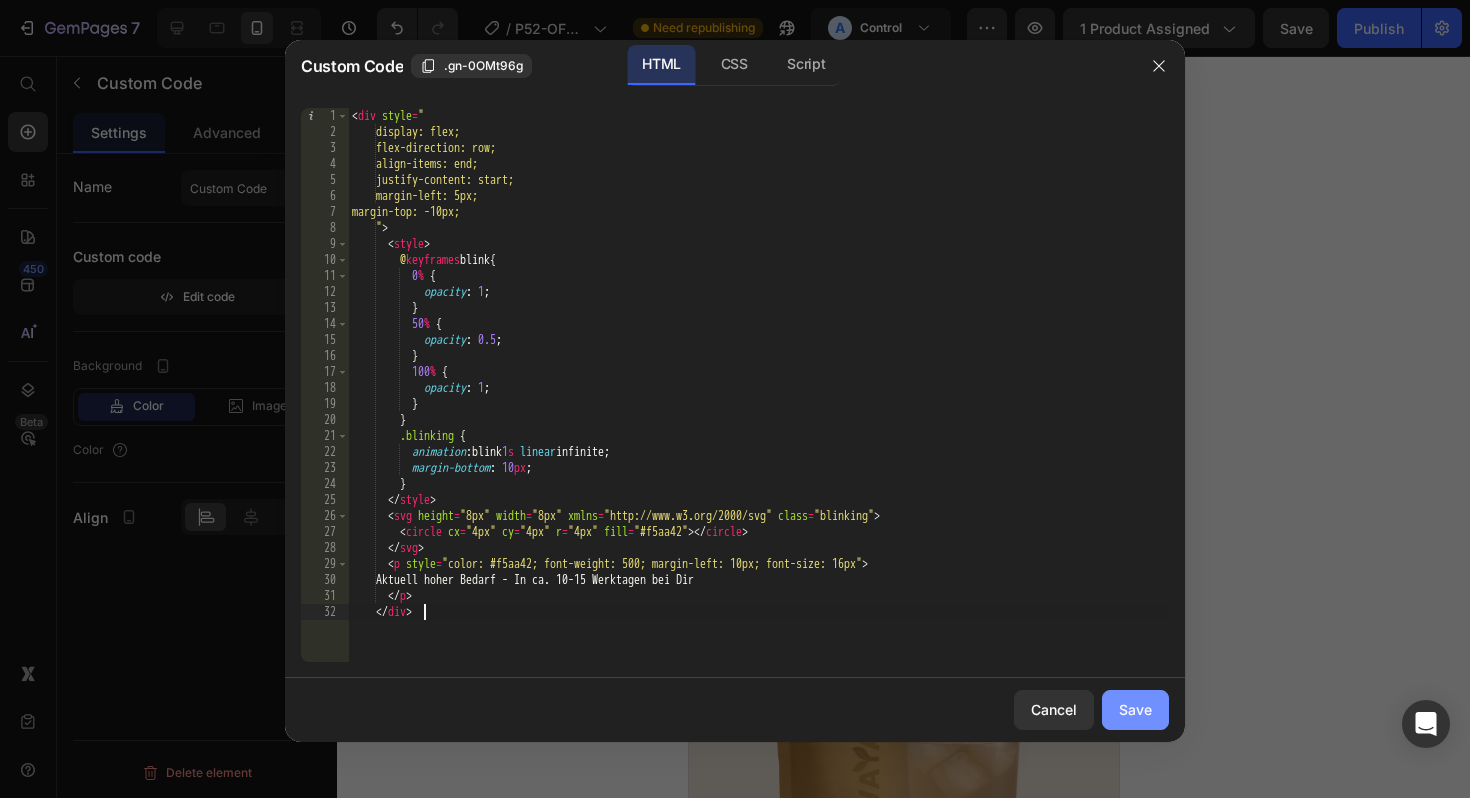 click on "Save" at bounding box center [1135, 709] 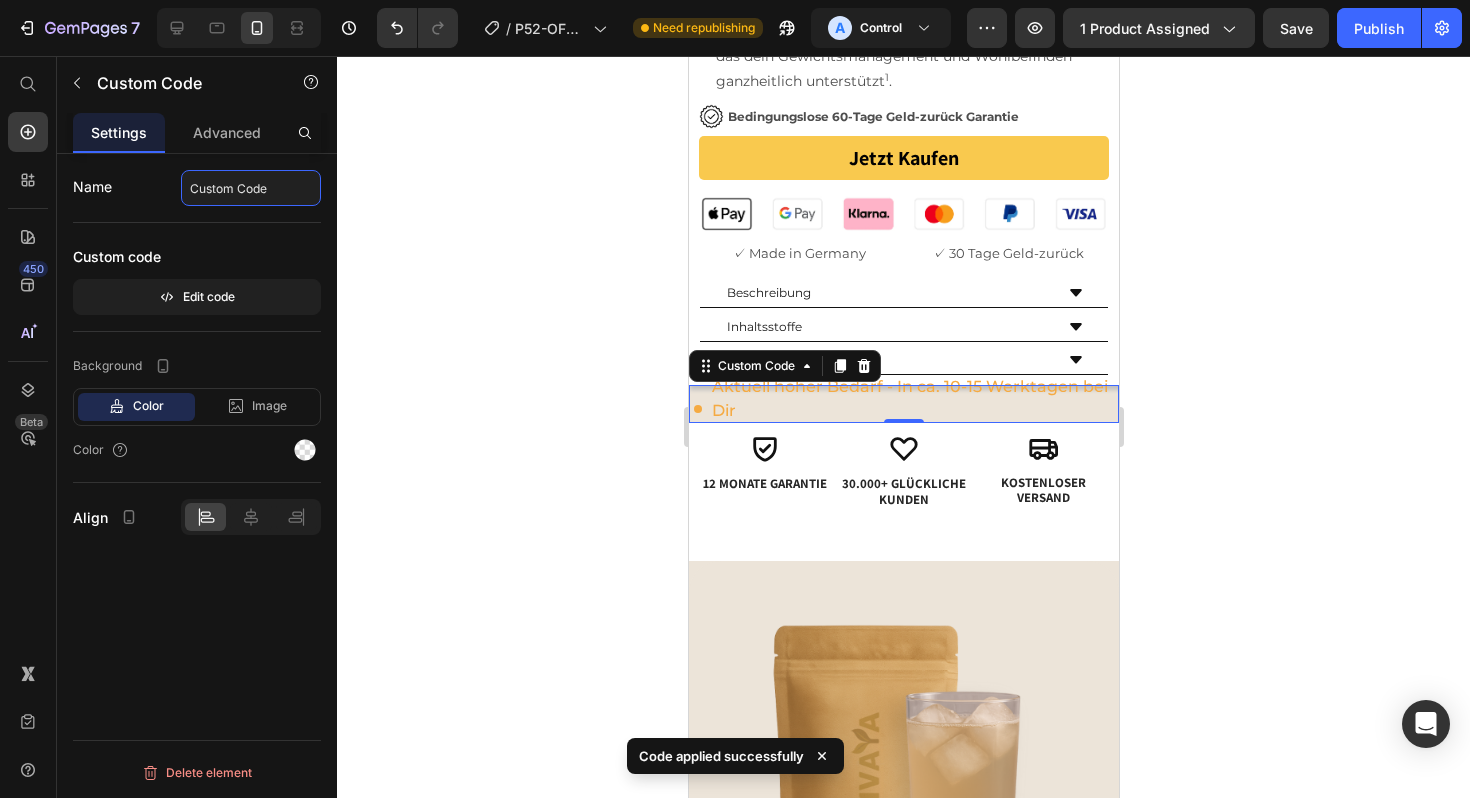 click on "Custom Code" 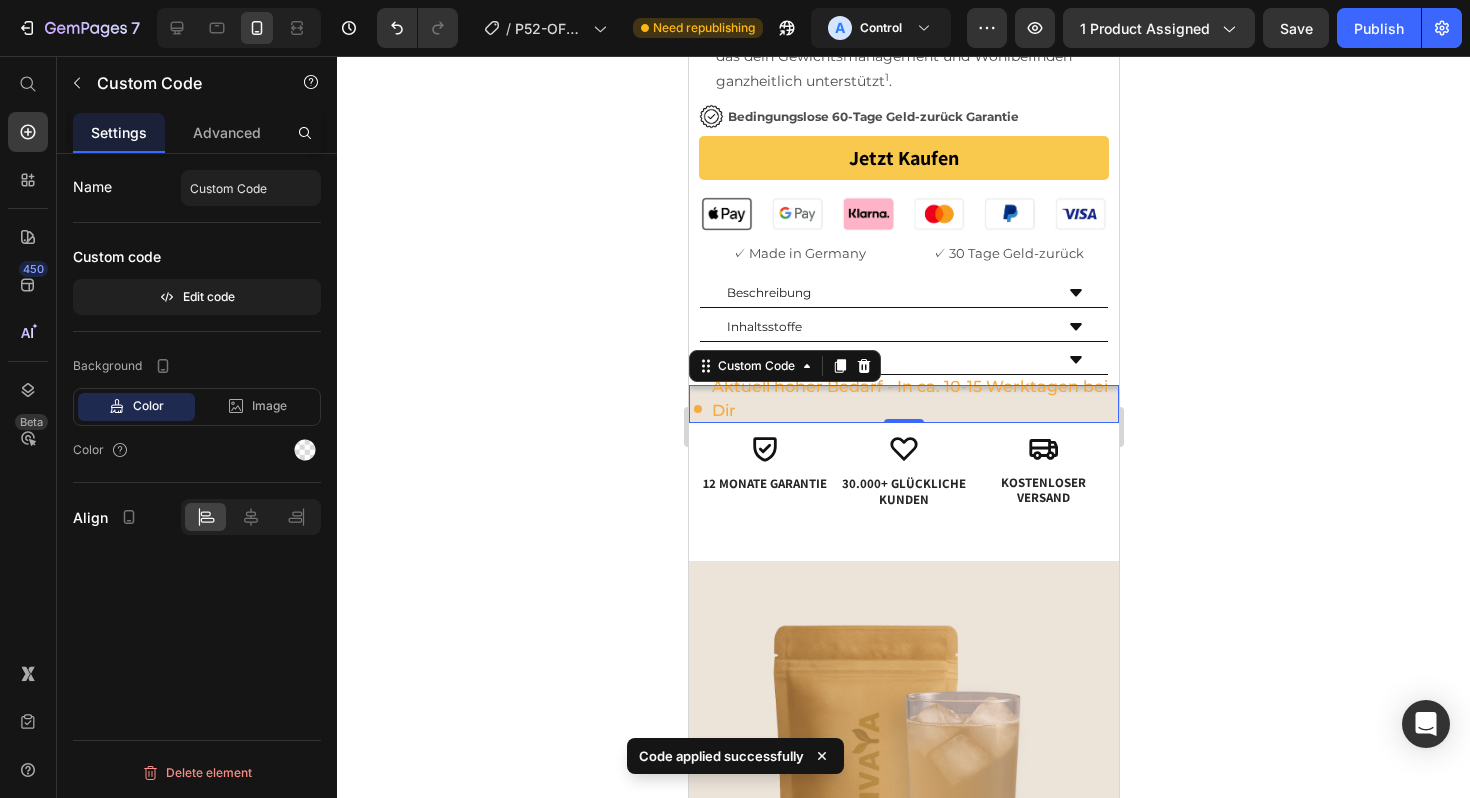 click on "Custom code  Edit code" at bounding box center (197, 277) 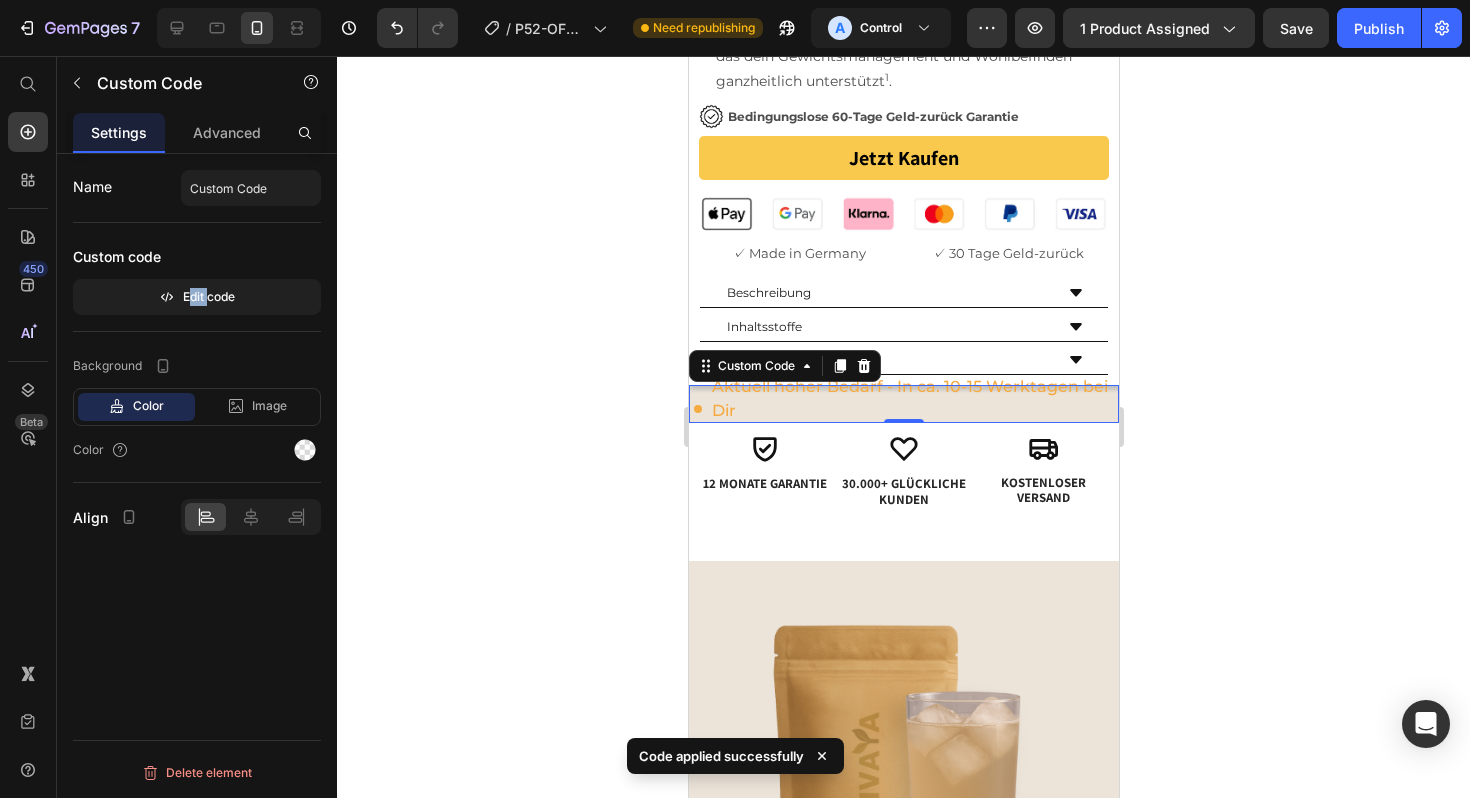 click on "Custom code  Edit code" at bounding box center (197, 277) 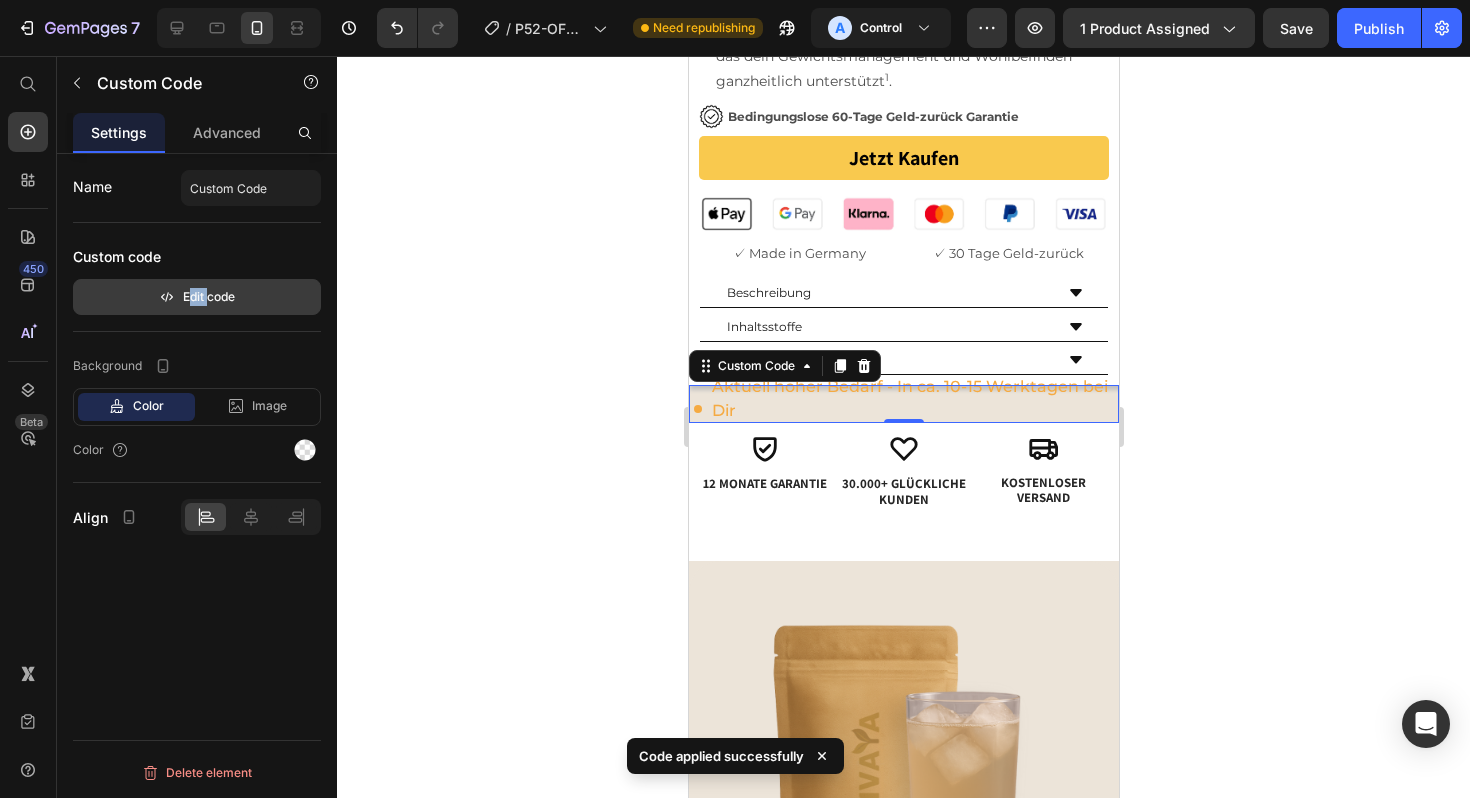 click on "Edit code" at bounding box center (197, 297) 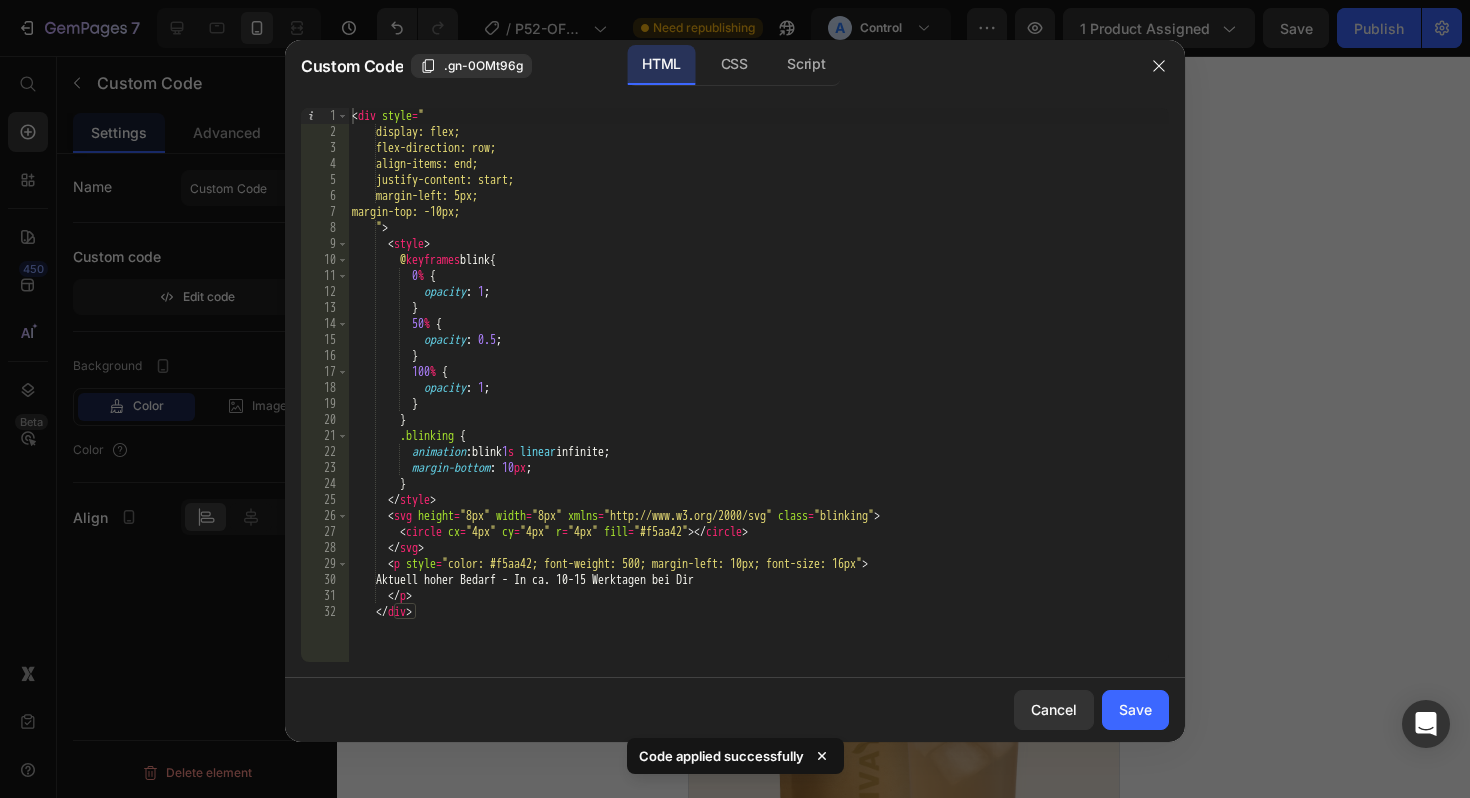 click on "Aktuell hoher Bedarf - In ca. 10-15 Werktagen bei Dir" at bounding box center (758, 401) 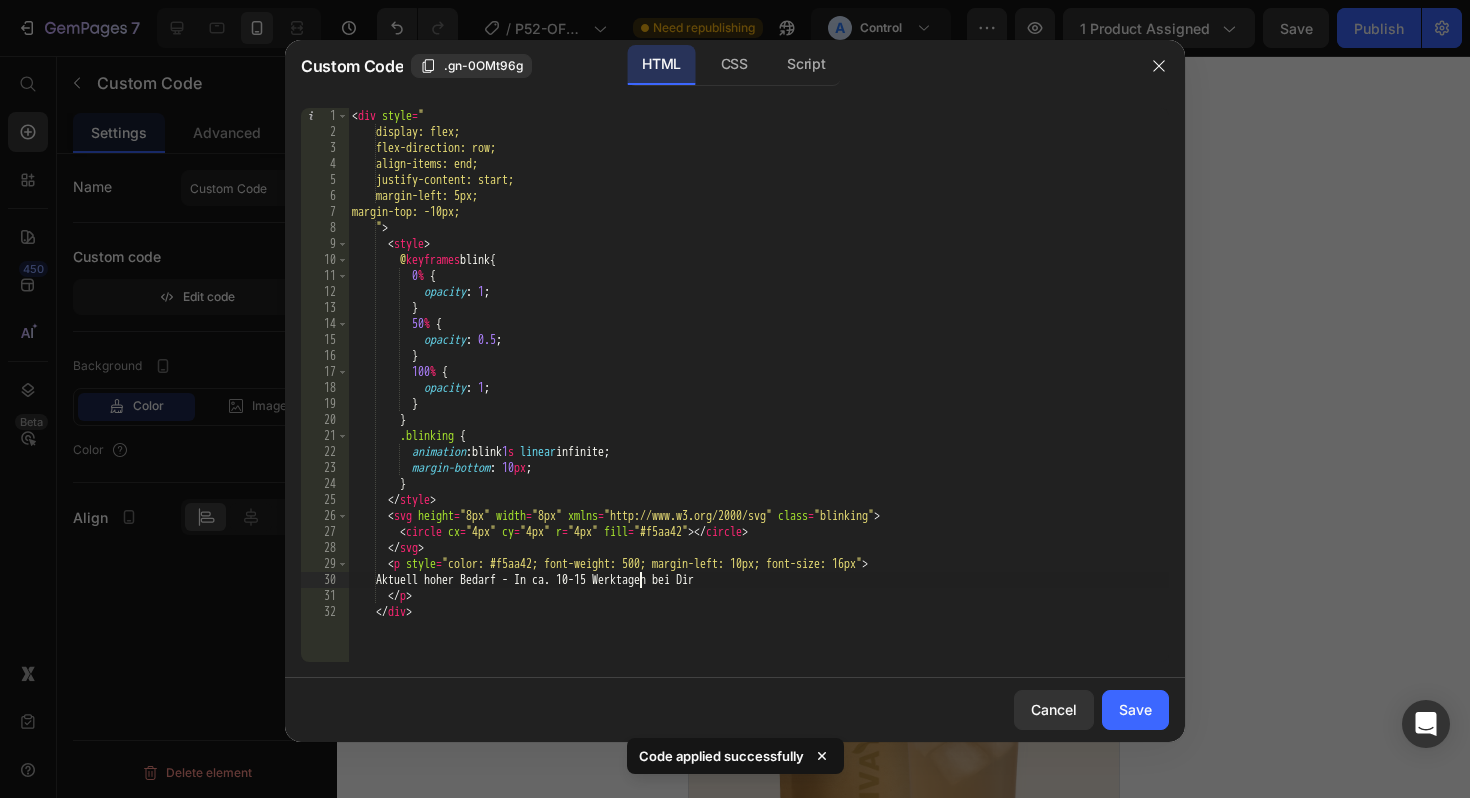 click on "Aktuell hoher Bedarf - In ca. 10-15 Werktagen bei Dir" at bounding box center [758, 401] 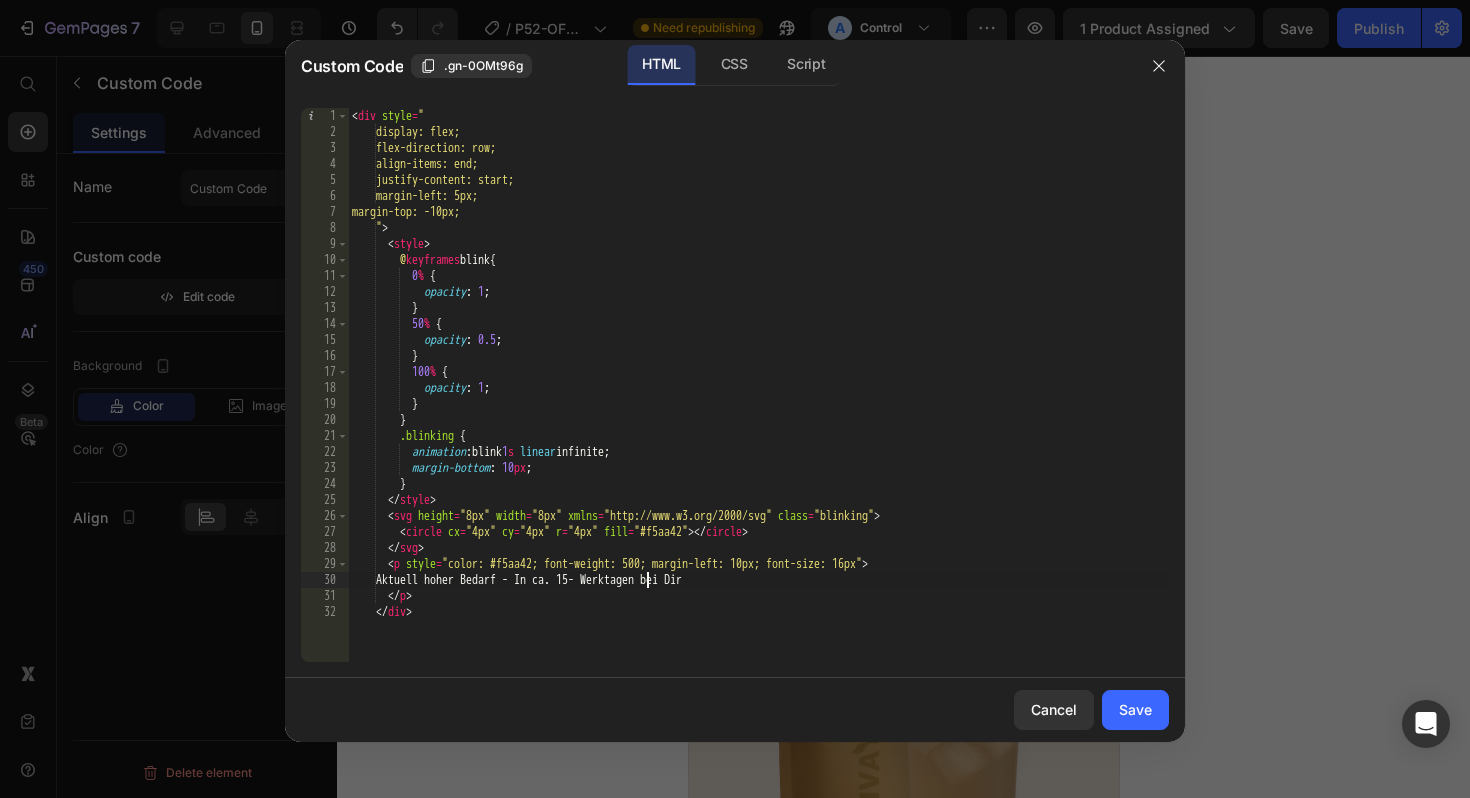 scroll, scrollTop: 0, scrollLeft: 25, axis: horizontal 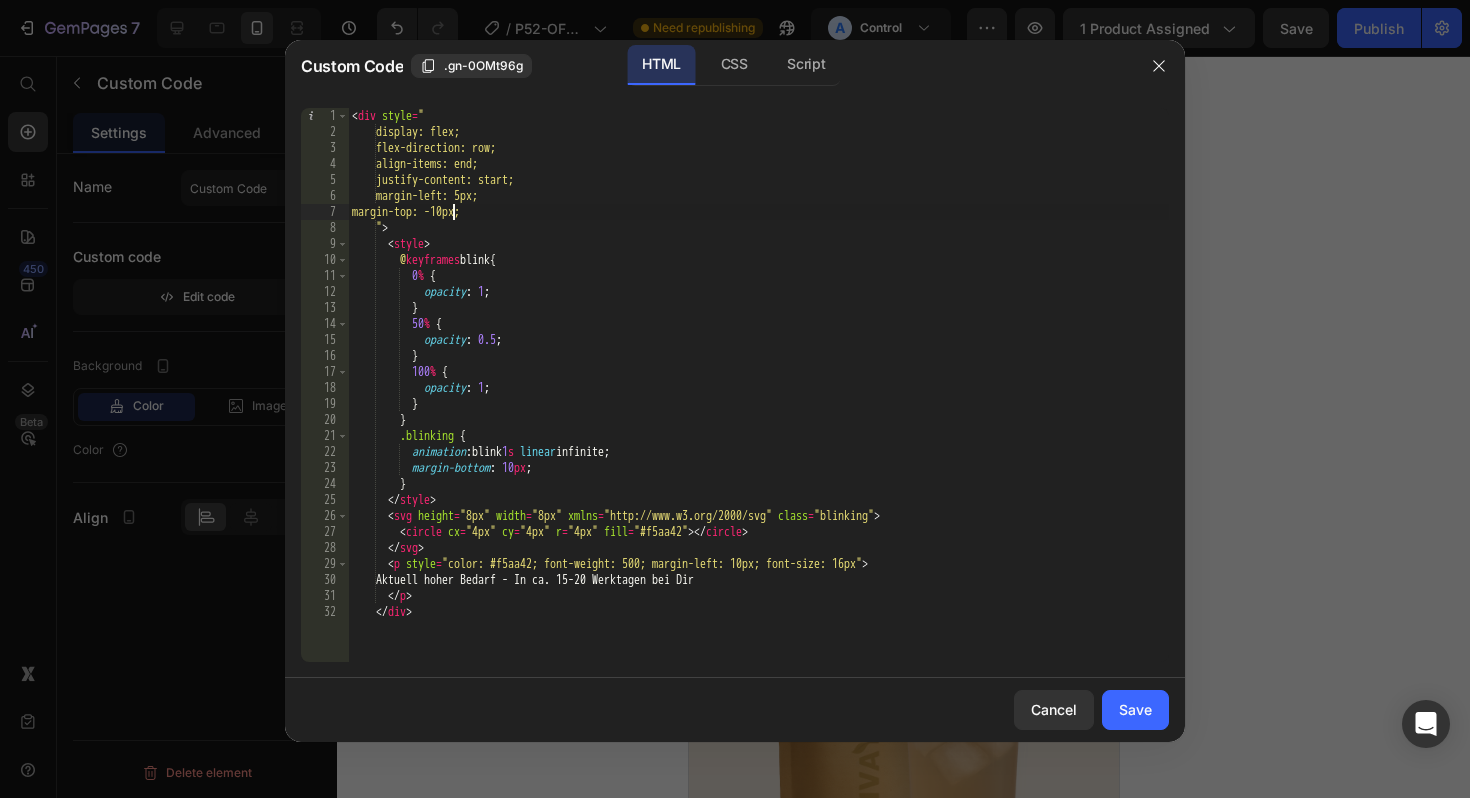 click on "Aktuell hoher Bedarf - In ca. 15-20 Werktagen bei Dir" at bounding box center (758, 401) 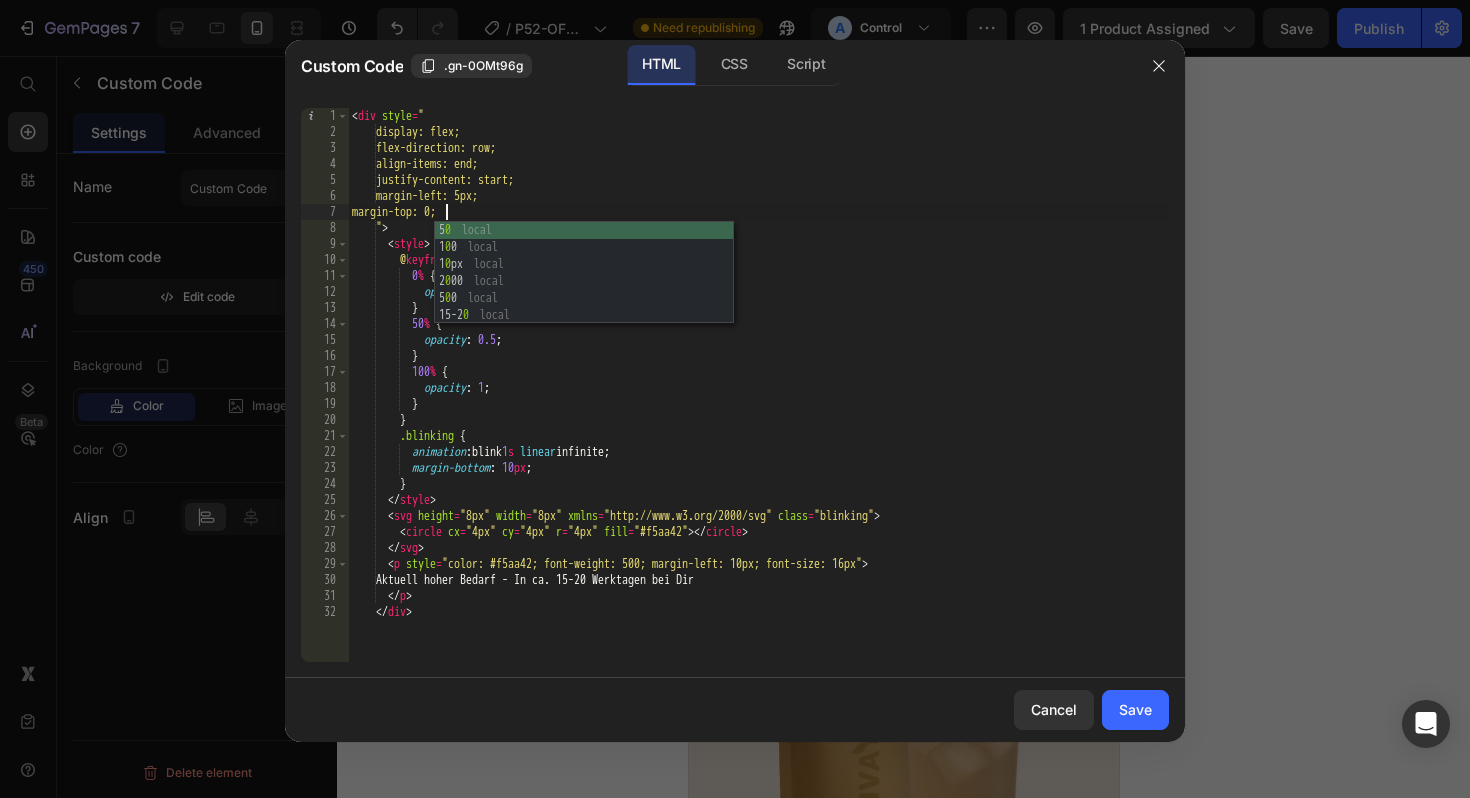 scroll, scrollTop: 0, scrollLeft: 8, axis: horizontal 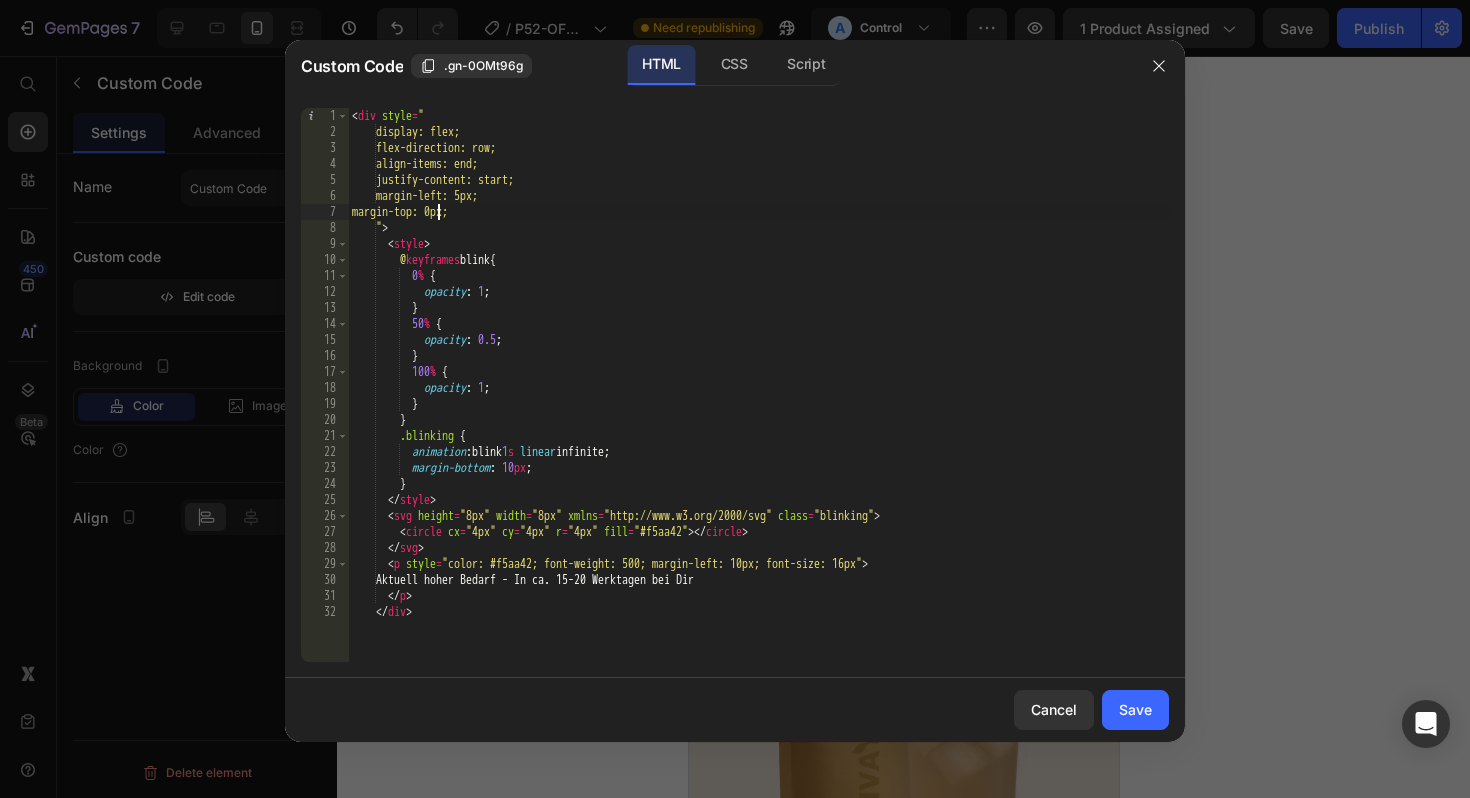 click on "Aktuell hoher Bedarf - In ca. 15-20 Werktagen bei Dir" at bounding box center (758, 401) 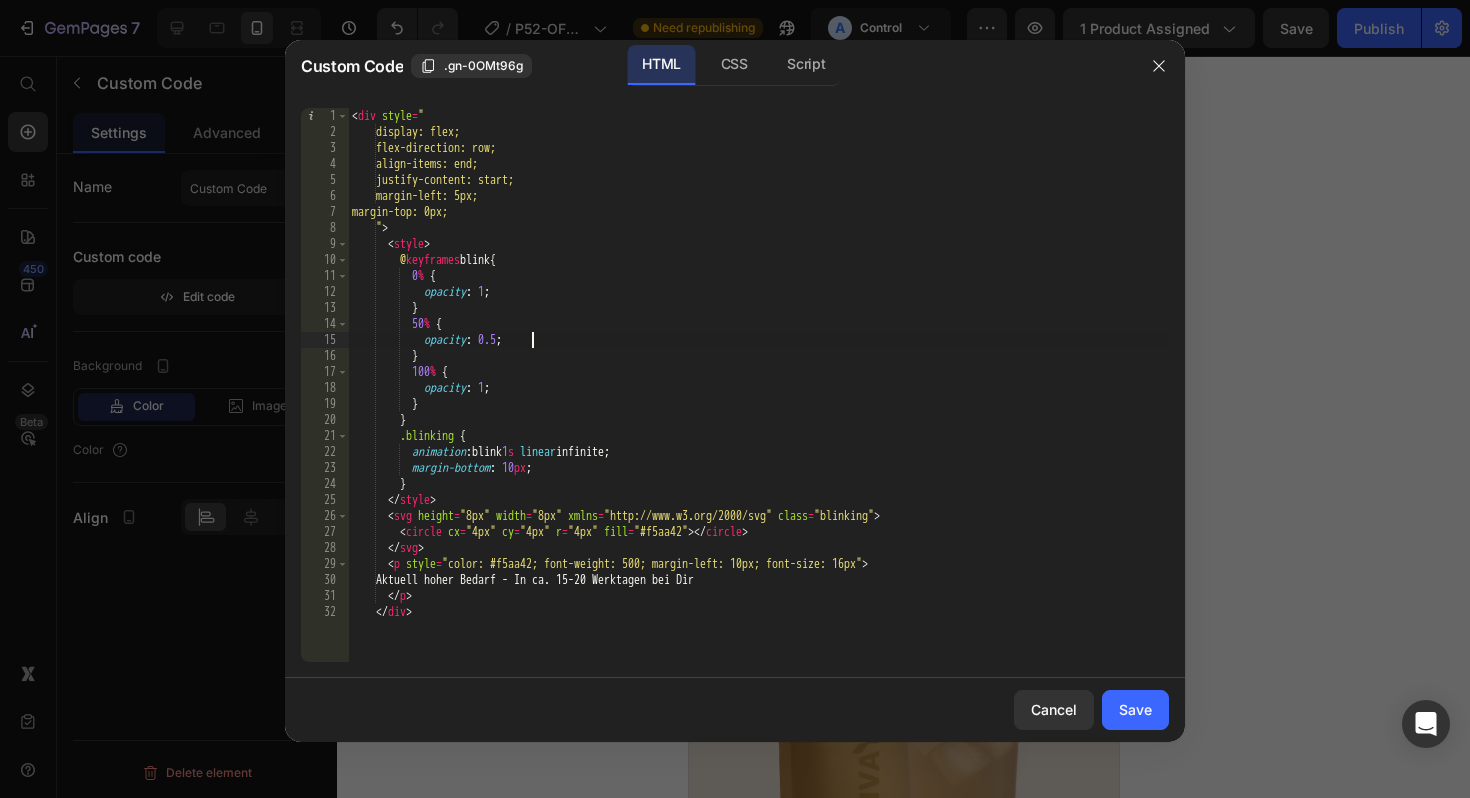 click on "Aktuell hoher Bedarf - In ca. 15-20 Werktagen bei Dir" at bounding box center (758, 401) 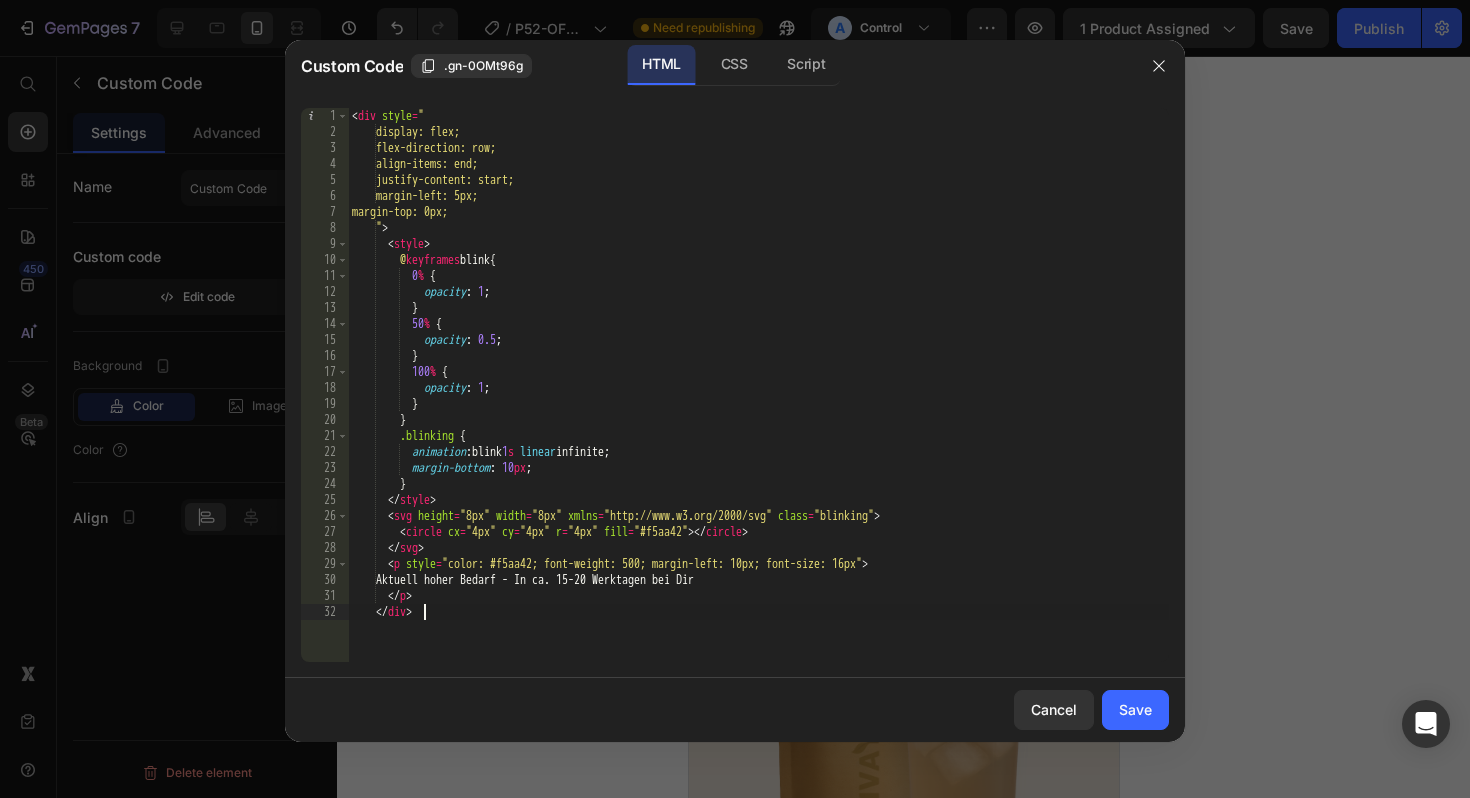 scroll, scrollTop: 0, scrollLeft: 5, axis: horizontal 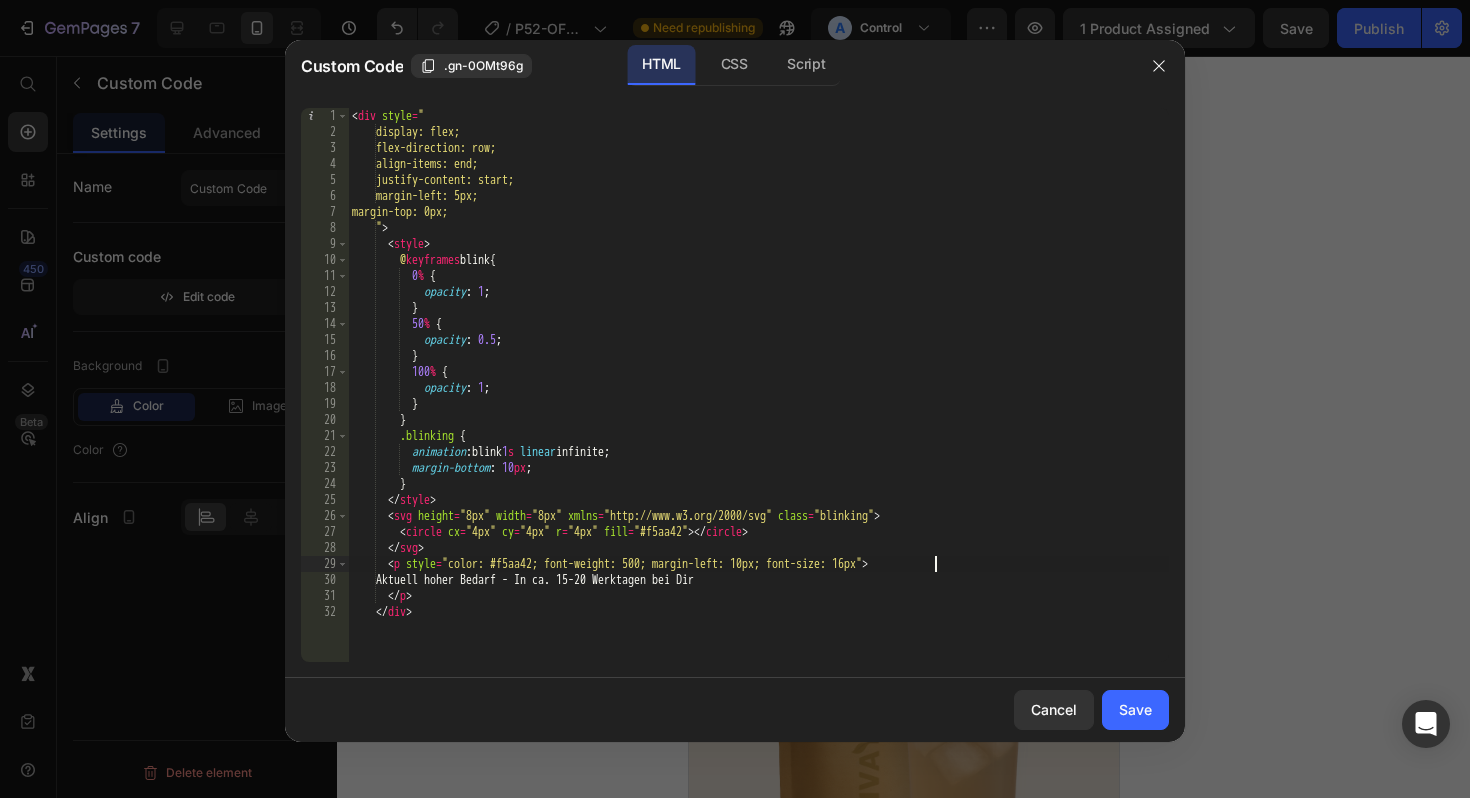 click on "Aktuell hoher Bedarf - In ca. 15-20 Werktagen bei Dir" at bounding box center [758, 401] 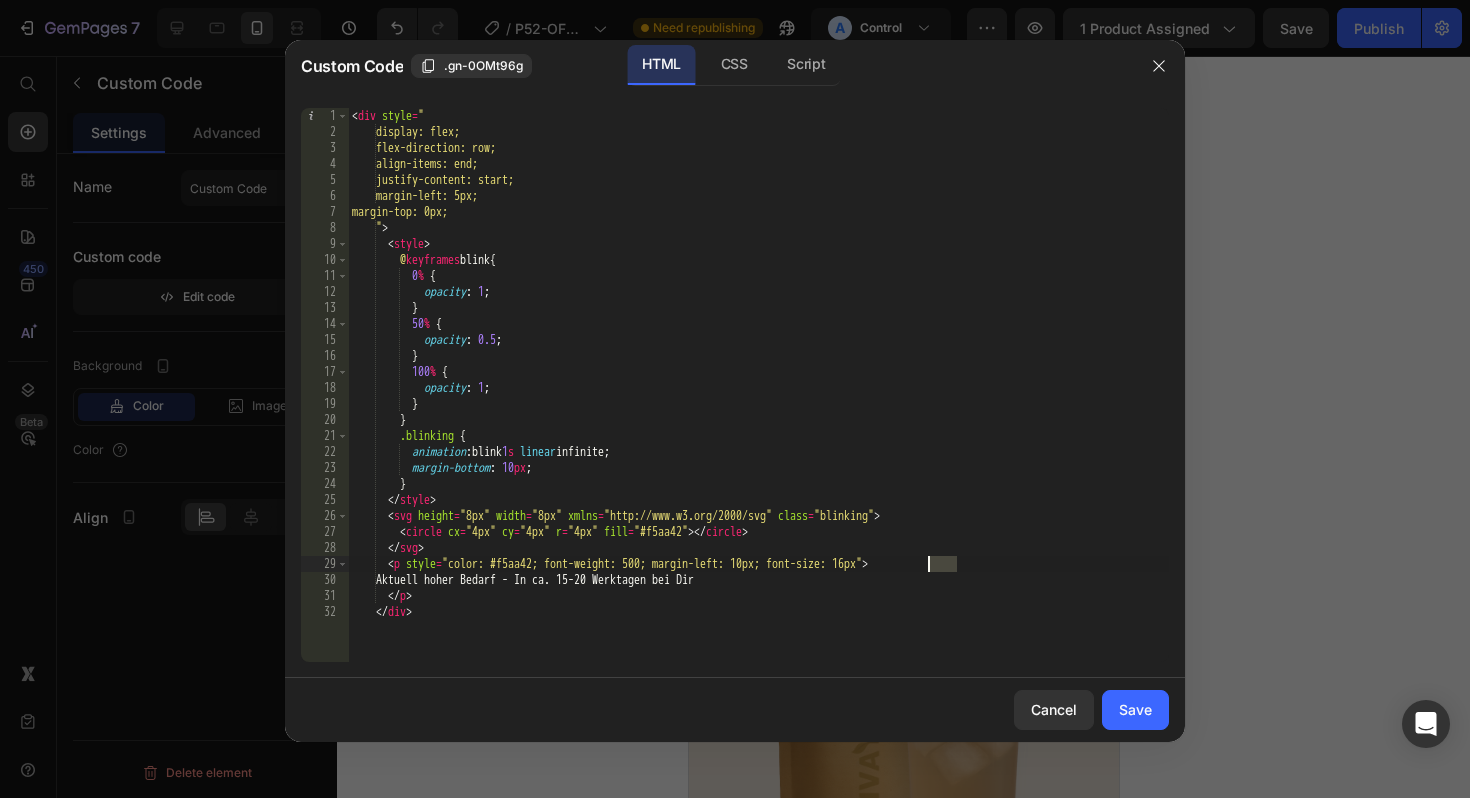 click on "Aktuell hoher Bedarf - In ca. 15-20 Werktagen bei Dir" at bounding box center (758, 401) 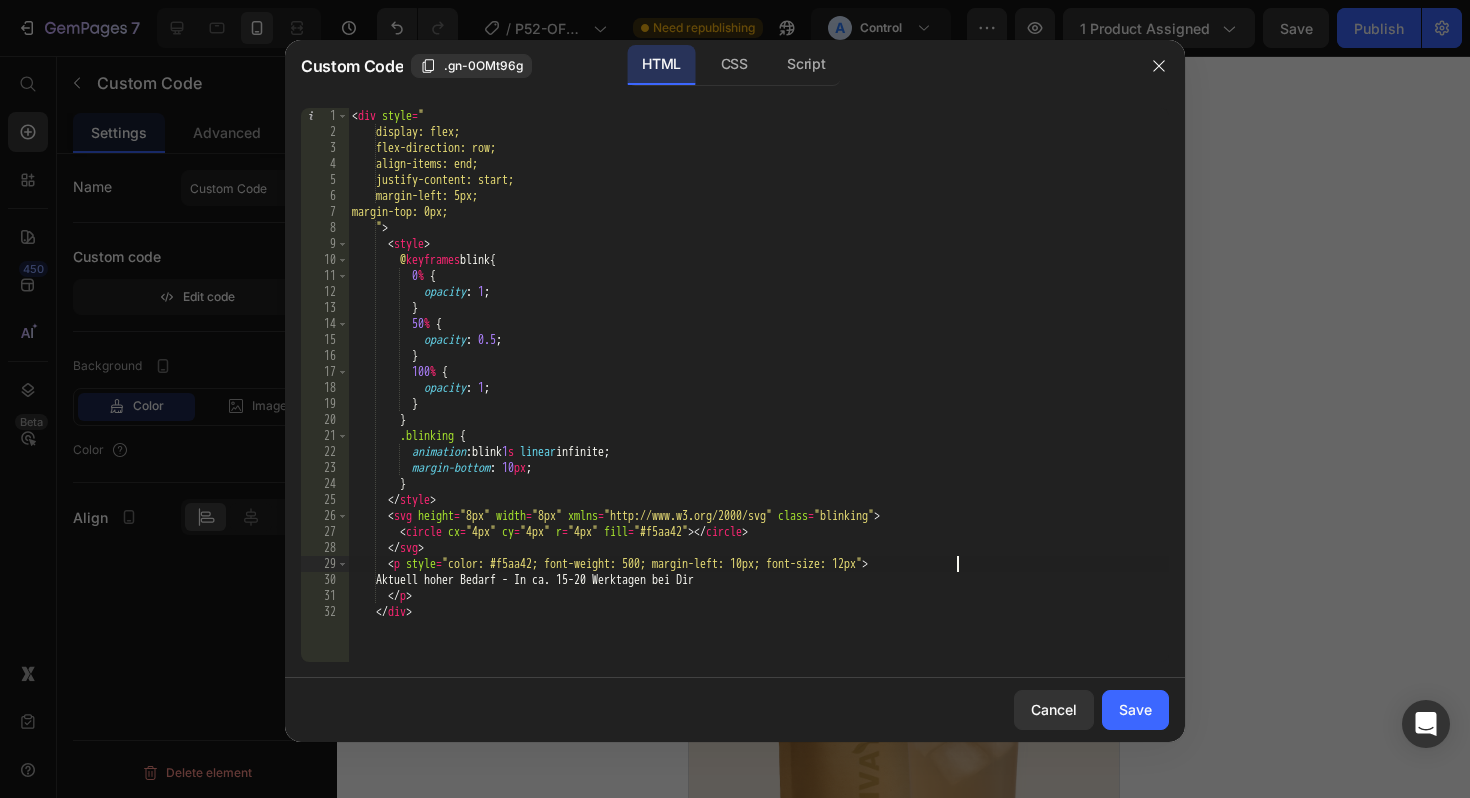 click on "Aktuell hoher Bedarf - In ca. 15-20 Werktagen bei Dir" at bounding box center [758, 401] 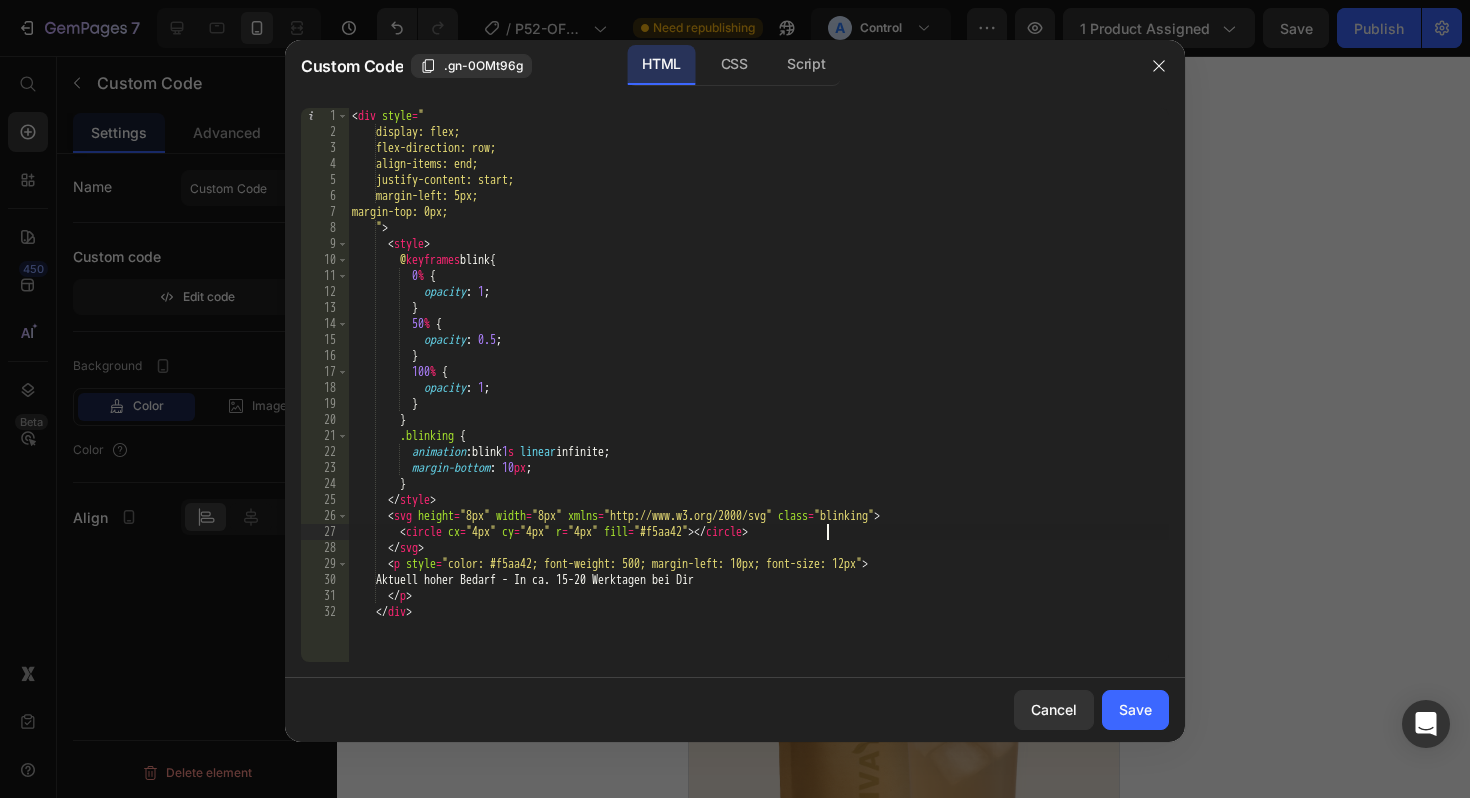 scroll, scrollTop: 0, scrollLeft: 38, axis: horizontal 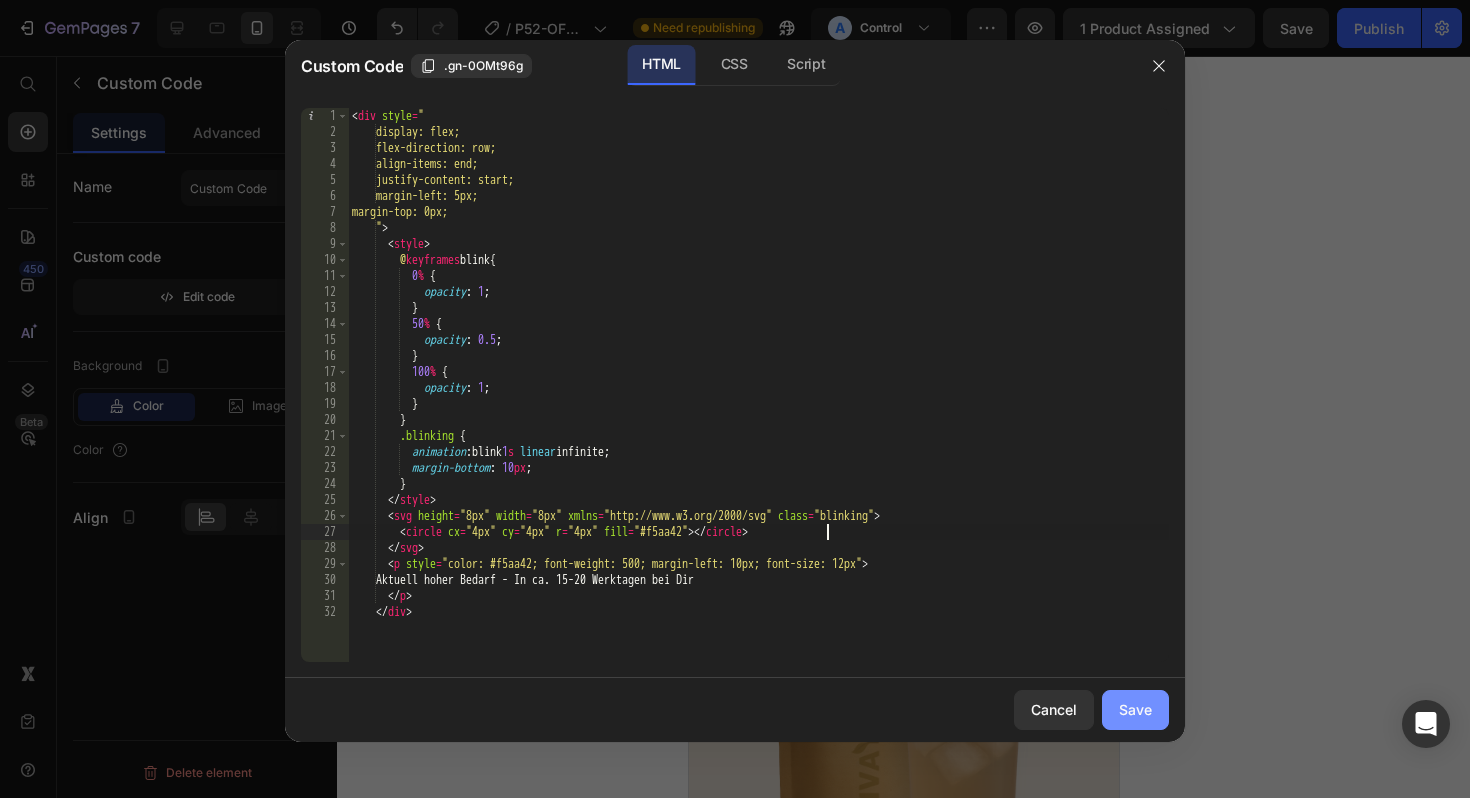type on "<circle cx="4px" cy="4px" r="4px" fill="#f5aa42"></circle>" 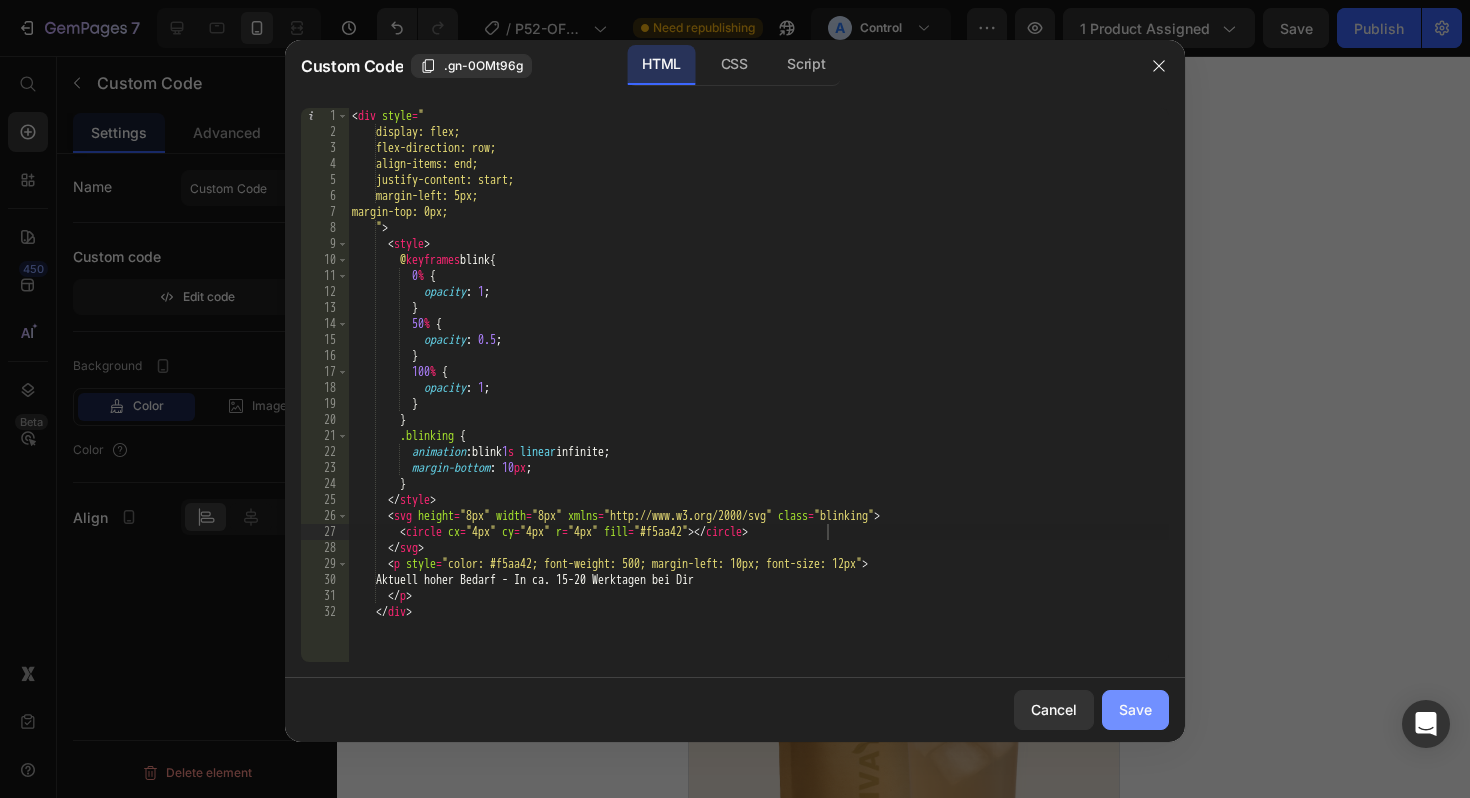 click on "Save" at bounding box center [1135, 709] 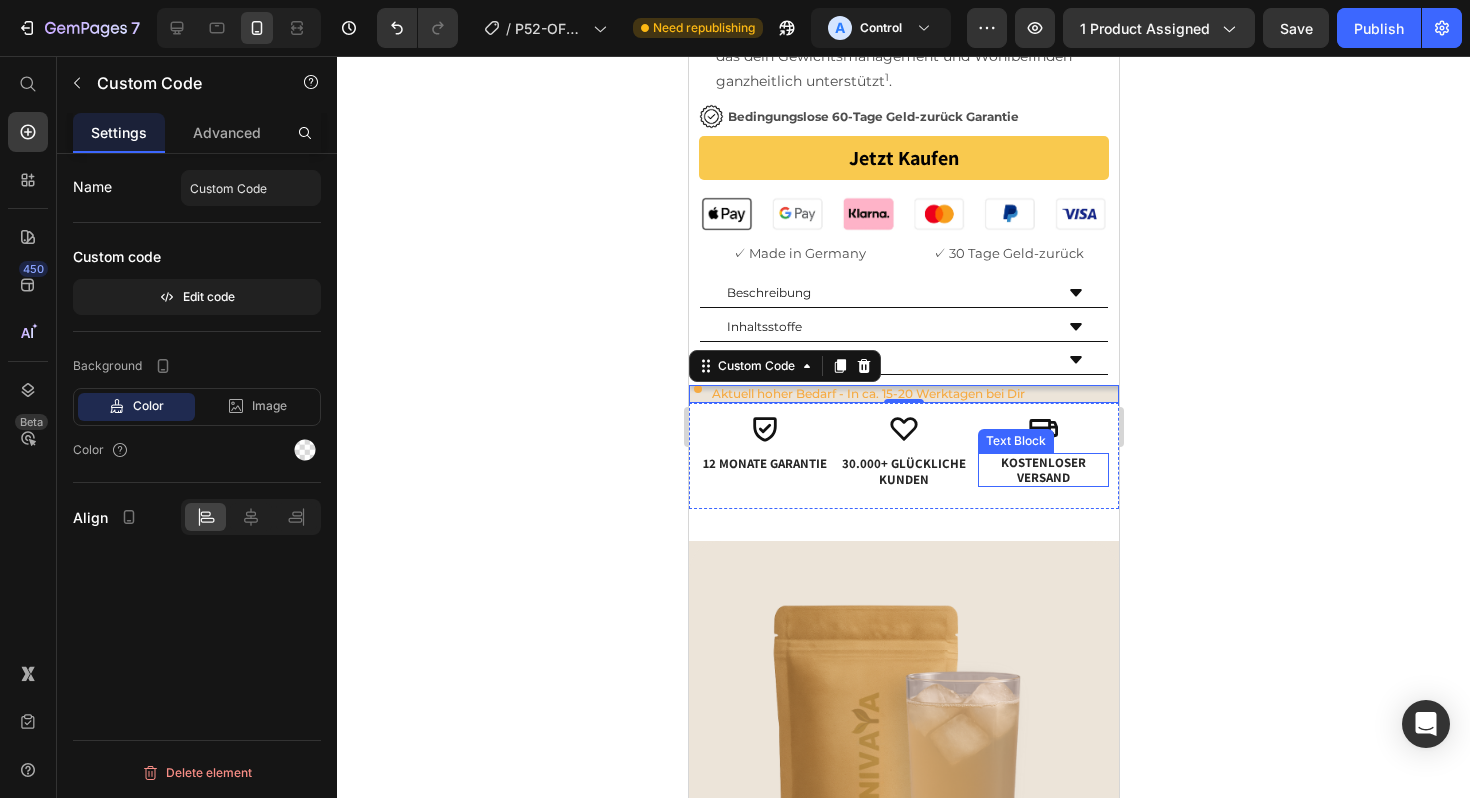 click 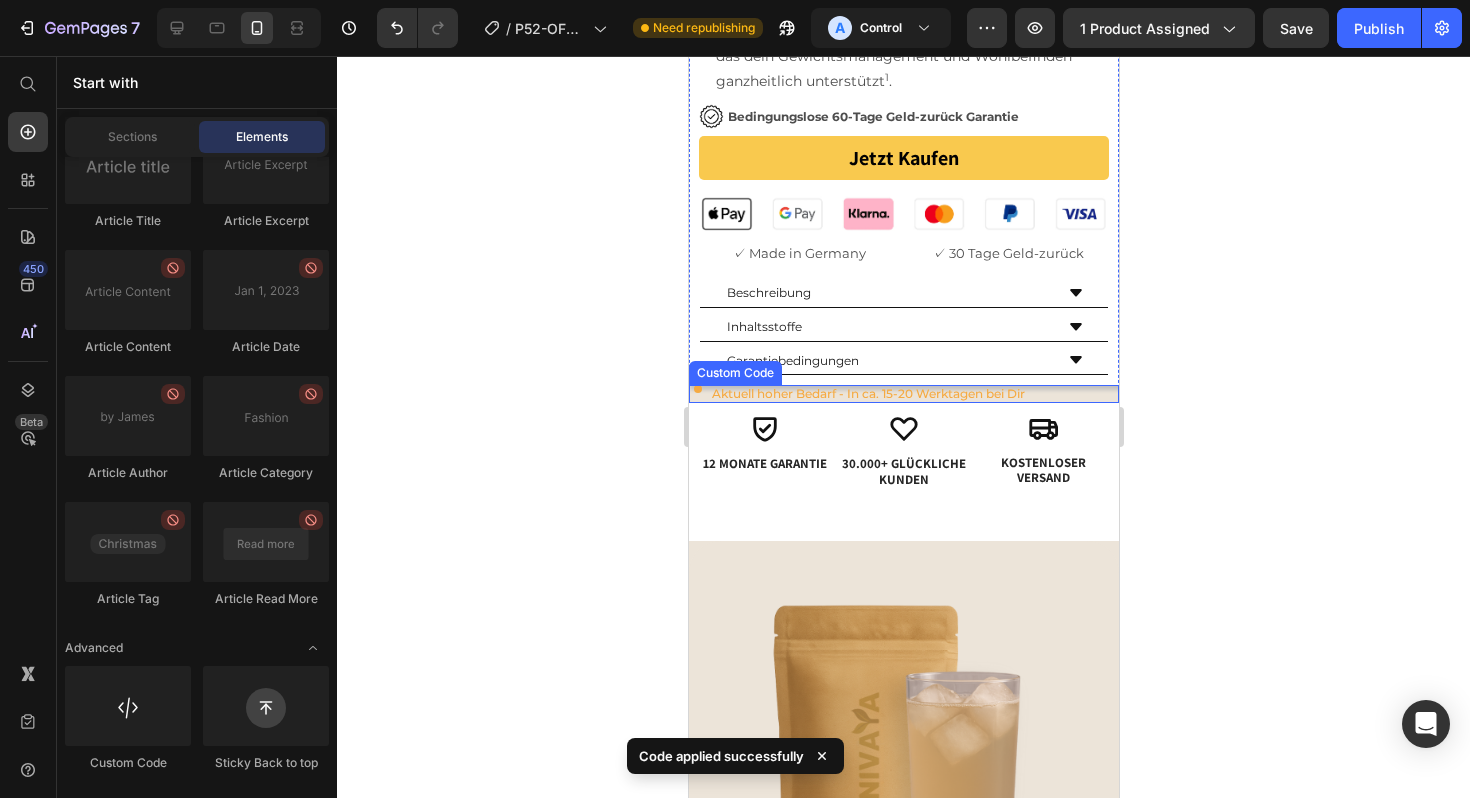 click on "Aktuell hoher Bedarf - In ca. 15-20 Werktagen bei Dir" at bounding box center [867, 394] 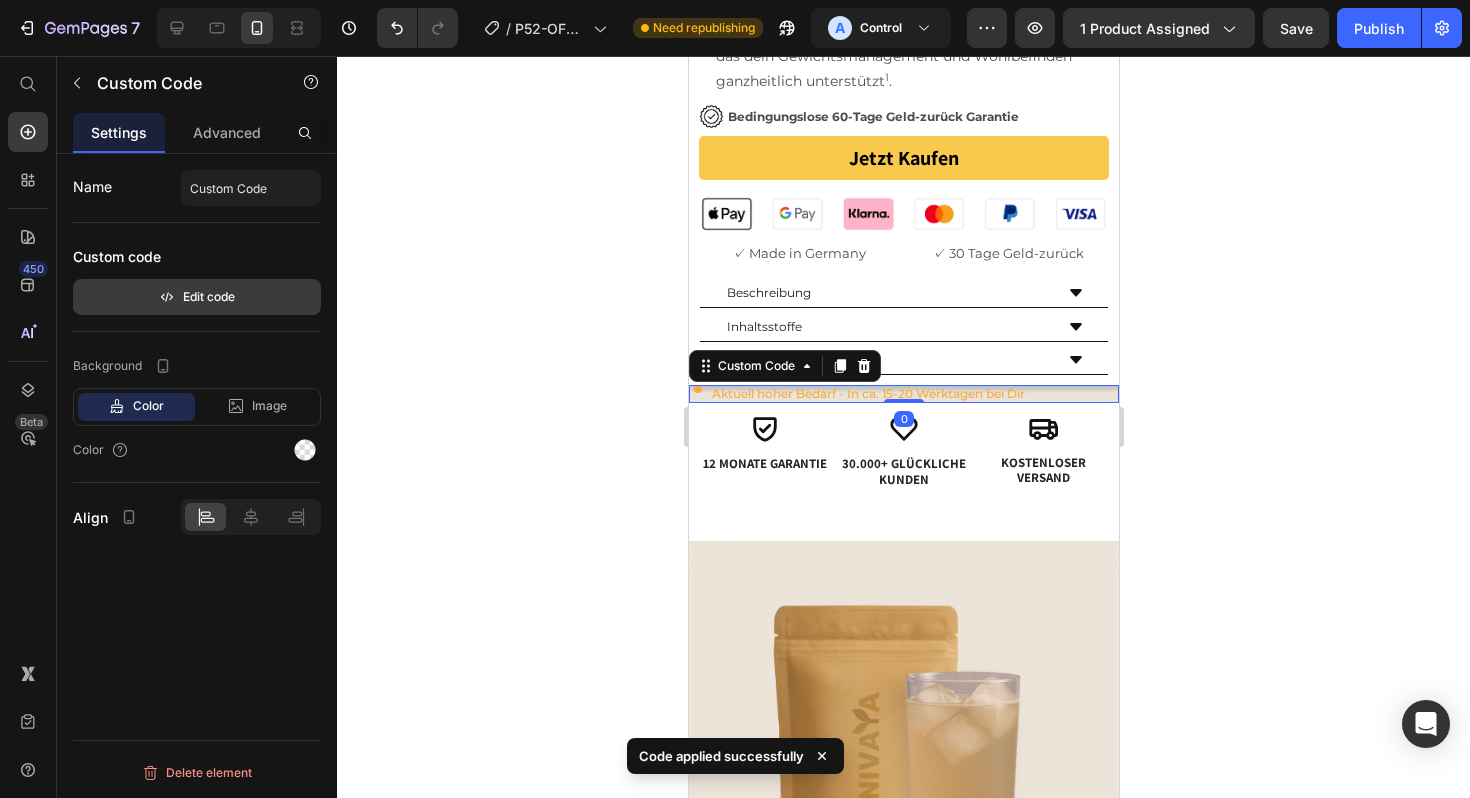 click on "Edit code" at bounding box center (197, 297) 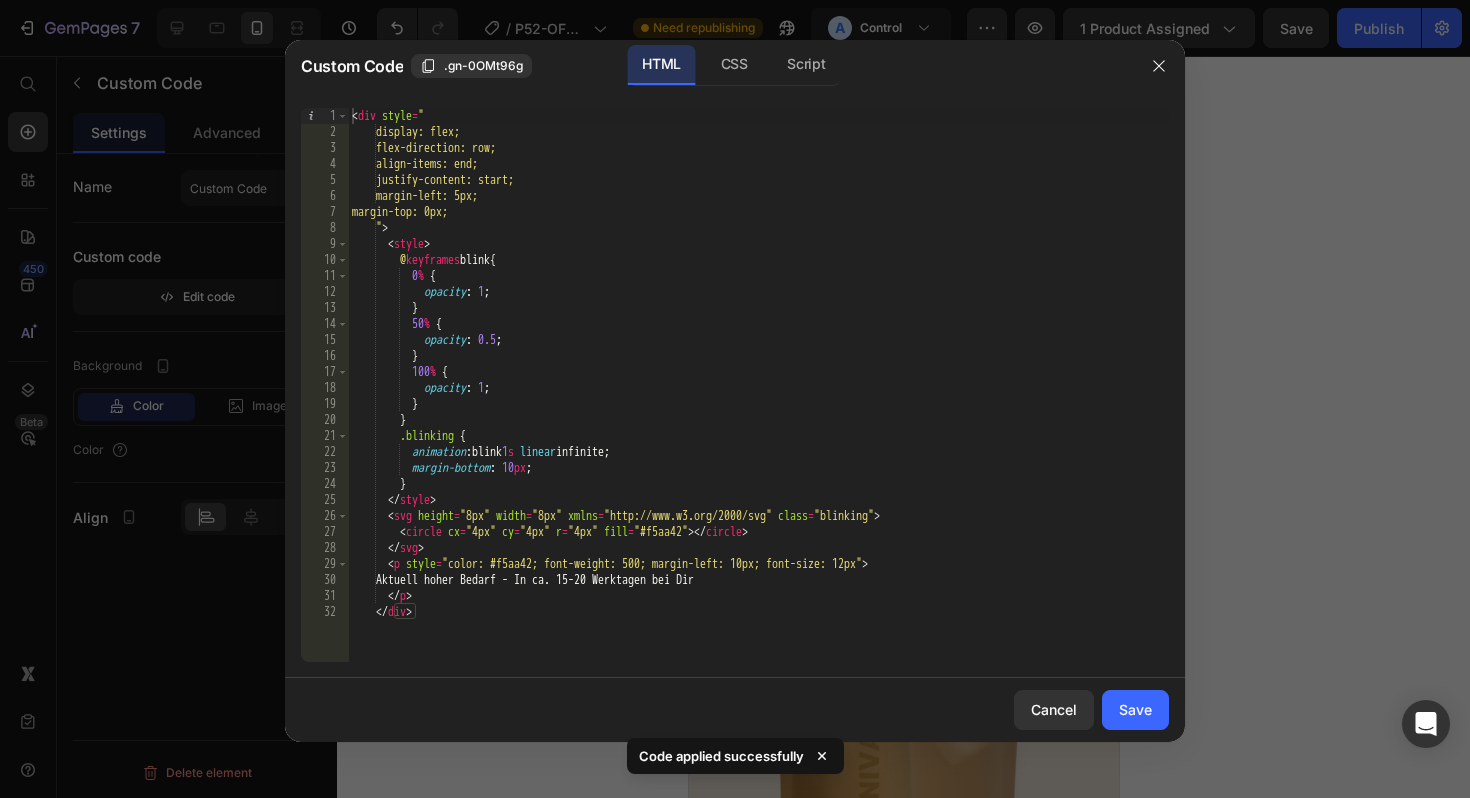 click on "Aktuell hoher Bedarf - In ca. 15-20 Werktagen bei Dir" at bounding box center [758, 401] 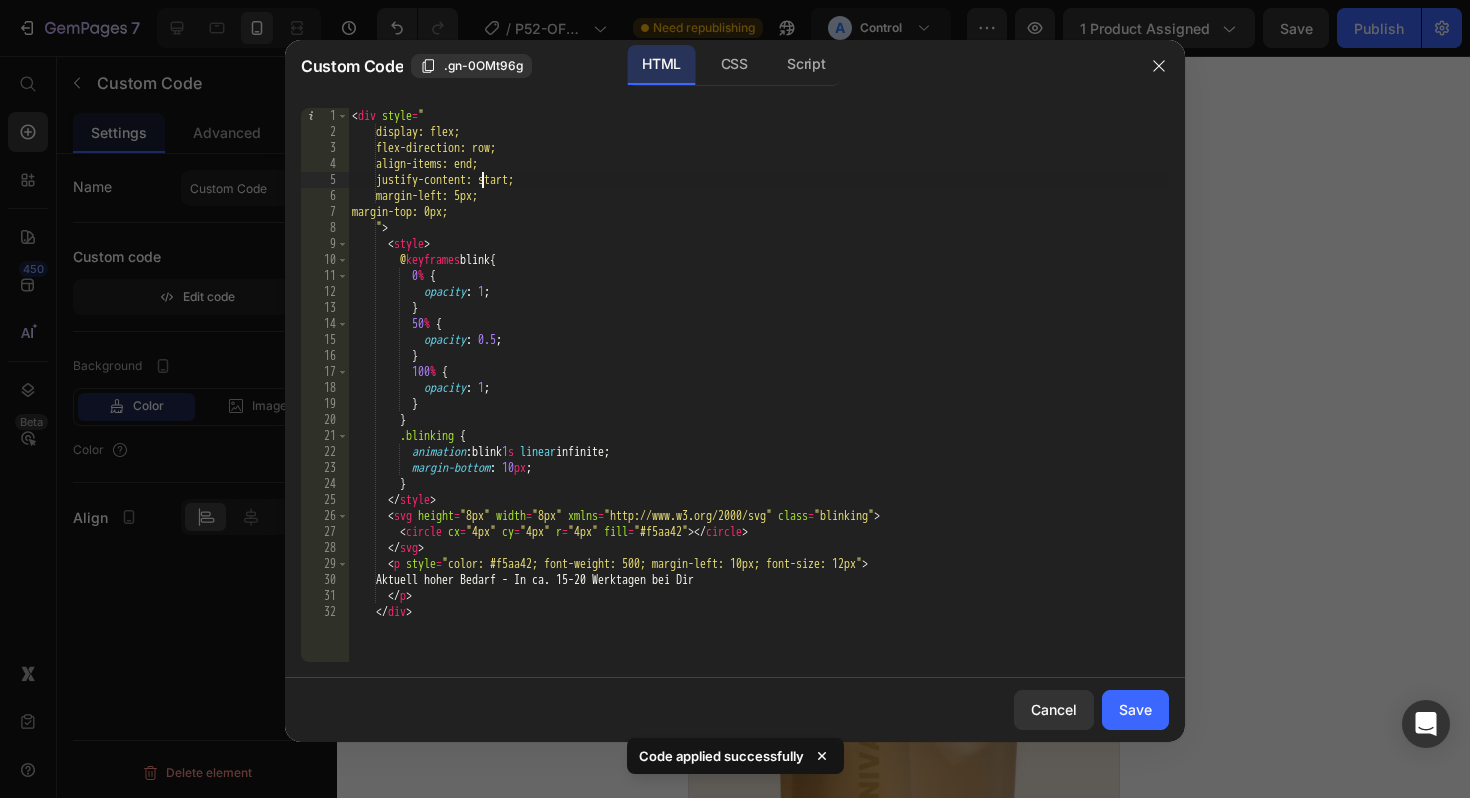 click on "Aktuell hoher Bedarf - In ca. 15-20 Werktagen bei Dir" at bounding box center [758, 401] 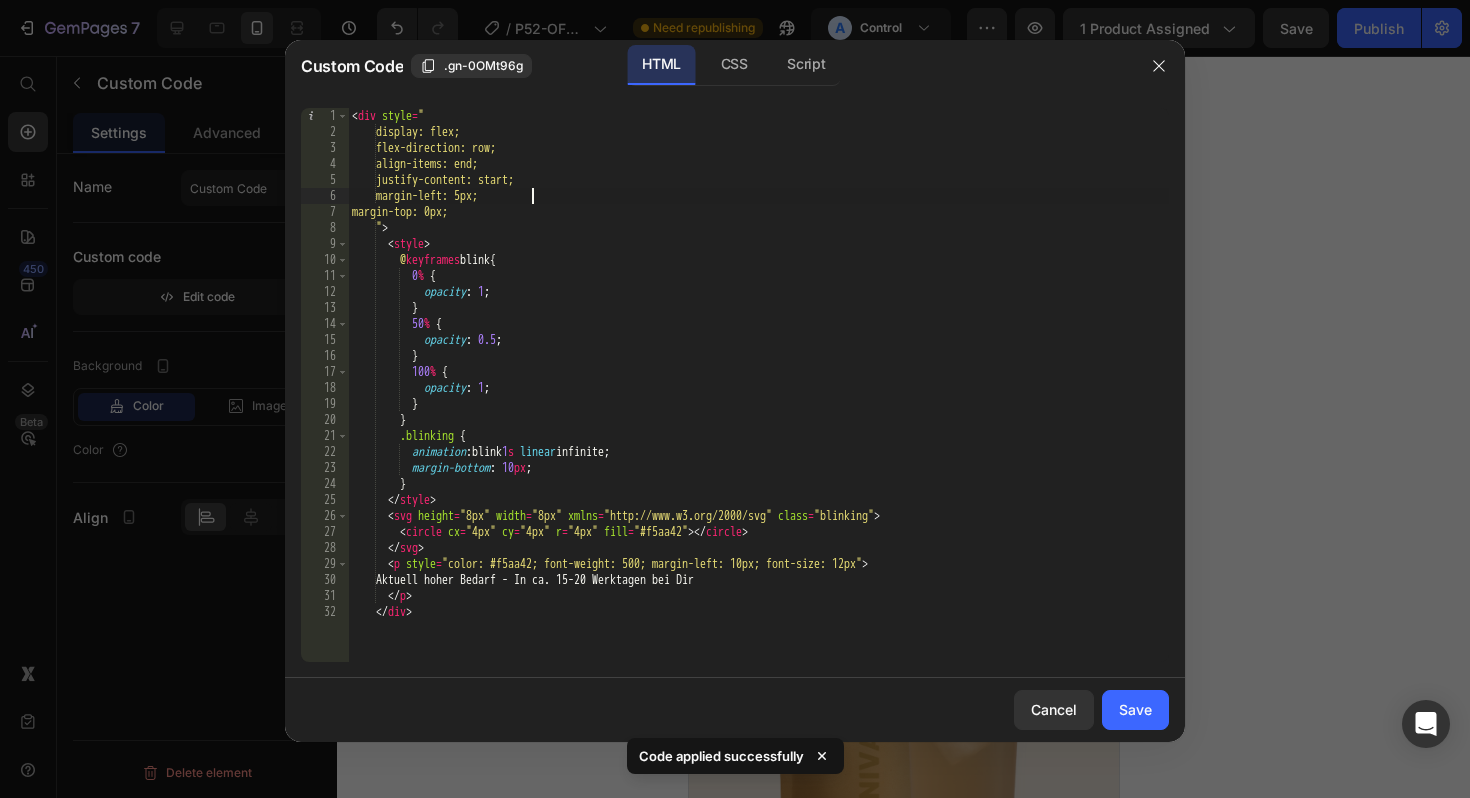 click on "Aktuell hoher Bedarf - In ca. 15-20 Werktagen bei Dir" at bounding box center [758, 401] 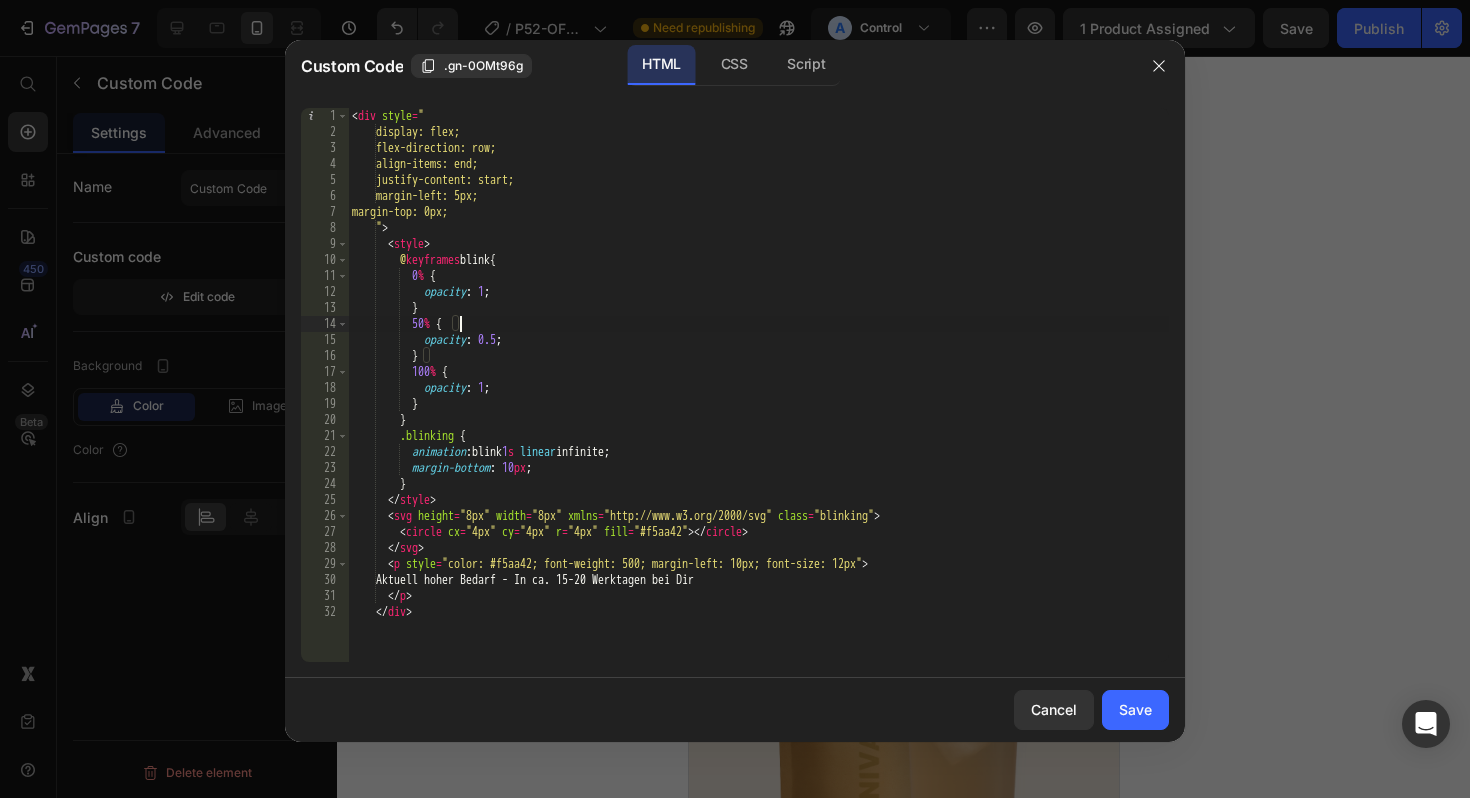 click on "Aktuell hoher Bedarf - In ca. 15-20 Werktagen bei Dir" at bounding box center [758, 401] 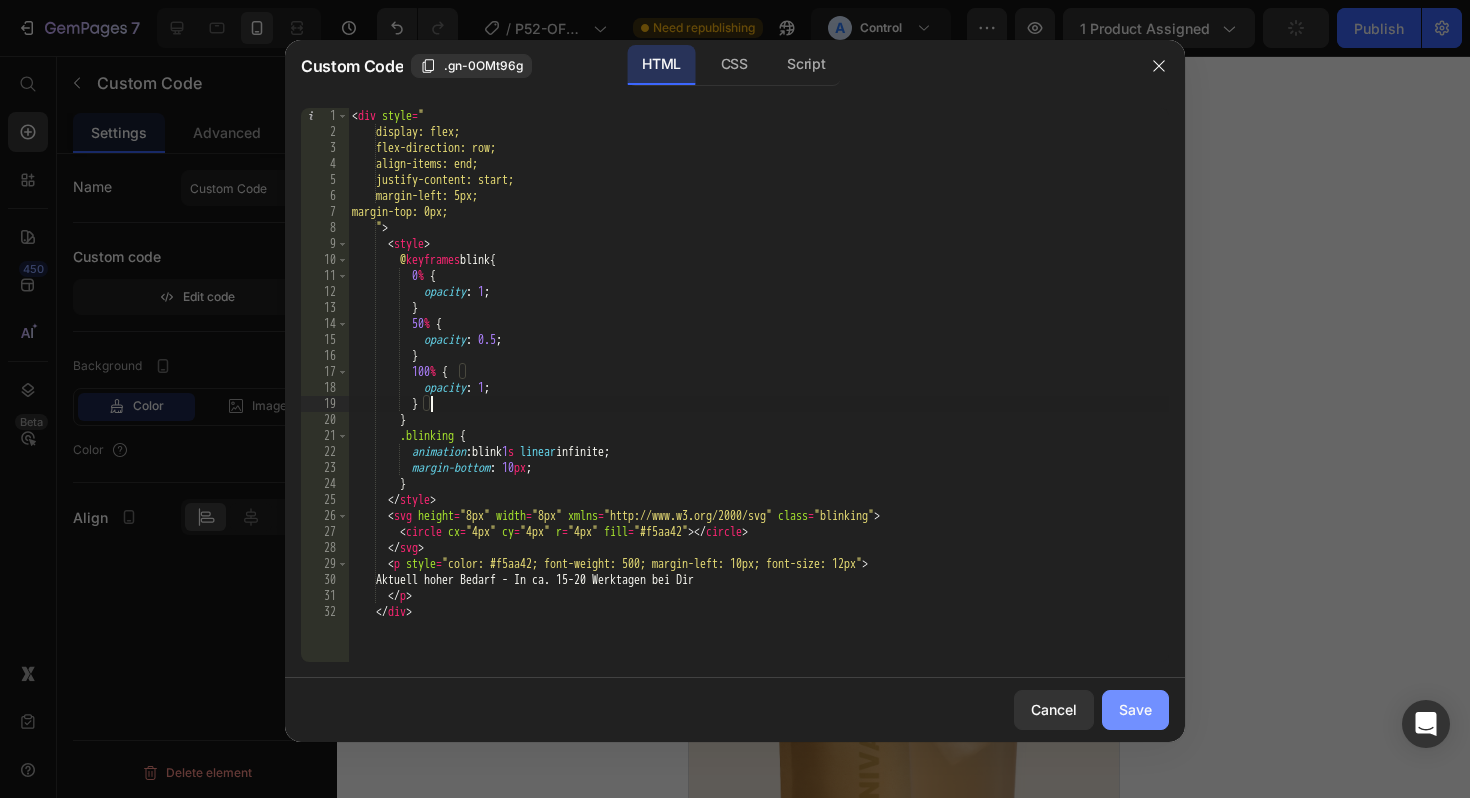 click on "Save" 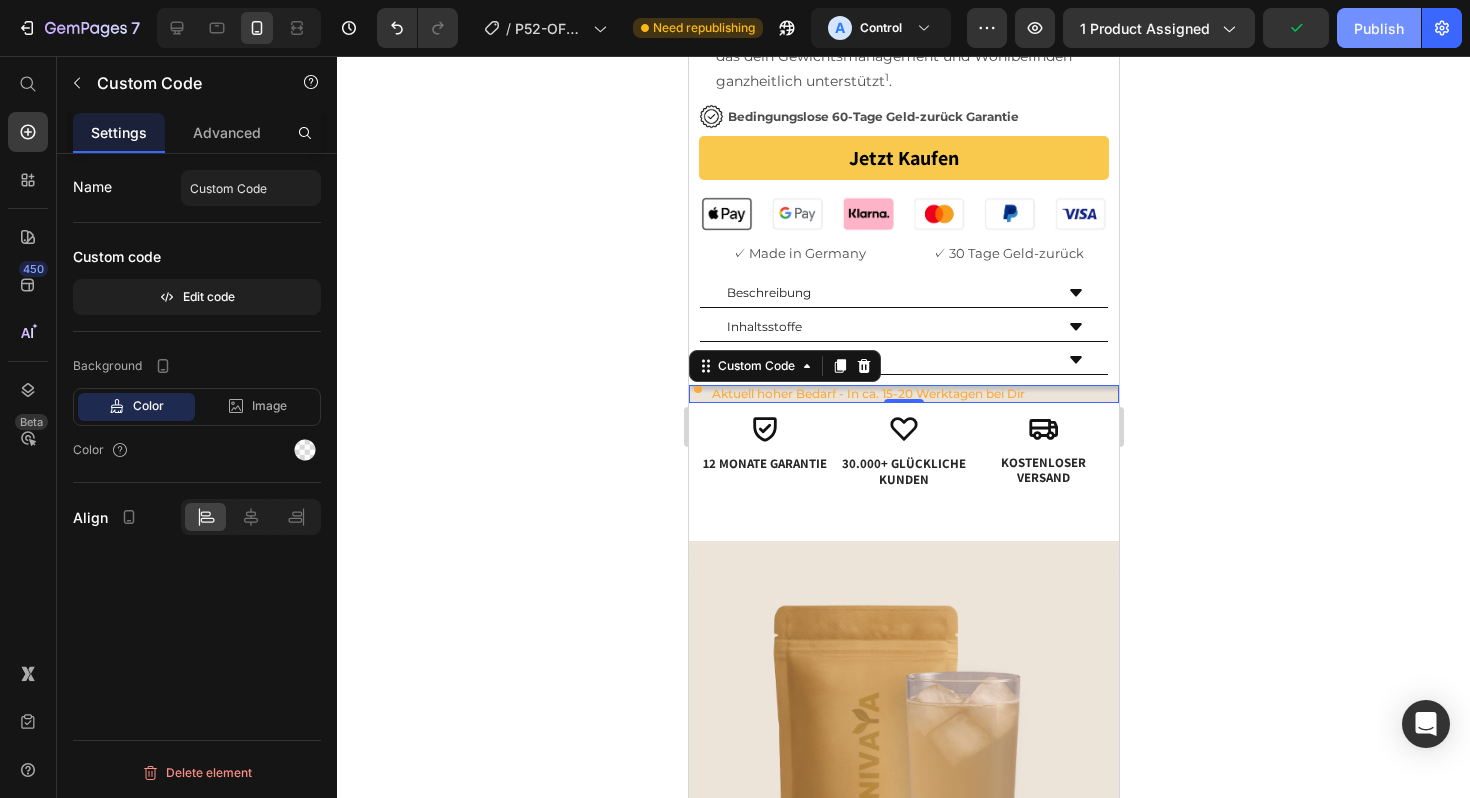 click on "Publish" 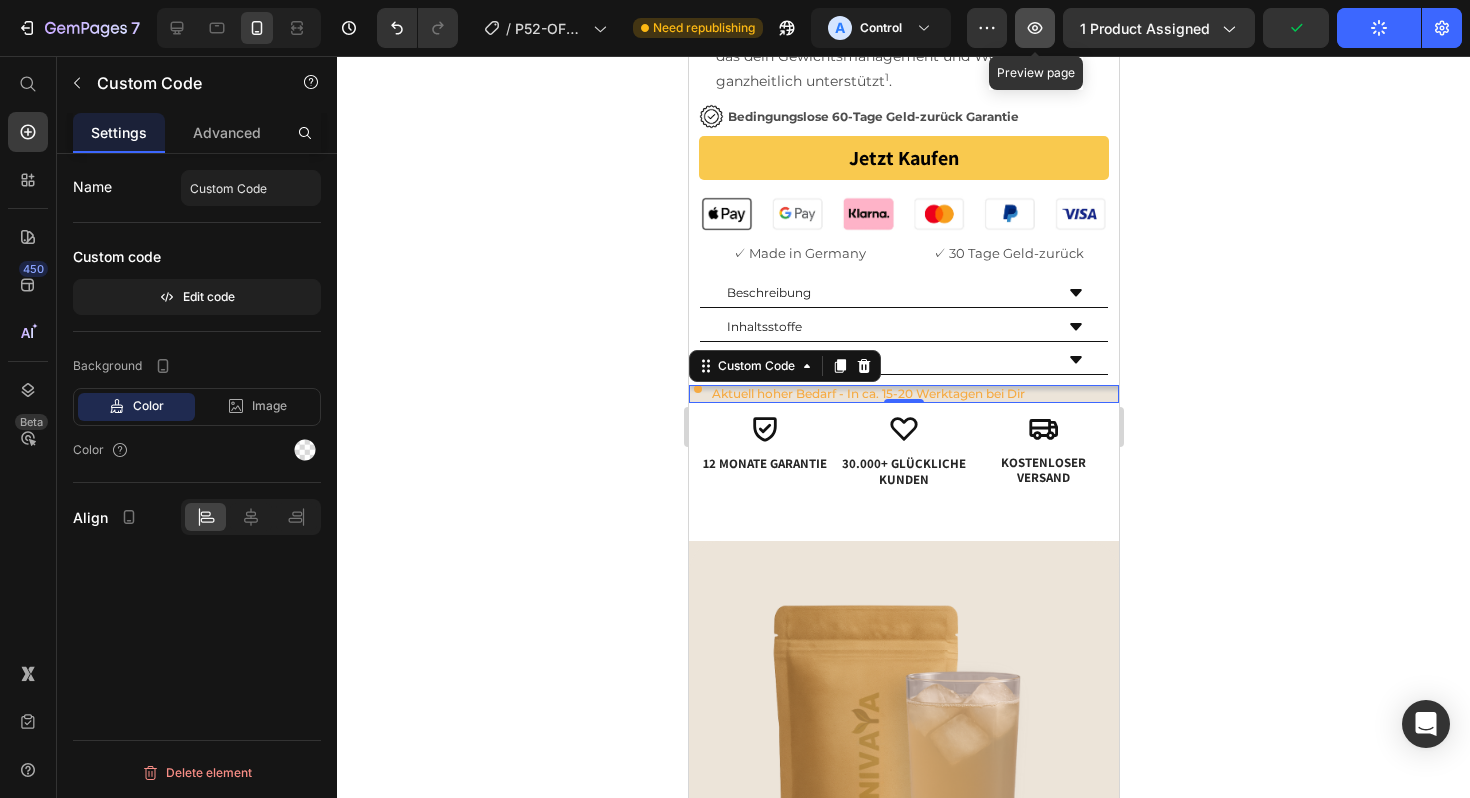 click 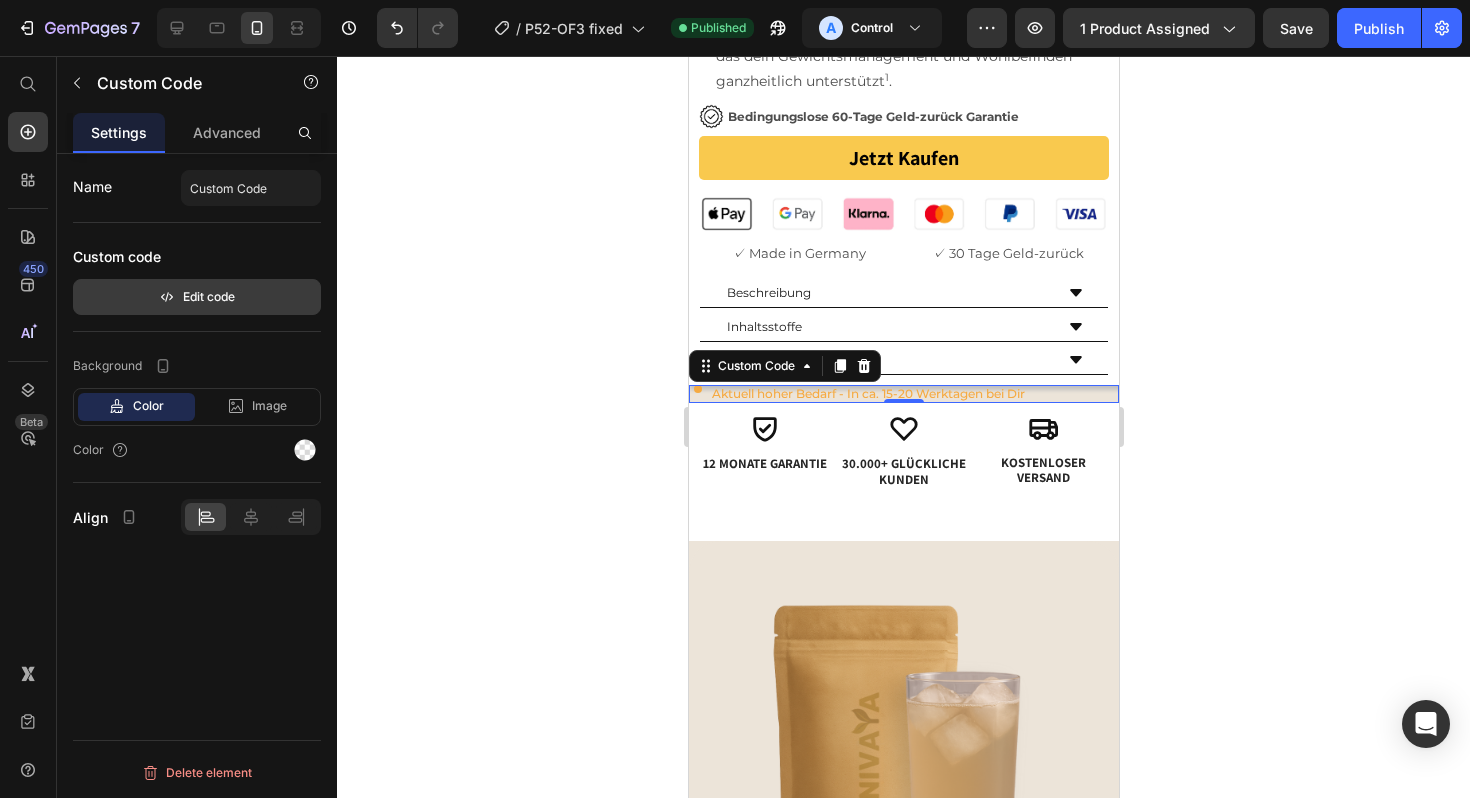 click on "Edit code" at bounding box center [197, 297] 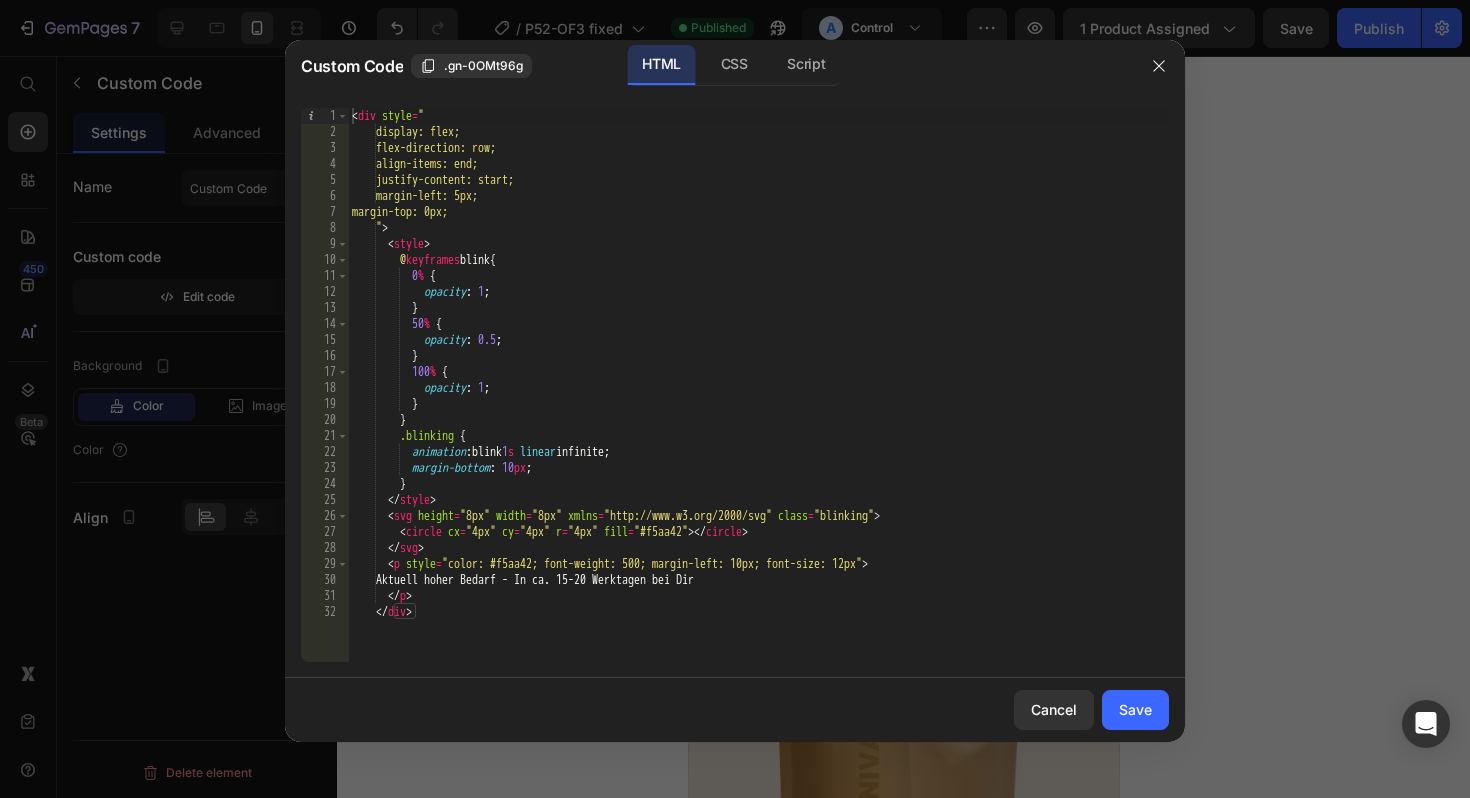click at bounding box center [735, 399] 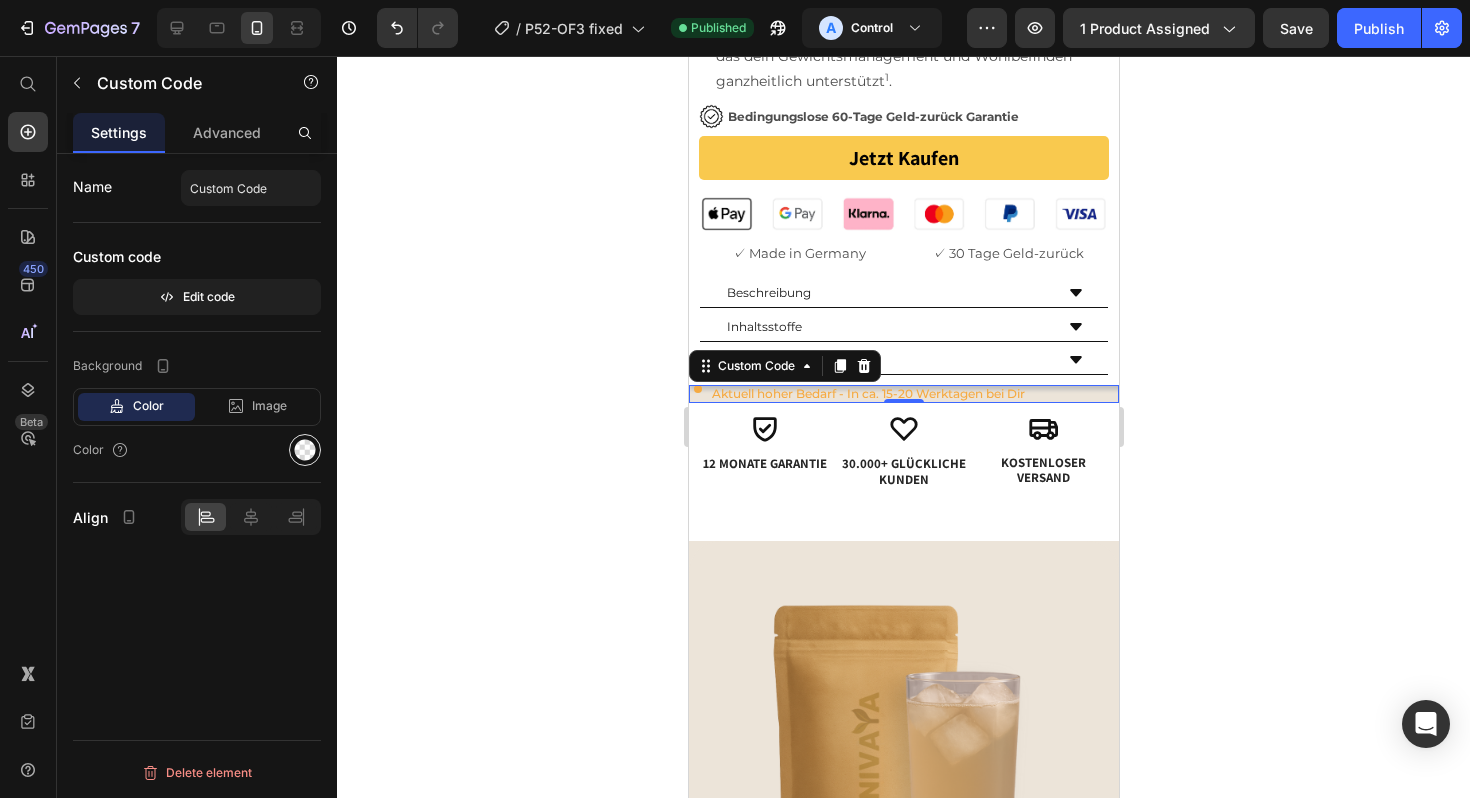 click at bounding box center [305, 450] 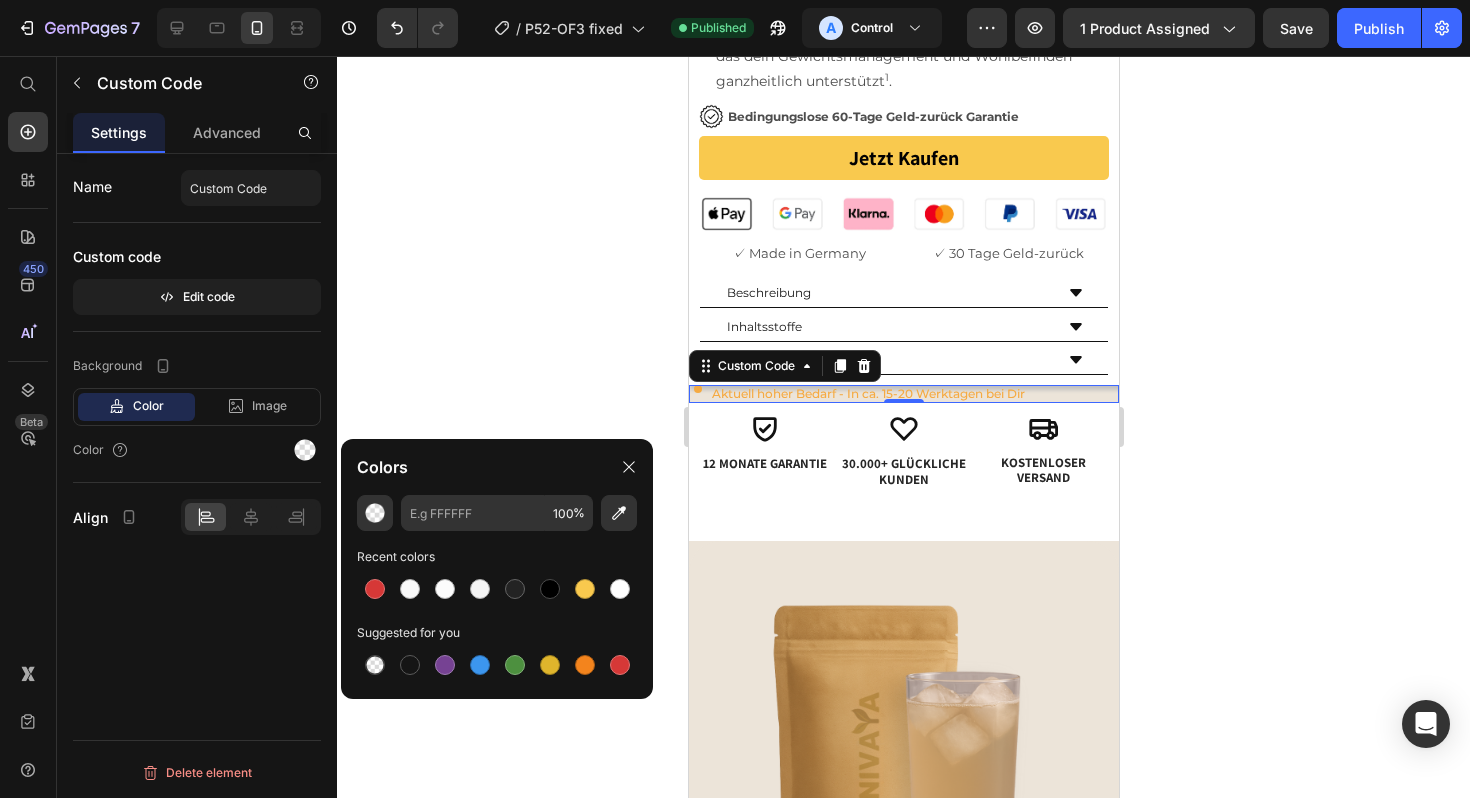 click on "Color" 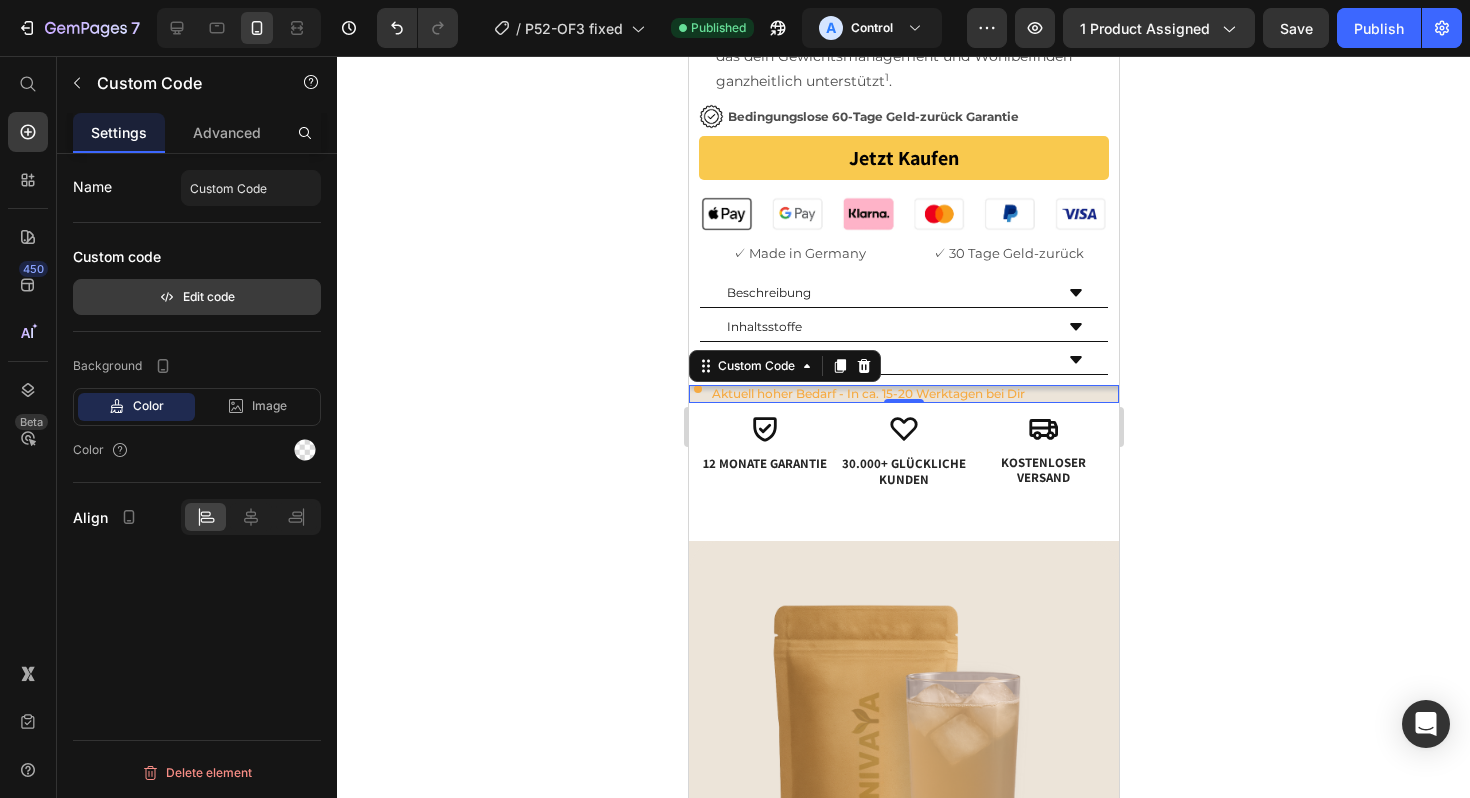 click on "Edit code" at bounding box center (197, 297) 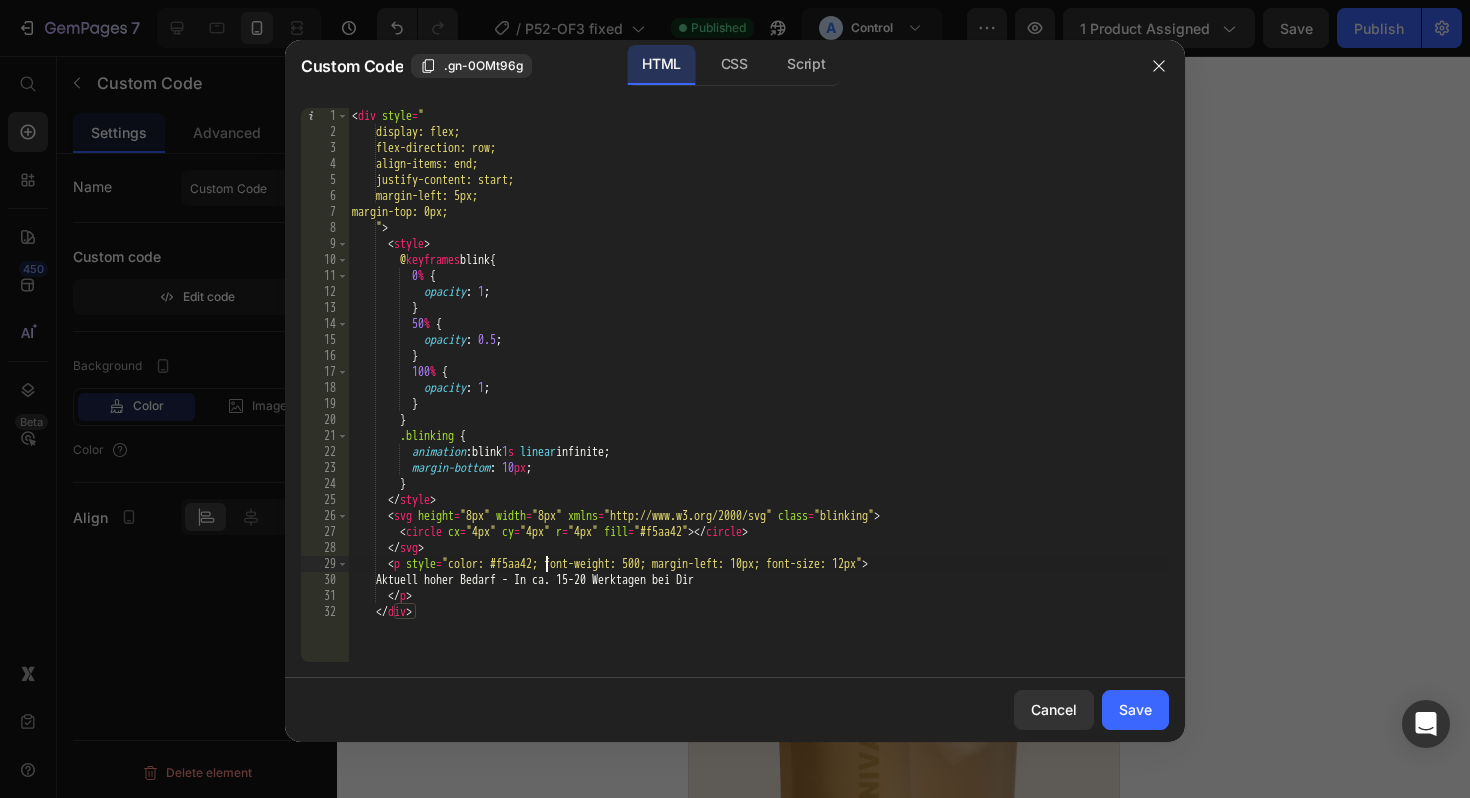 click on "Aktuell hoher Bedarf - In ca. 15-20 Werktagen bei Dir" at bounding box center [758, 401] 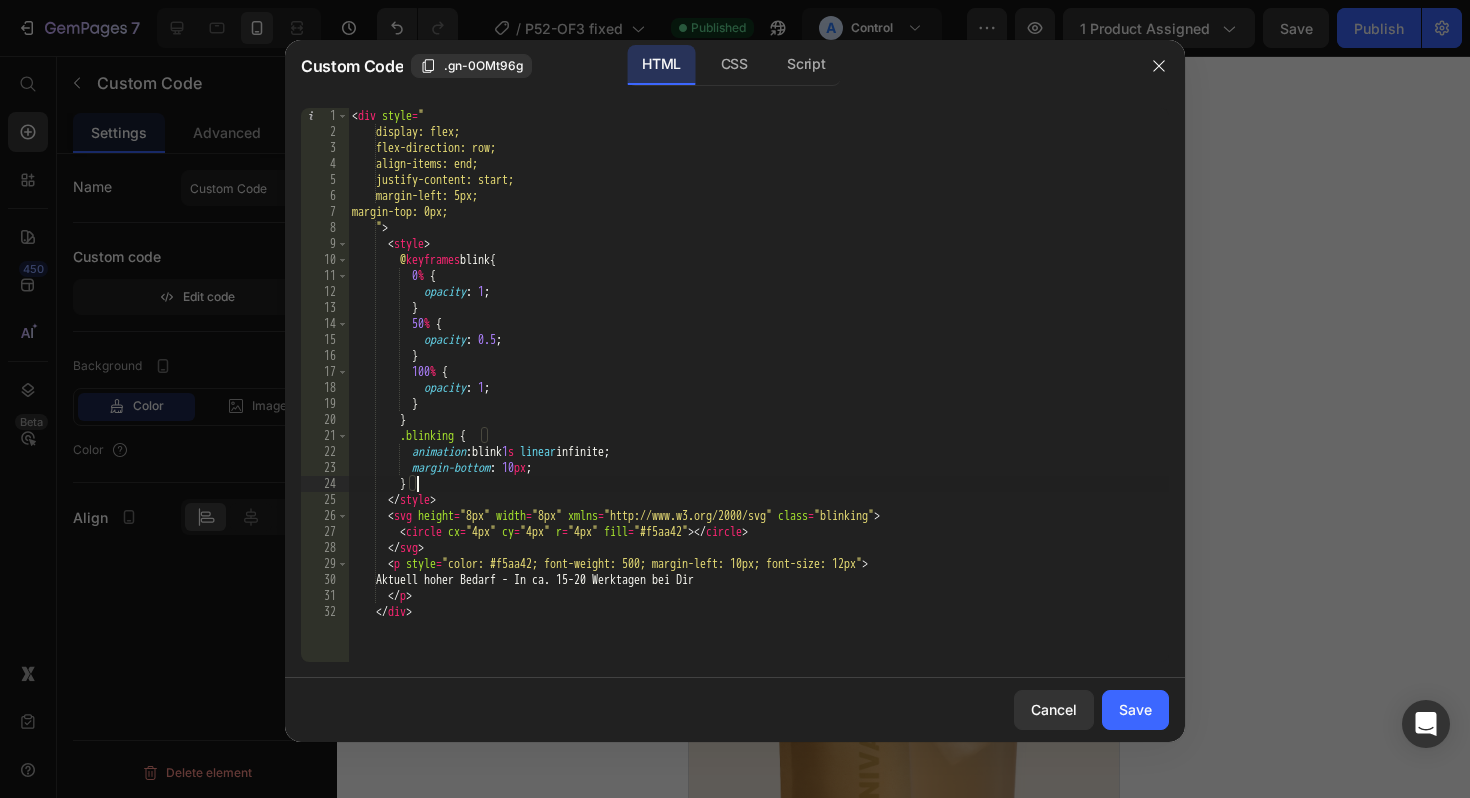 click on "Aktuell hoher Bedarf - In ca. 15-20 Werktagen bei Dir" at bounding box center (758, 401) 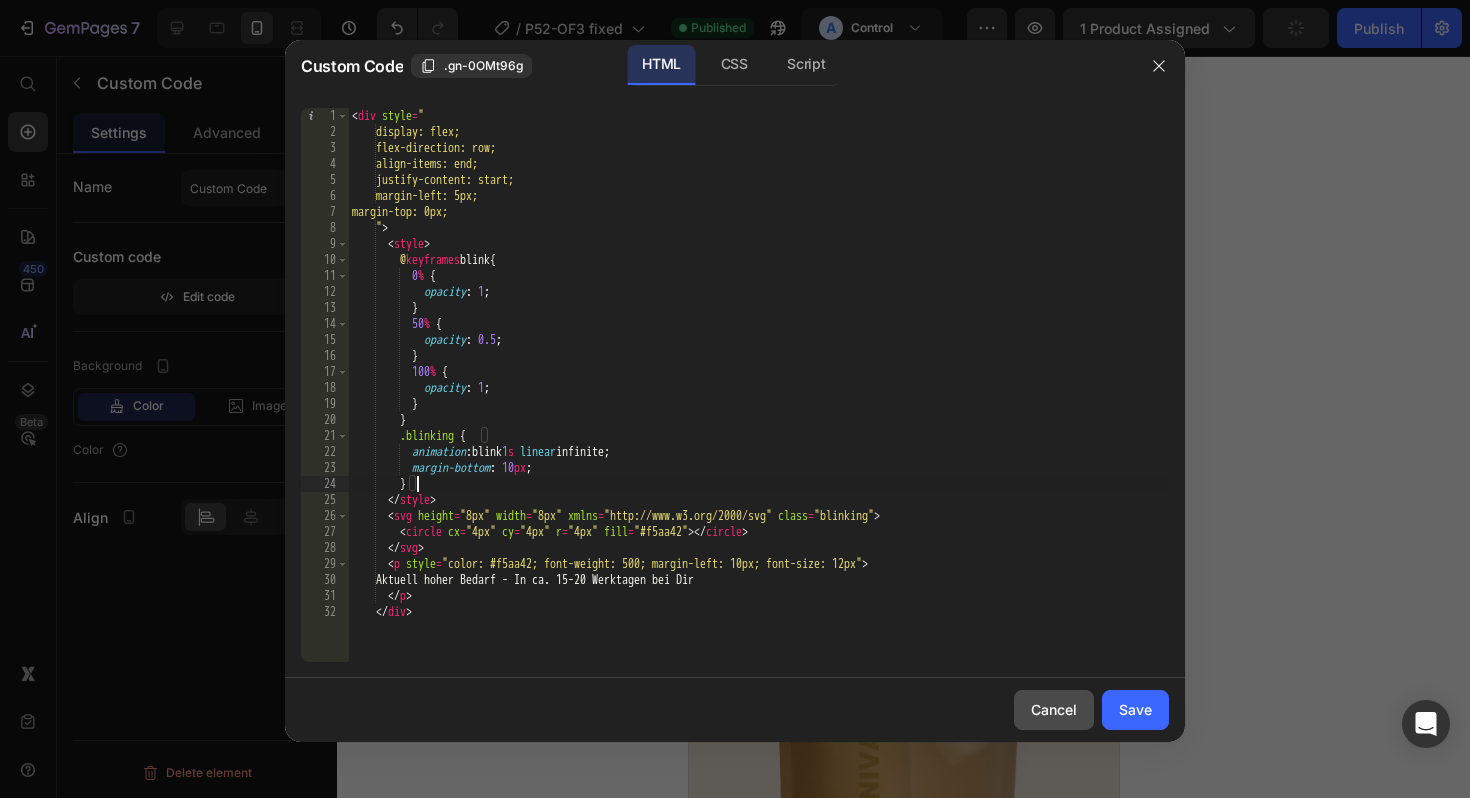 click on "Cancel" at bounding box center (1054, 709) 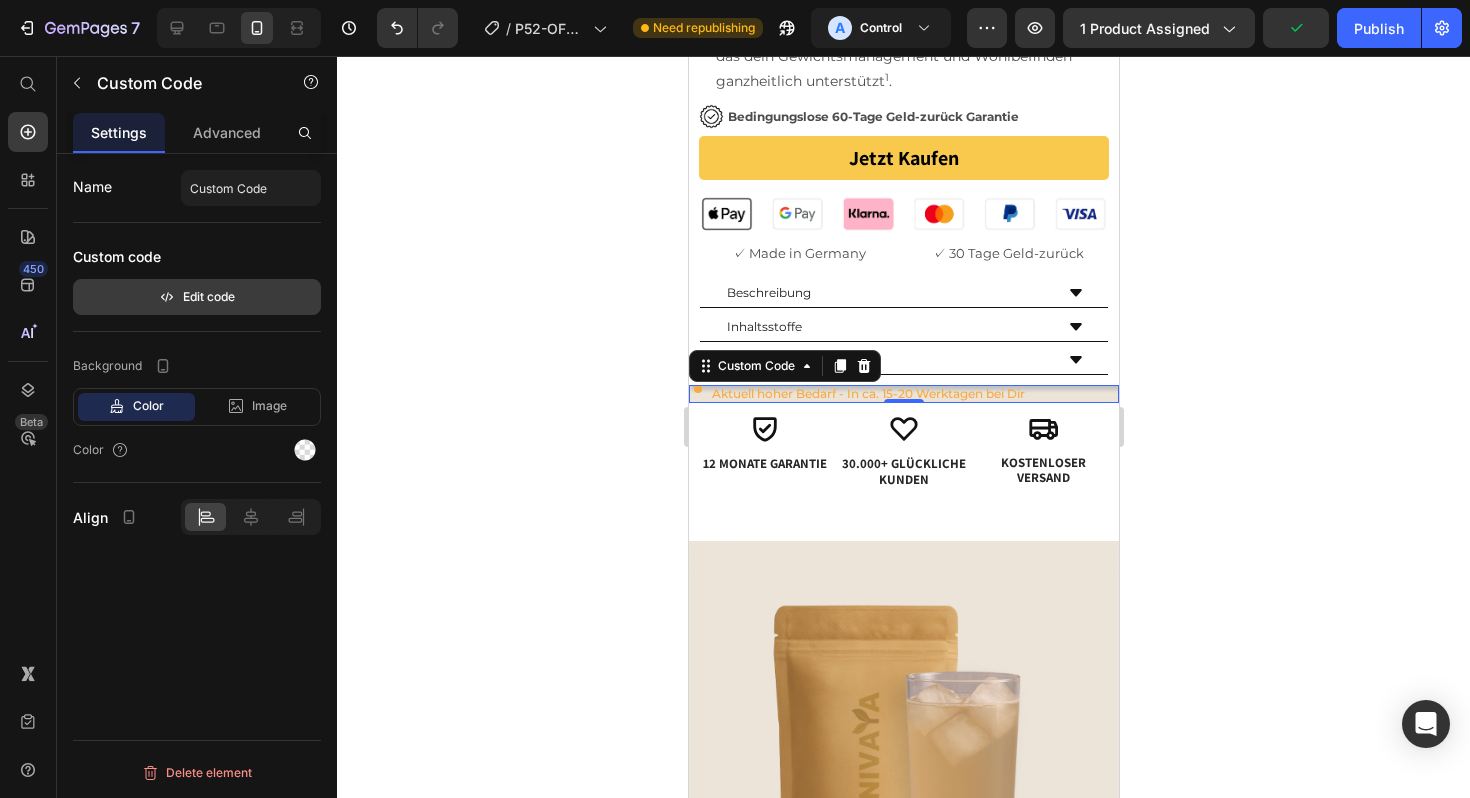click on "Edit code" at bounding box center [197, 297] 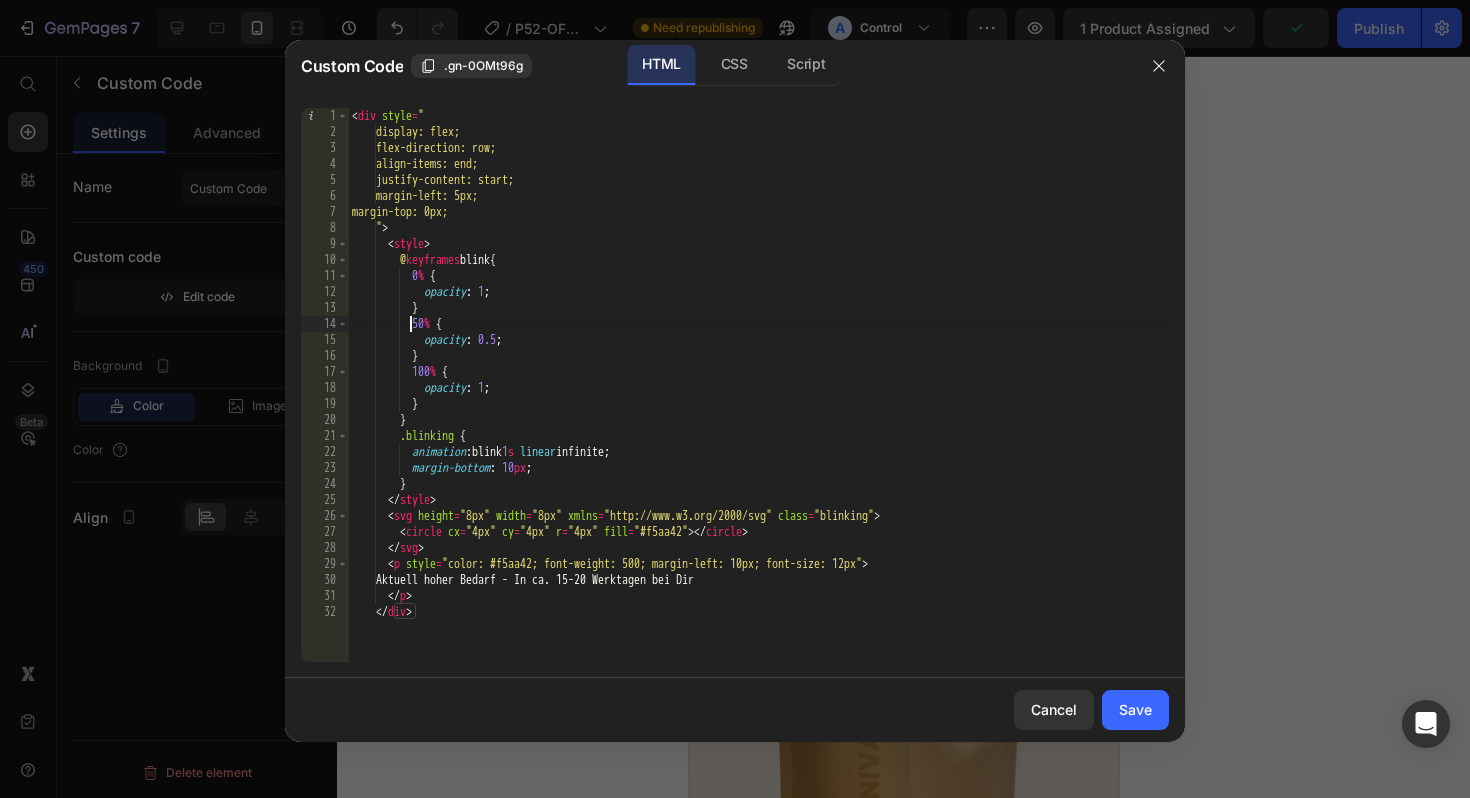click on "Aktuell hoher Bedarf - In ca. 15-20 Werktagen bei Dir" at bounding box center (758, 401) 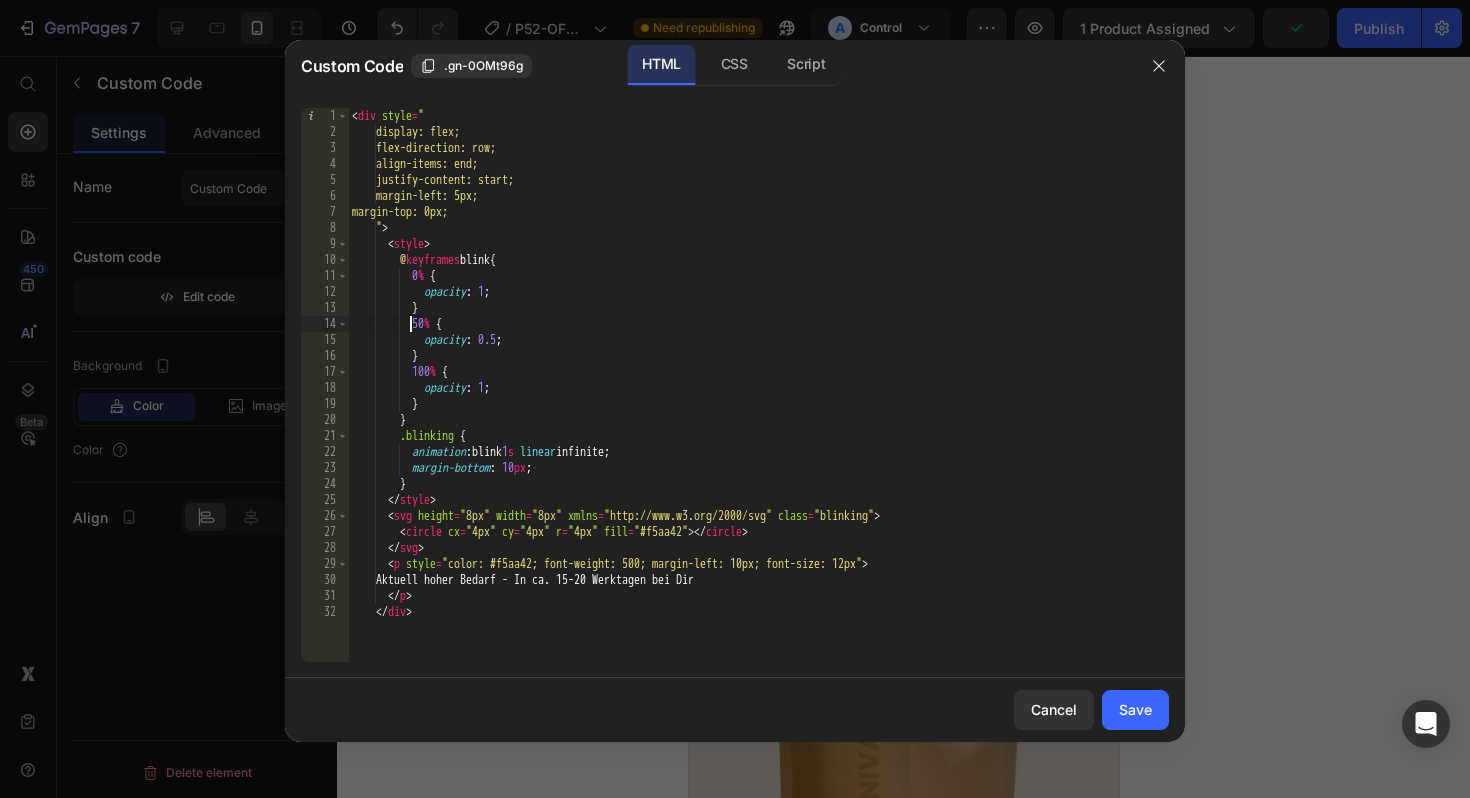 type on "</p>
</div>" 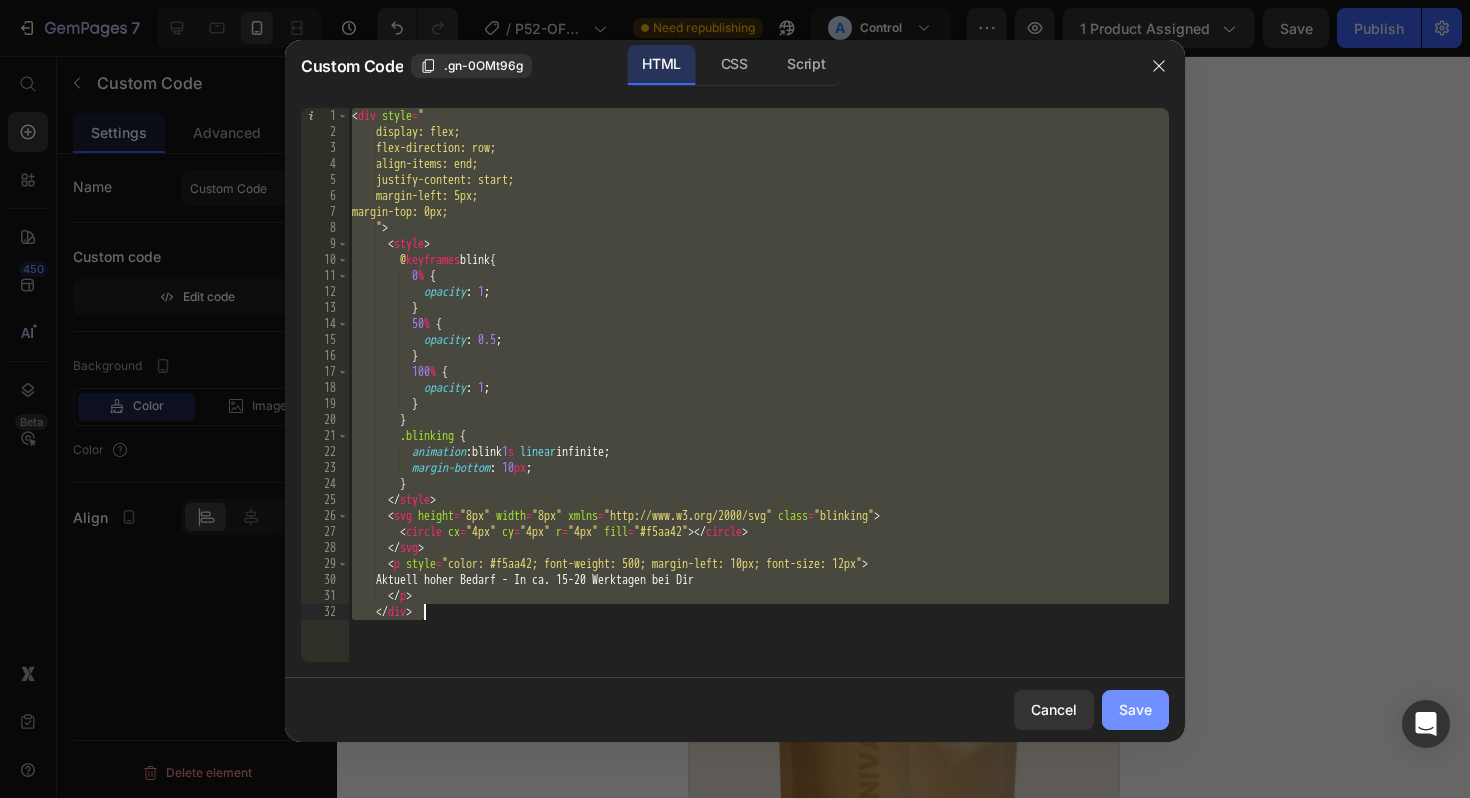 click on "Save" at bounding box center [1135, 709] 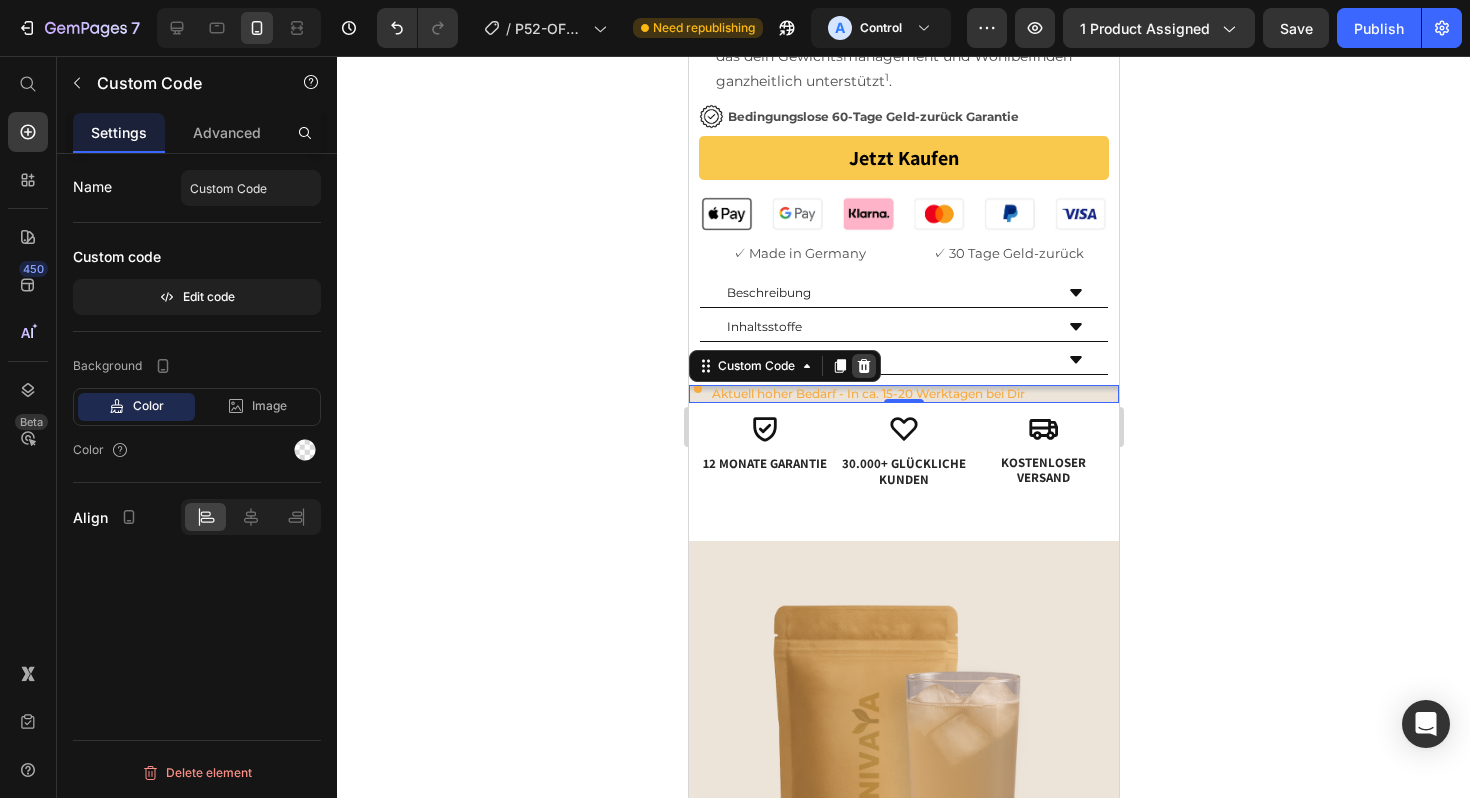 click at bounding box center [863, 366] 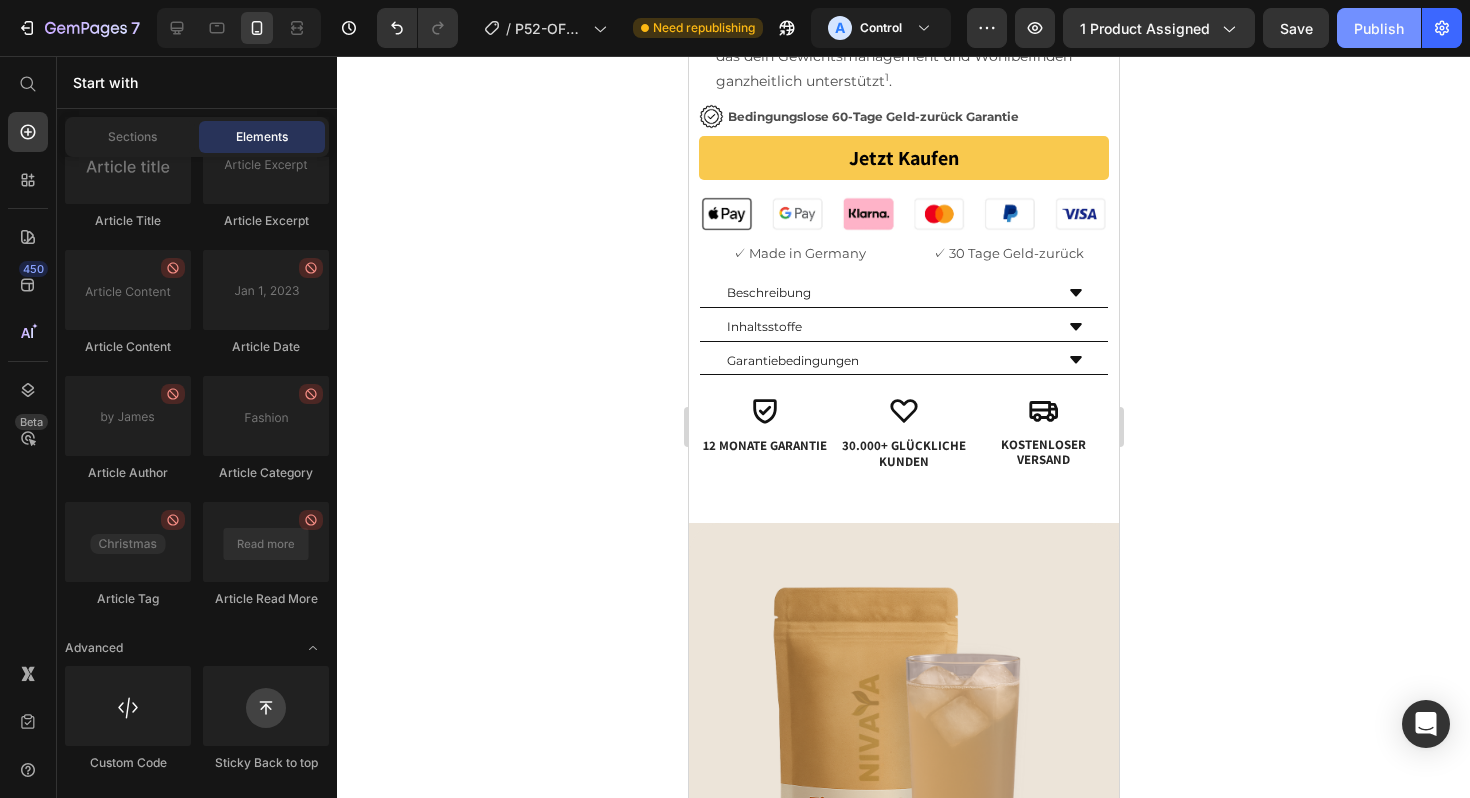 click on "Publish" 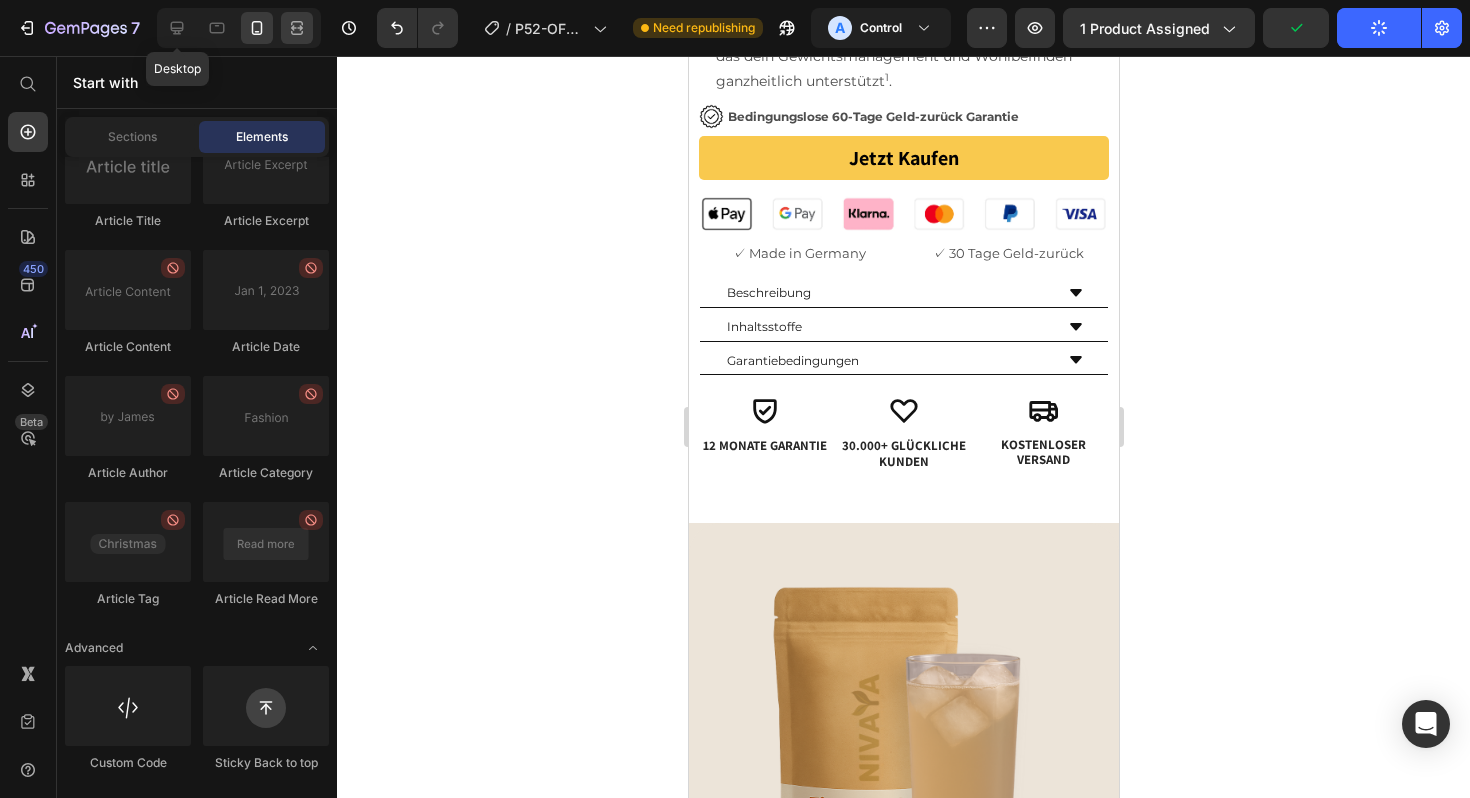 drag, startPoint x: 188, startPoint y: 25, endPoint x: 289, endPoint y: 25, distance: 101 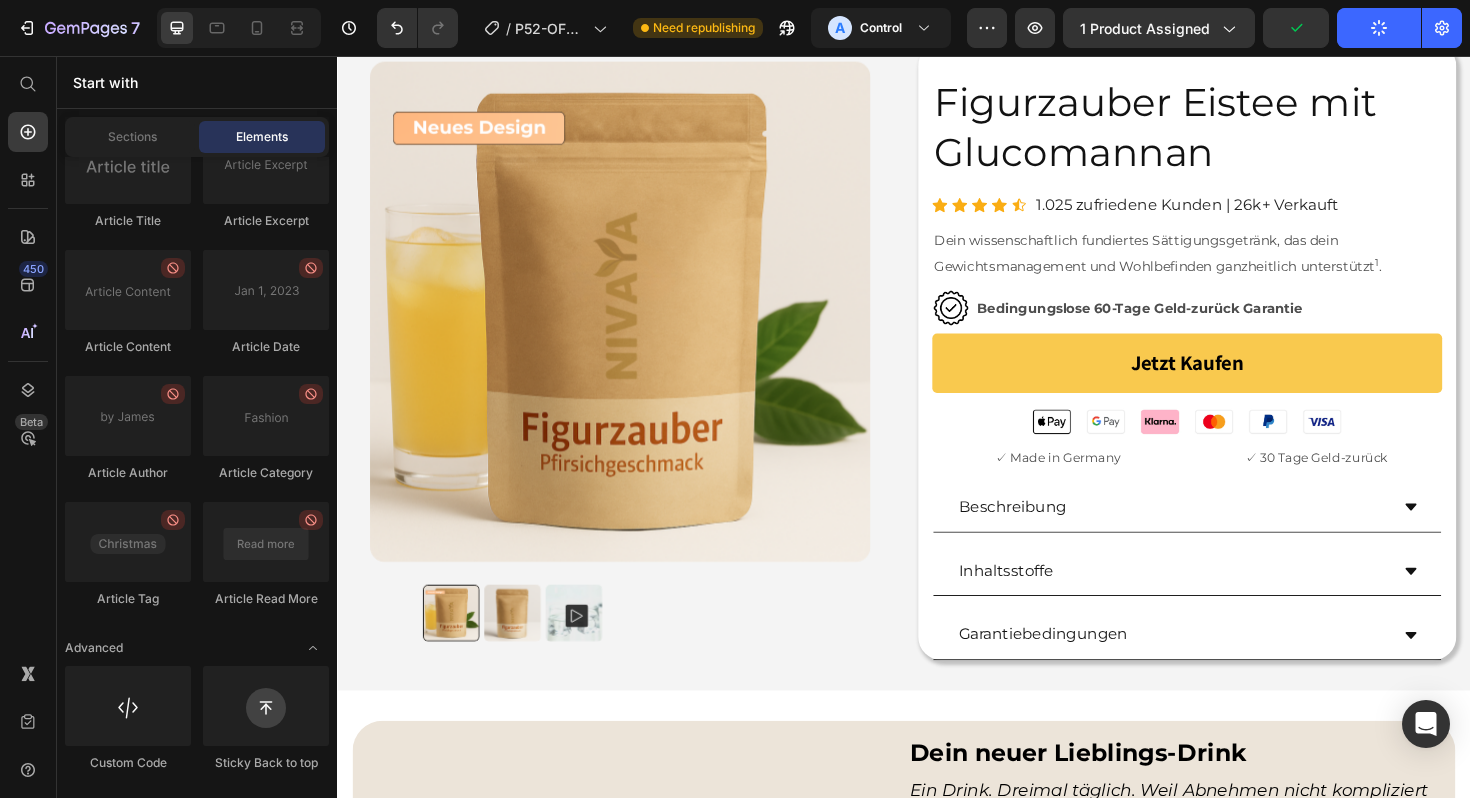 scroll, scrollTop: 114, scrollLeft: 0, axis: vertical 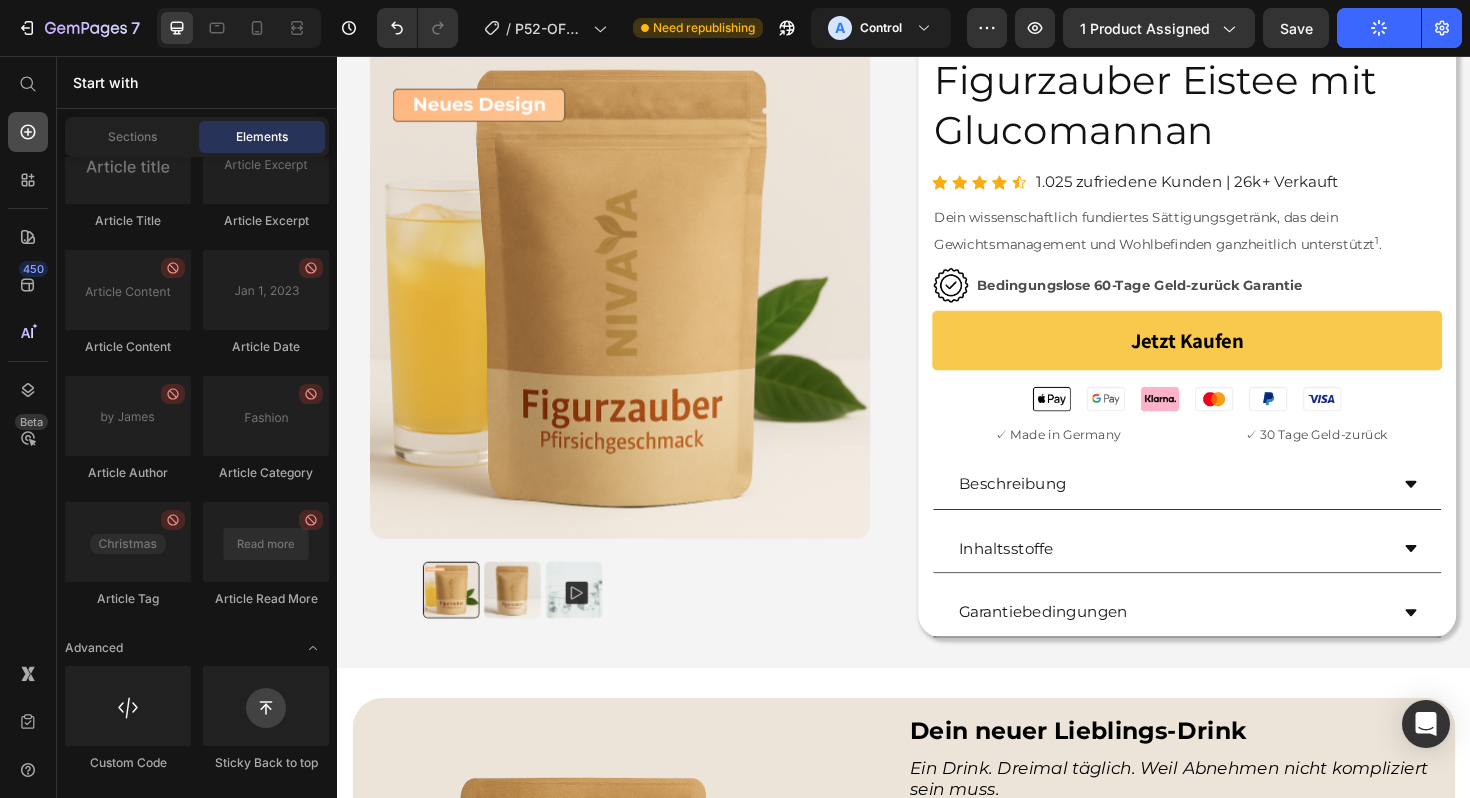 click 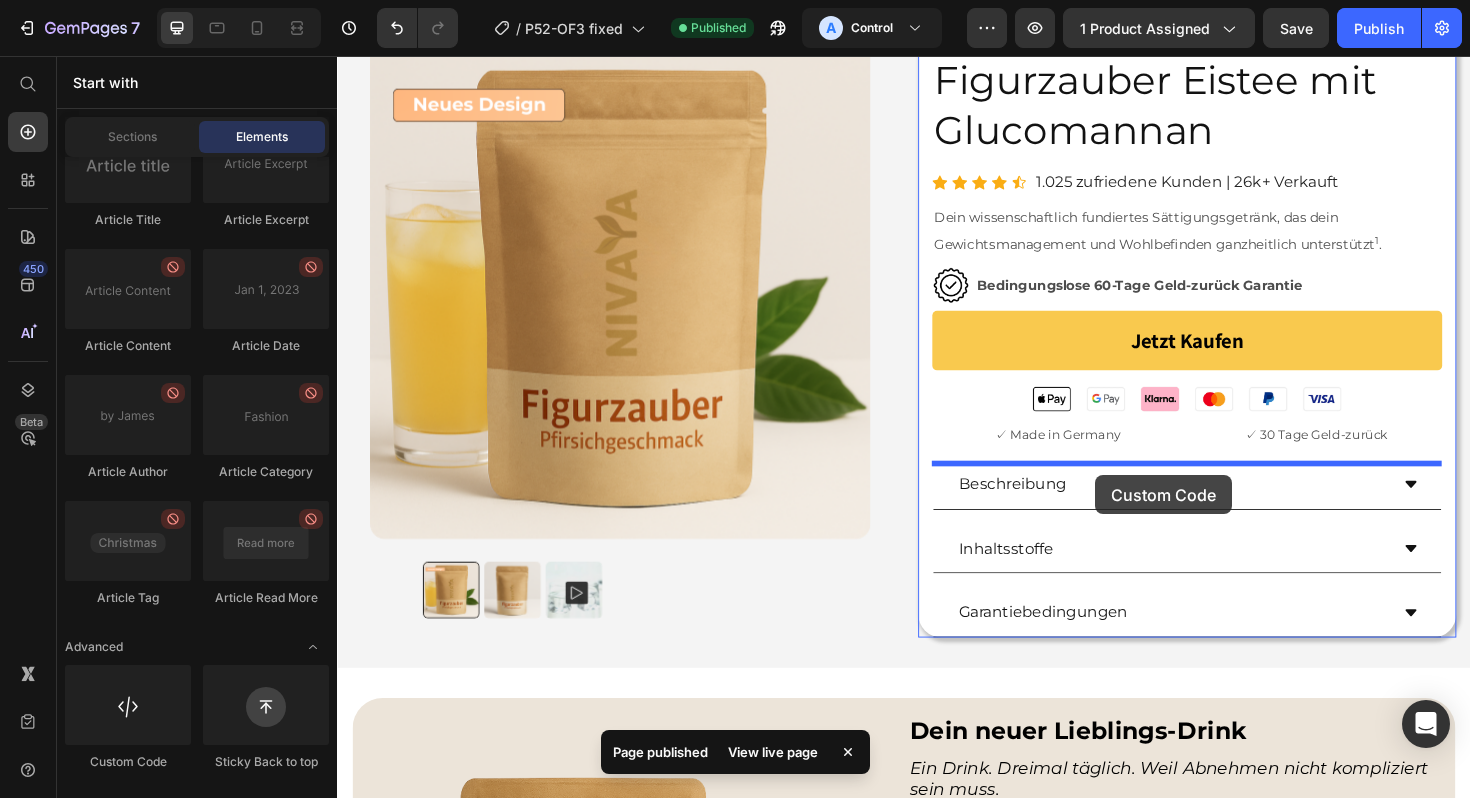 drag, startPoint x: 467, startPoint y: 782, endPoint x: 1136, endPoint y: 485, distance: 731.96313 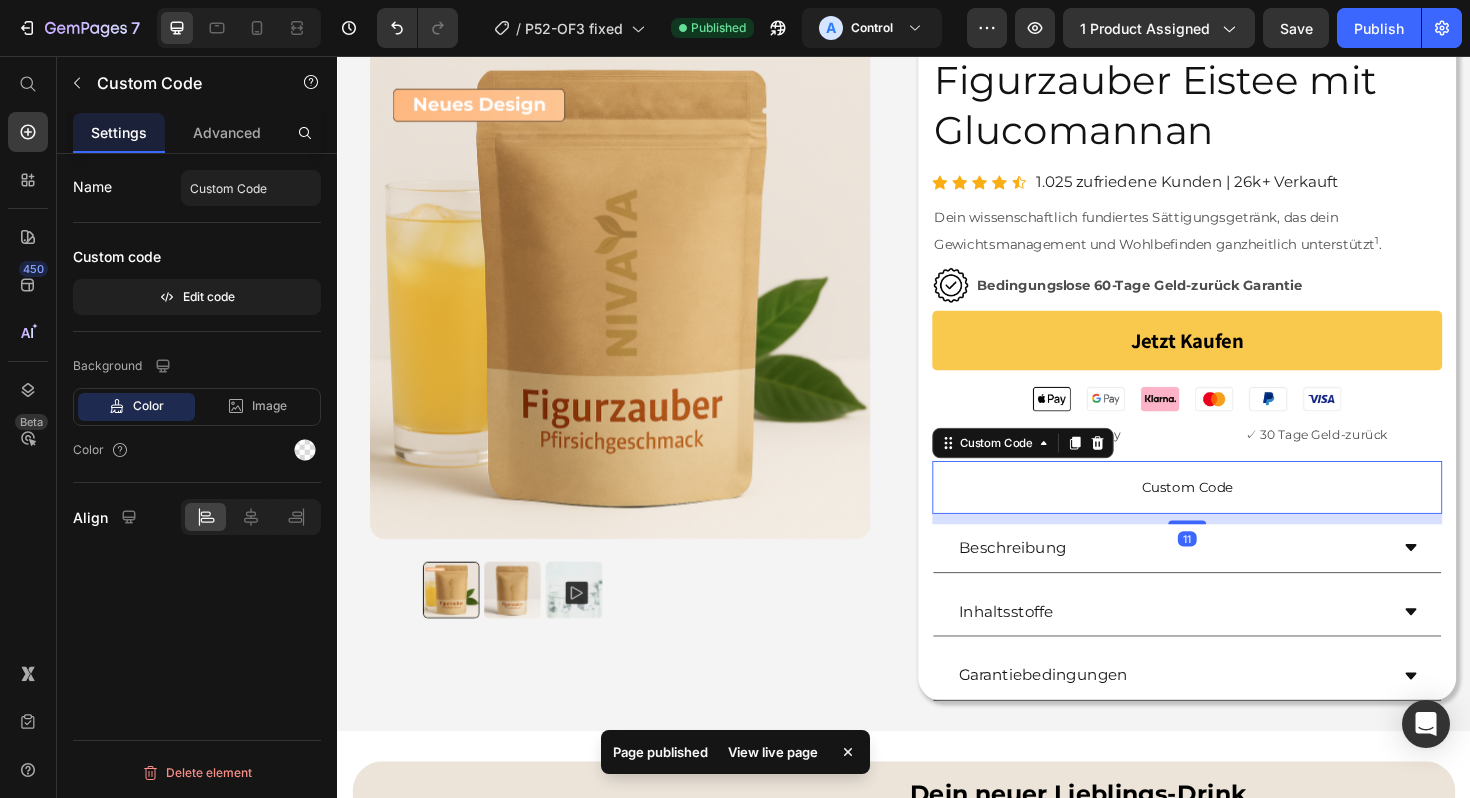 click on "Custom Code" at bounding box center [1237, 513] 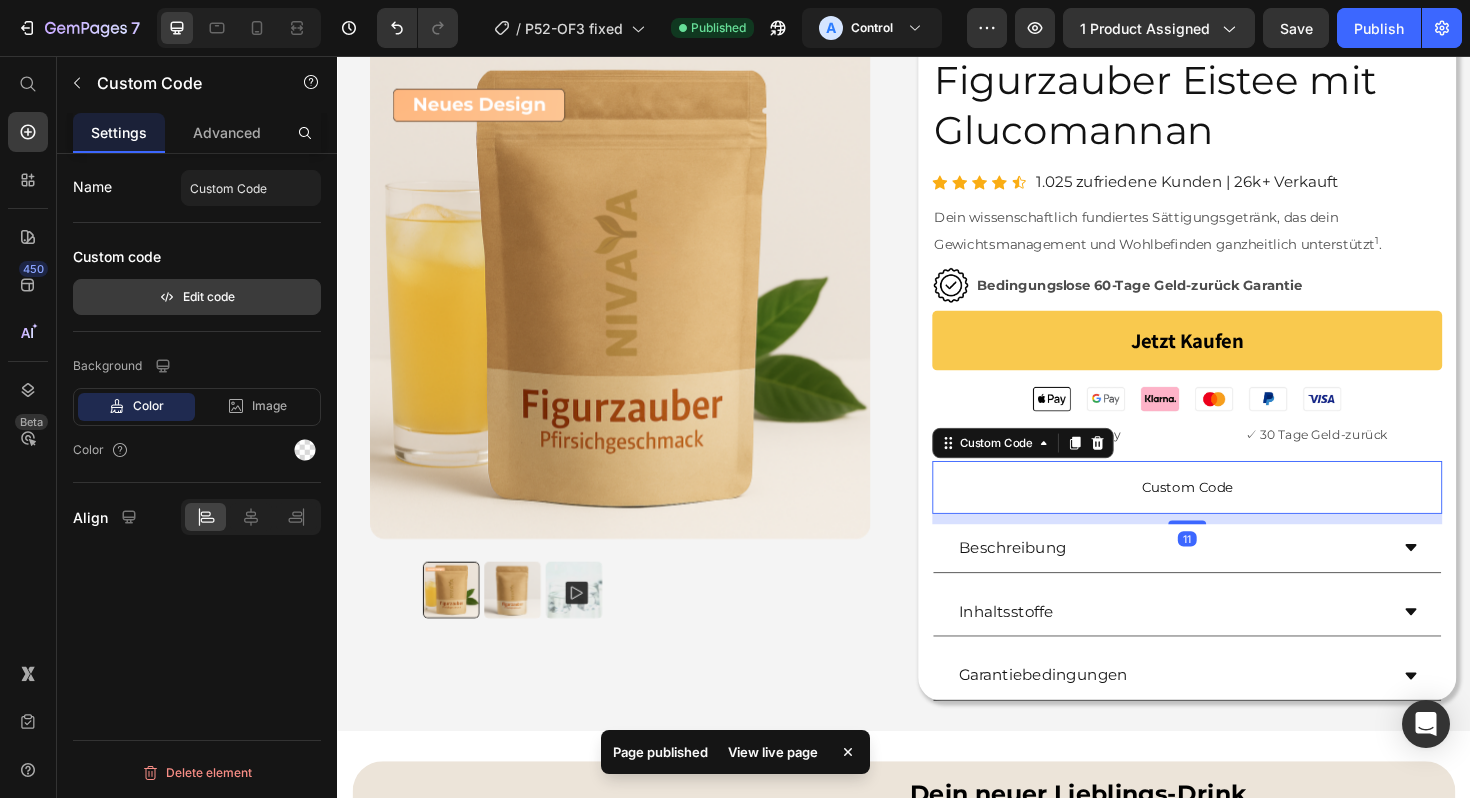 click 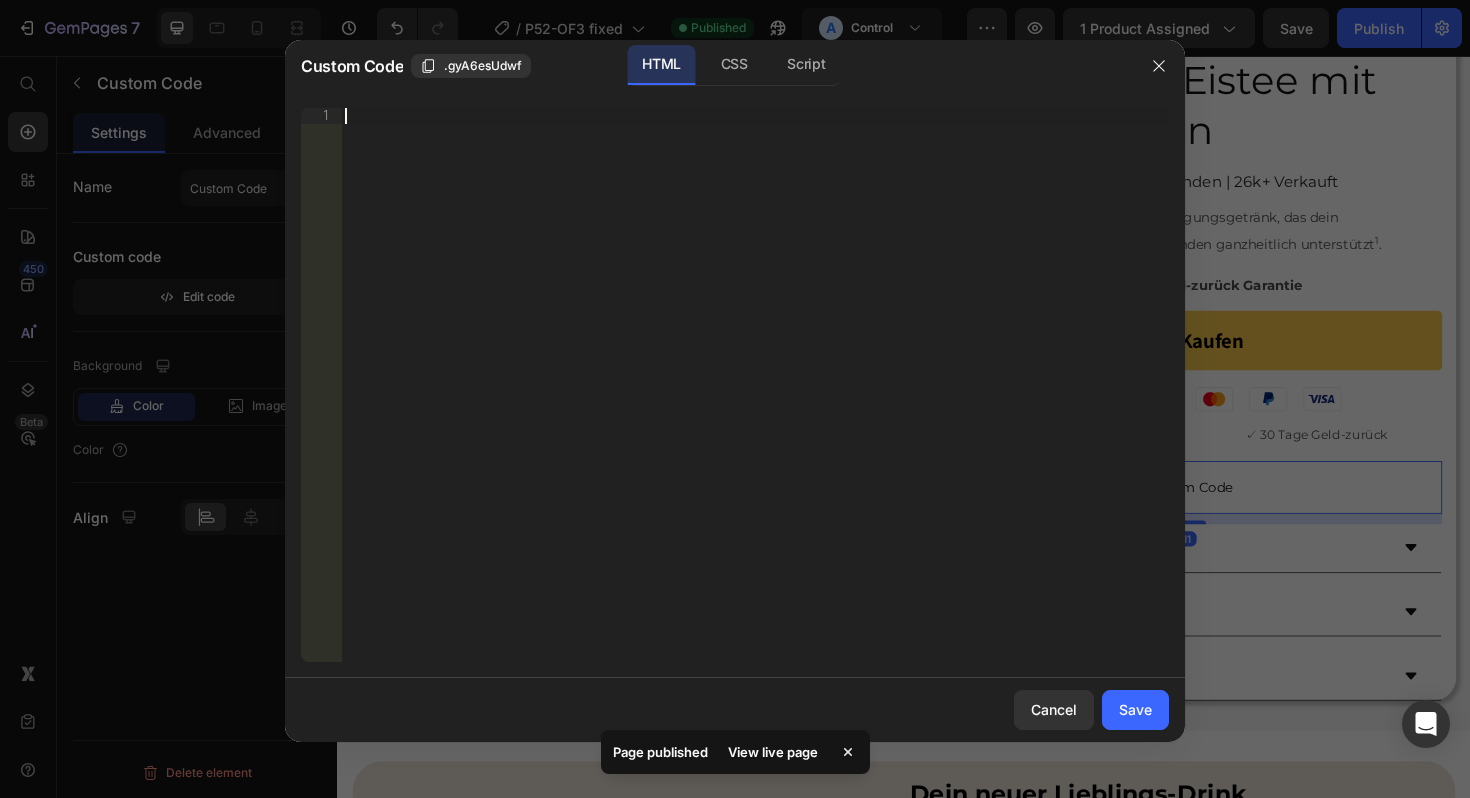click on "Insert the 3rd-party installation code, HTML code, or Liquid code to display custom content." at bounding box center (755, 401) 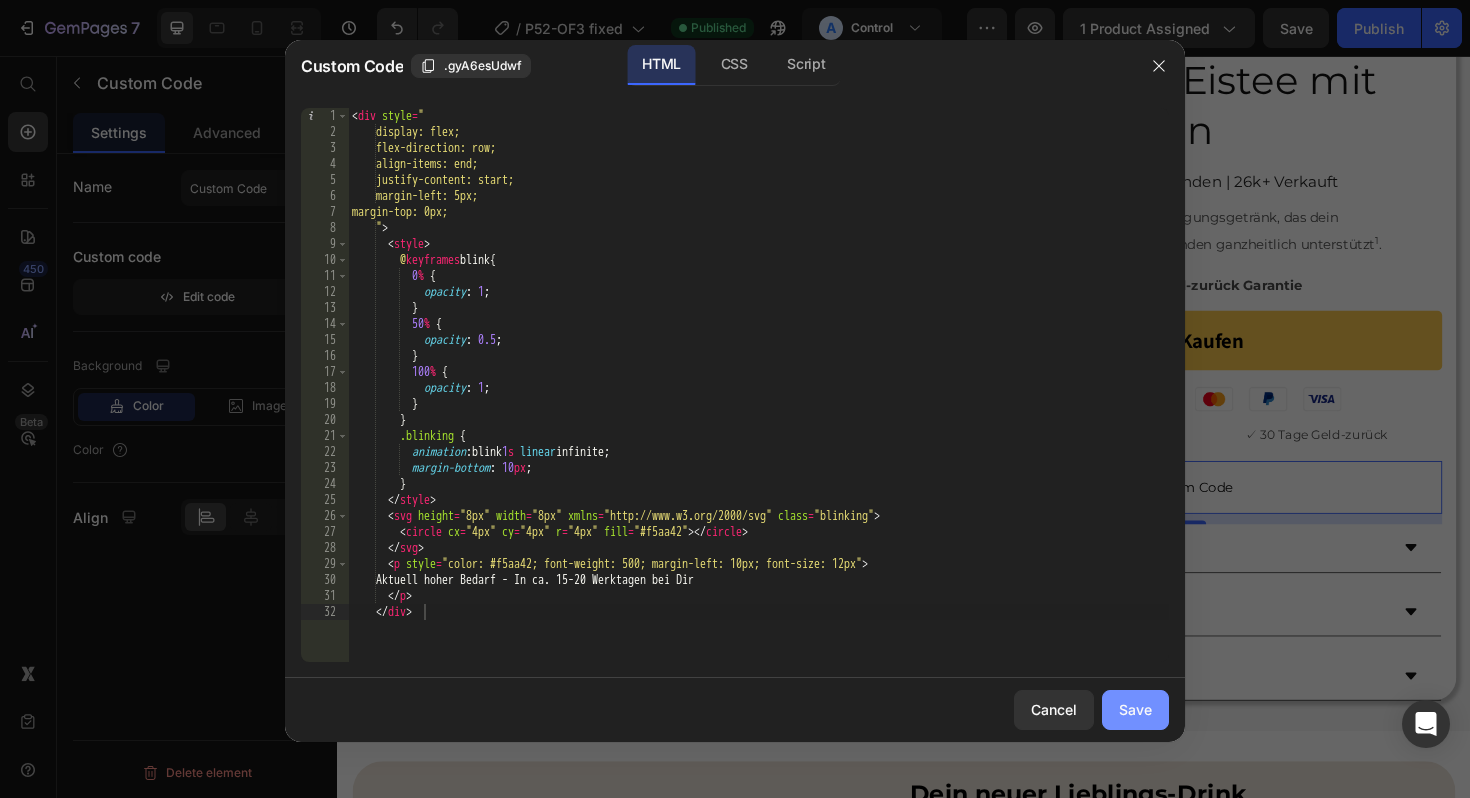 click on "Save" at bounding box center (1135, 709) 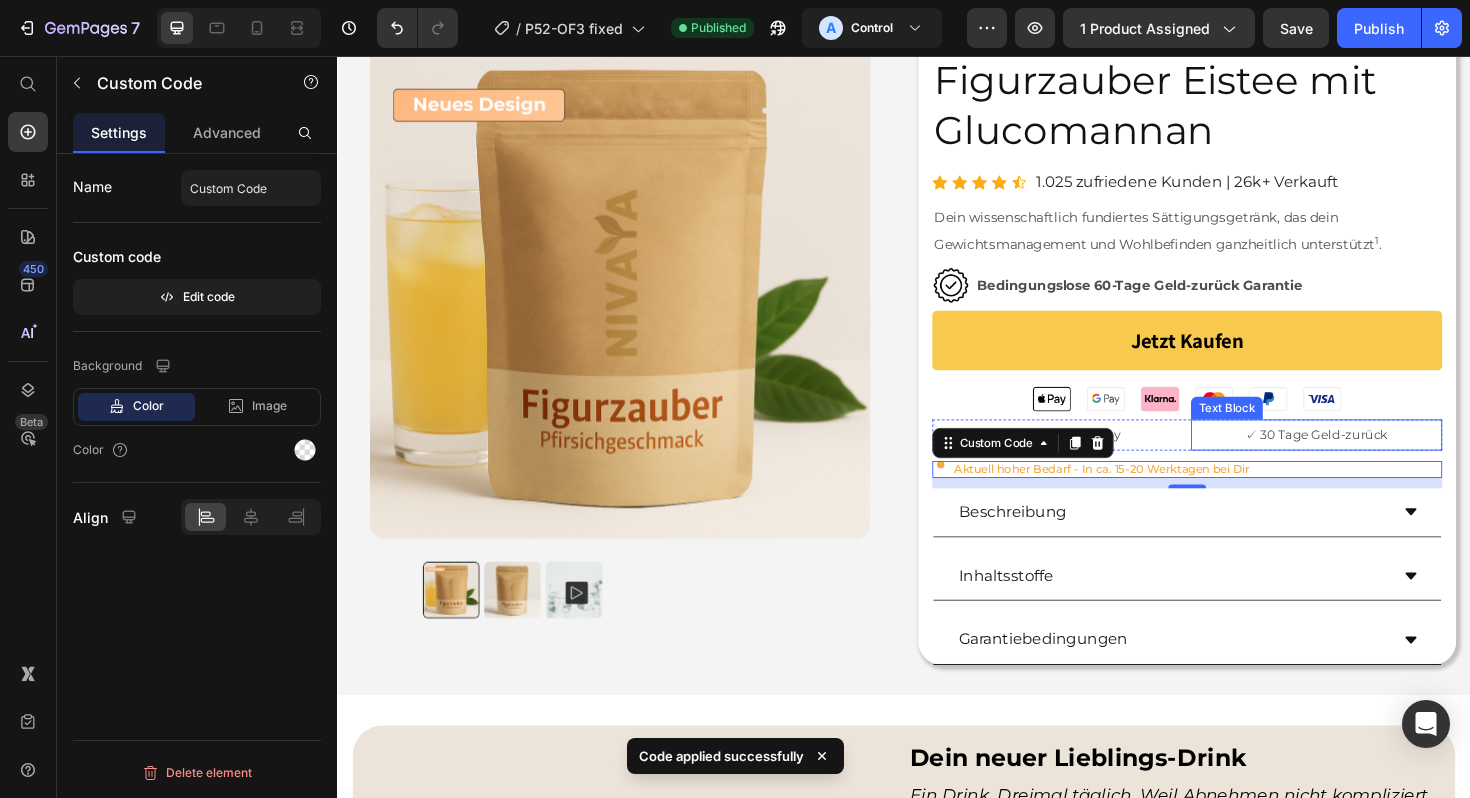 click on "Figurzauber Eistee mit Glucomannan Product Title Row Icon Icon Icon Icon 1 Icon Icon List Hoz 1.025 zufriedene Kunden | 26k+ Verkauft Text block Row Dein wissenschaftlich fundiertes Sättigungsgetränk, das dein Gewichtsmanagement und Wohlbefinden ganzheitlich unterstützt 1 . Text Block Image Bedingungslose 60-Tage Geld-zurück Garantie Text Block Row Jetzt Kaufen Add to Cart Image ✓ Made in Germany Text Block ✓ 30 Tage Geld-zurück Text Block Row Custom Code 11 Beschreibung Inhaltsstoffe Garantiebedingungen Accordion" at bounding box center [1237, 367] 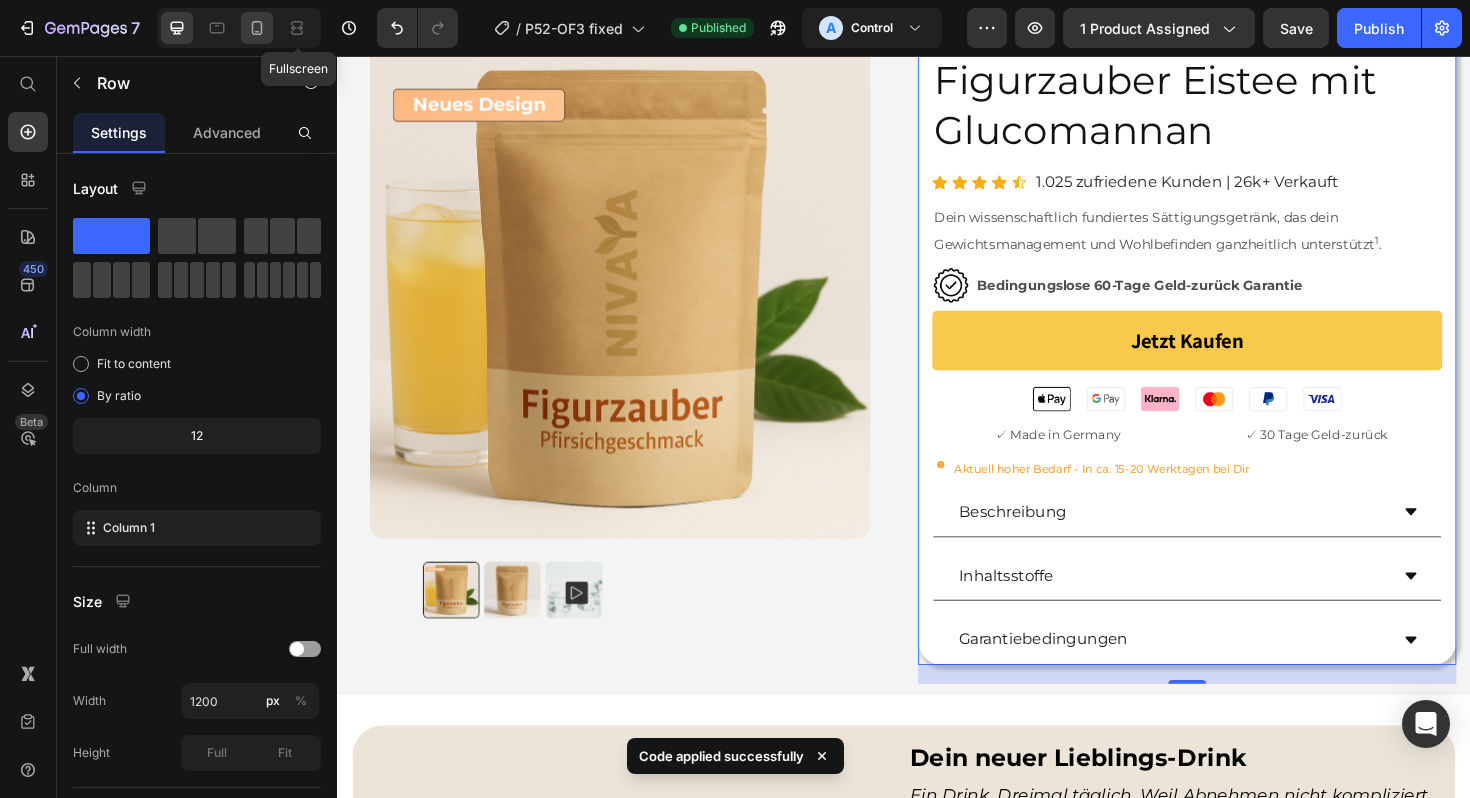 click 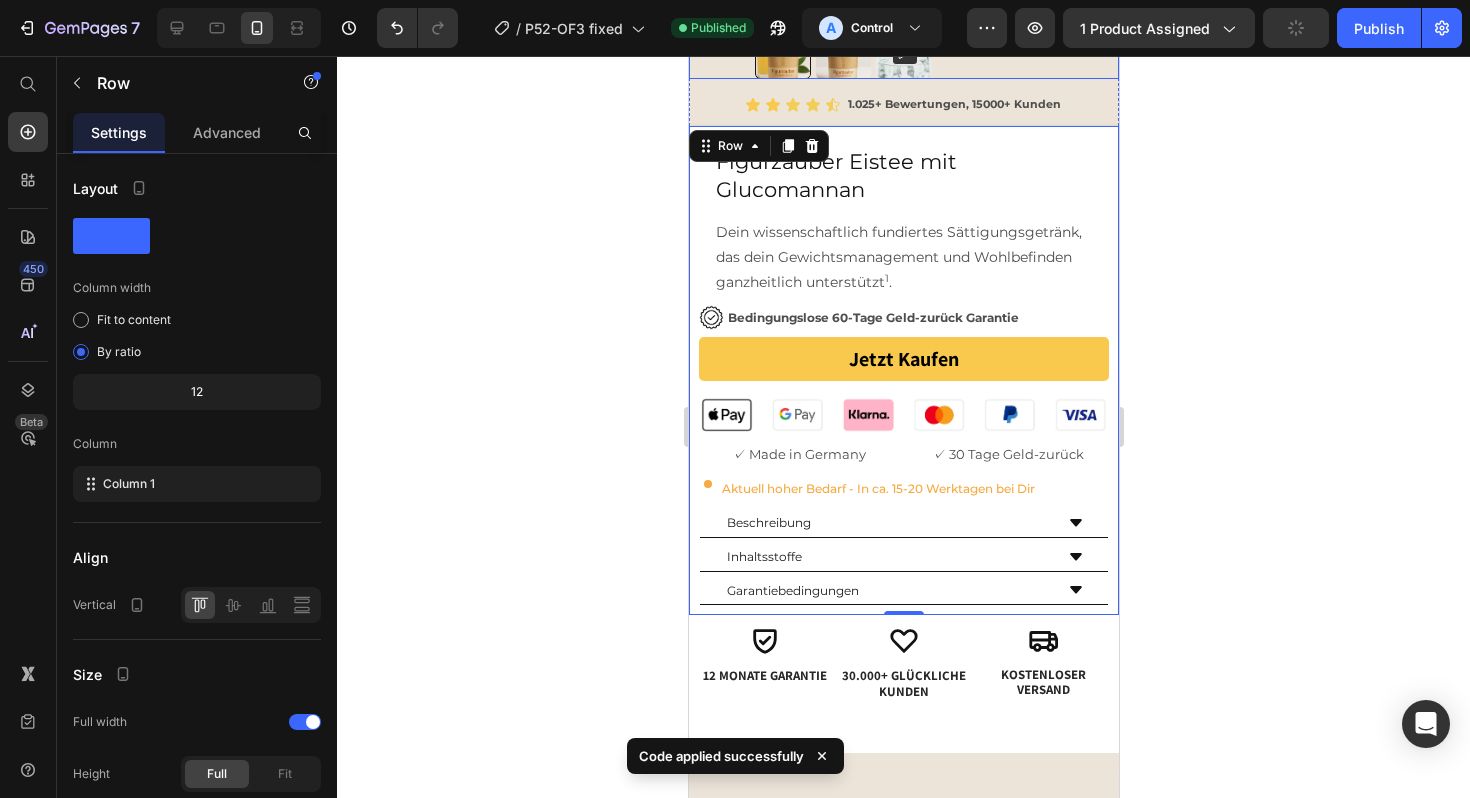 scroll, scrollTop: 492, scrollLeft: 0, axis: vertical 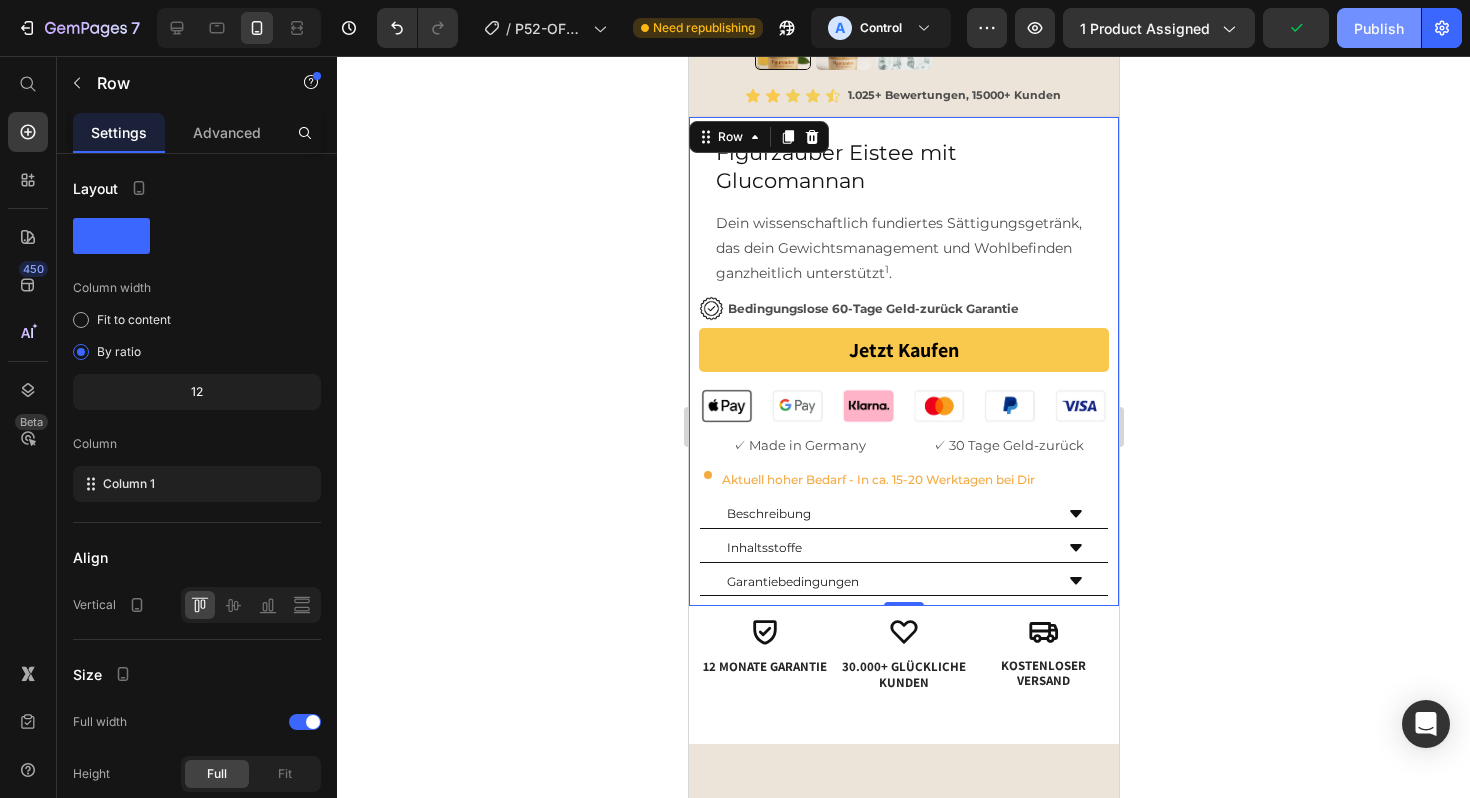 click on "Publish" at bounding box center [1379, 28] 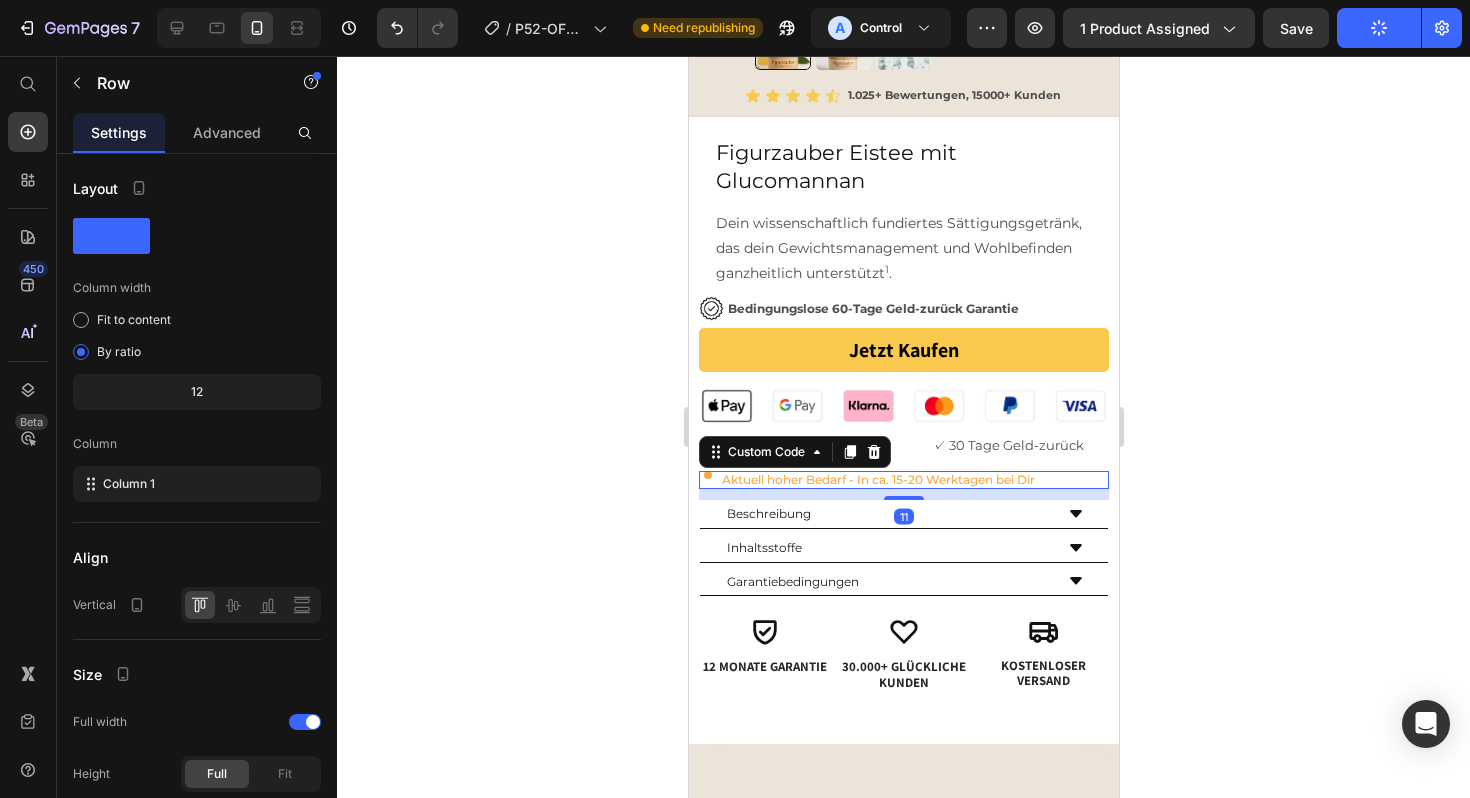 click on "Aktuell hoher Bedarf - In ca. 15-20 Werktagen bei Dir" at bounding box center [877, 480] 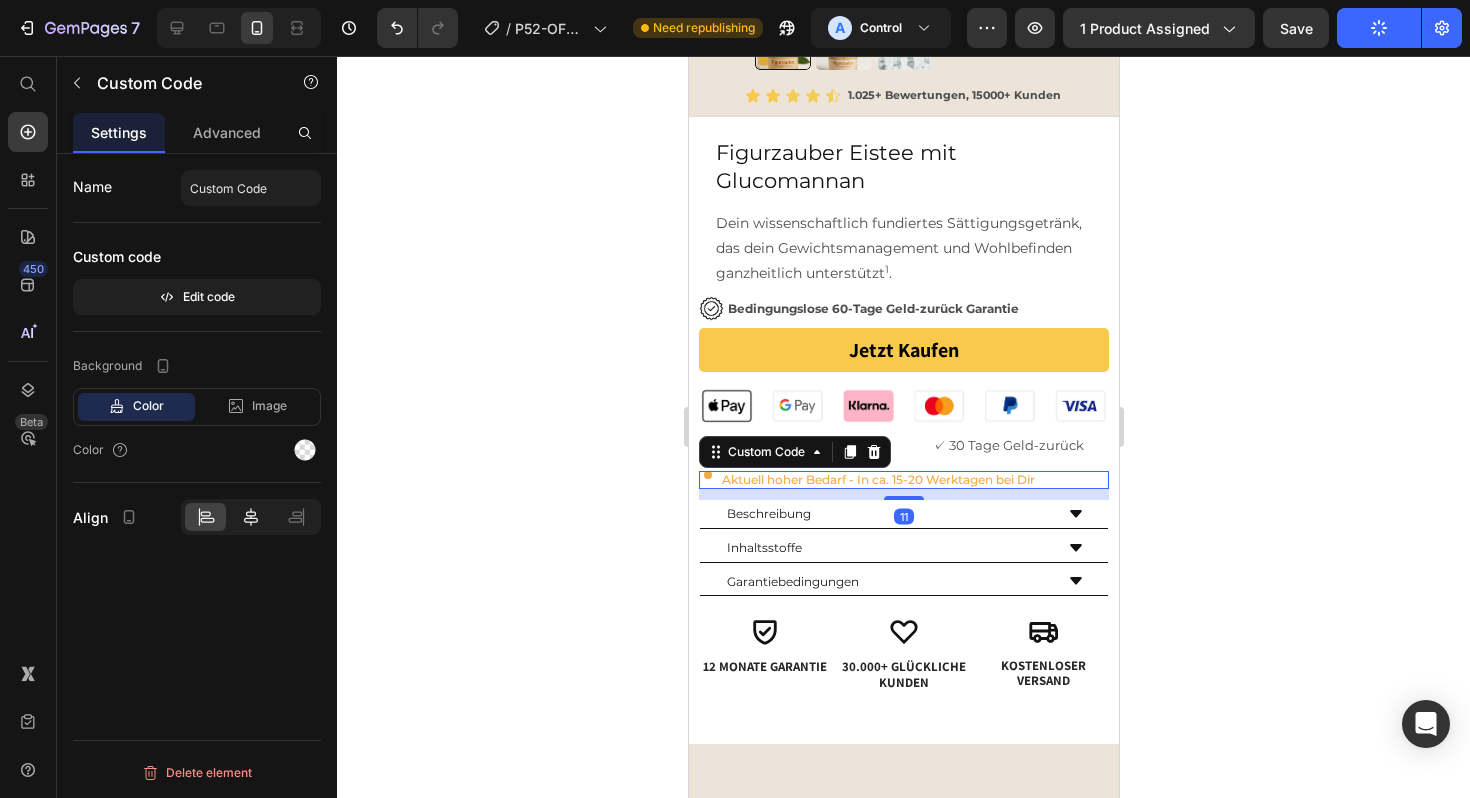 click 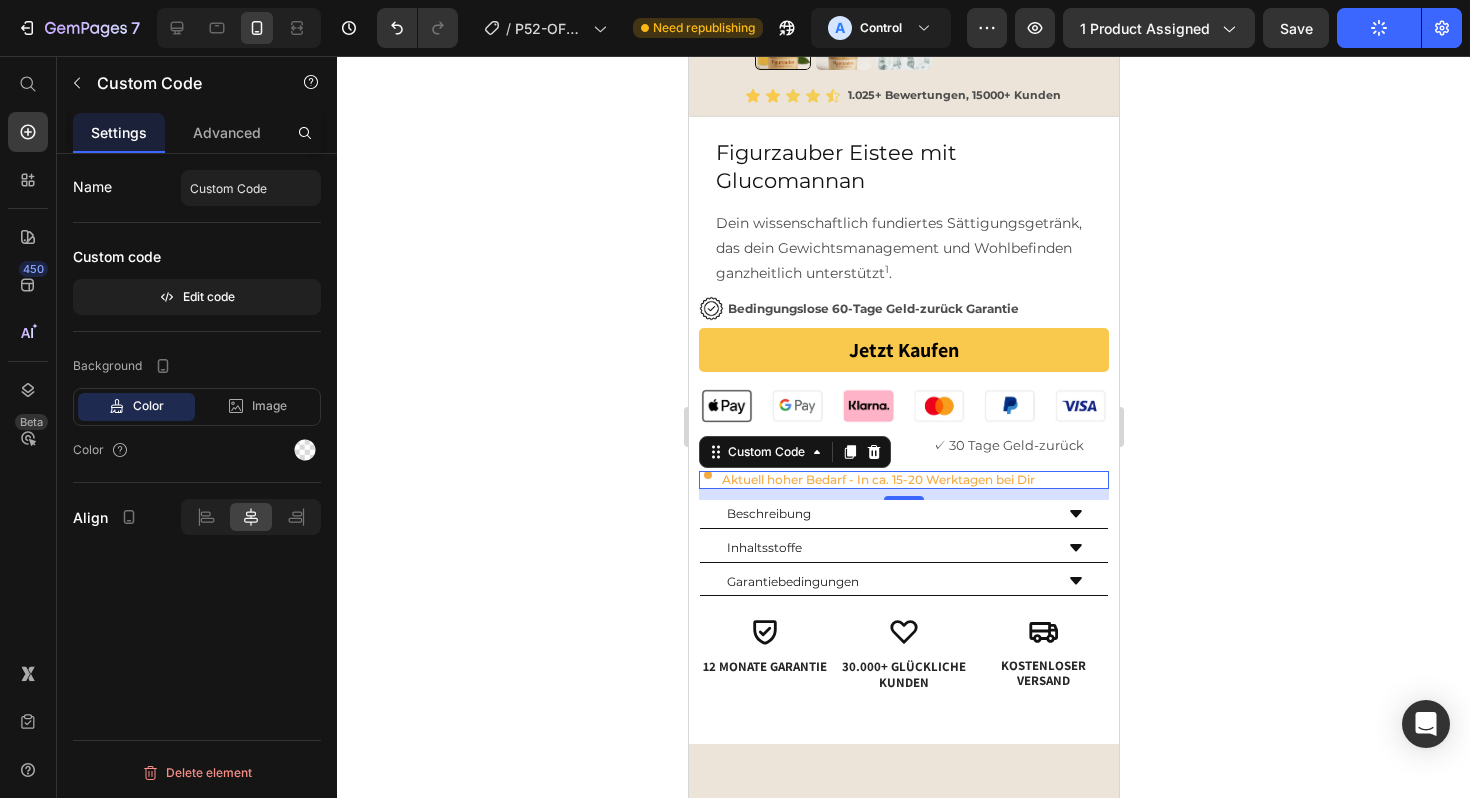 click on "Custom code" at bounding box center [197, 257] 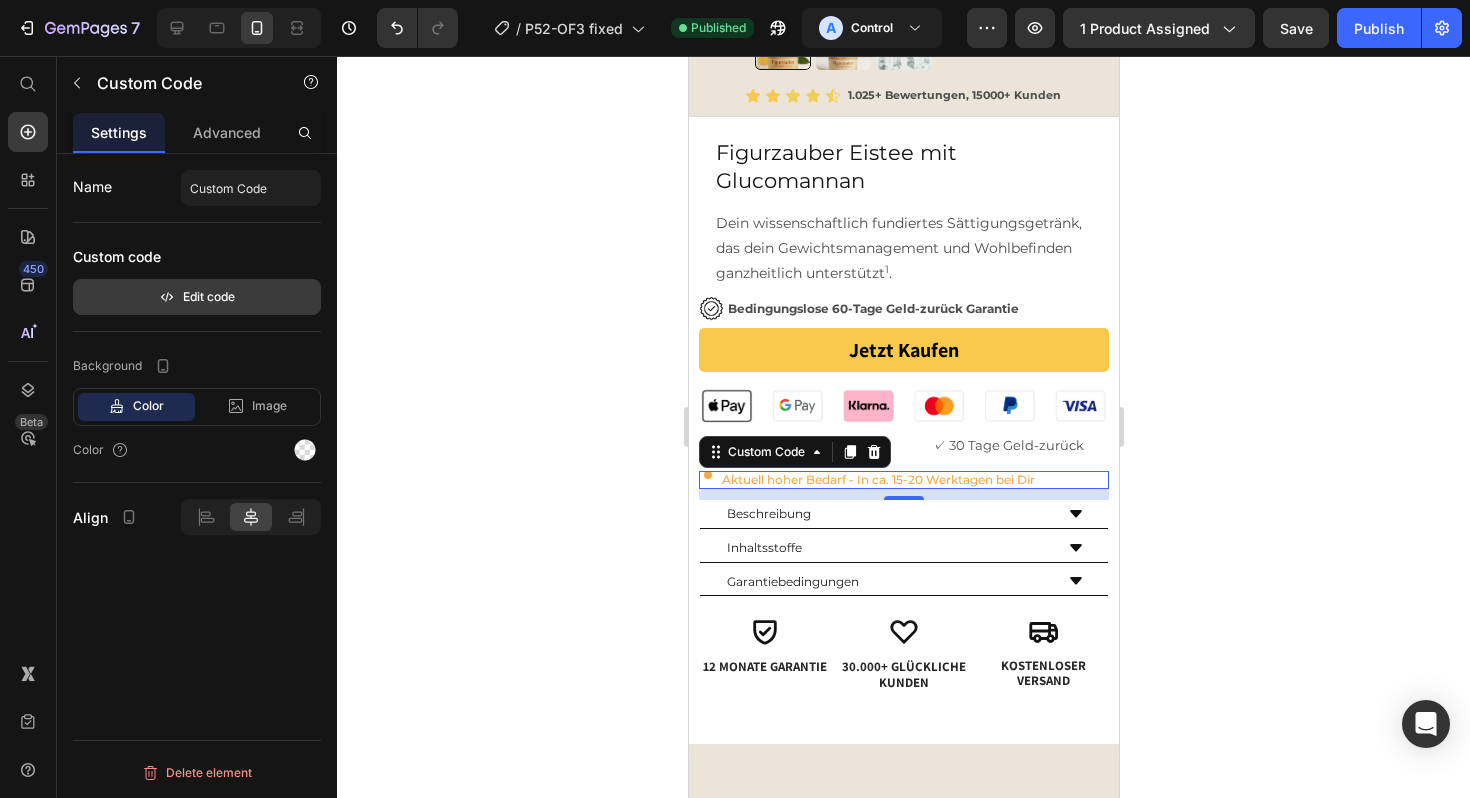 click on "Edit code" at bounding box center (197, 297) 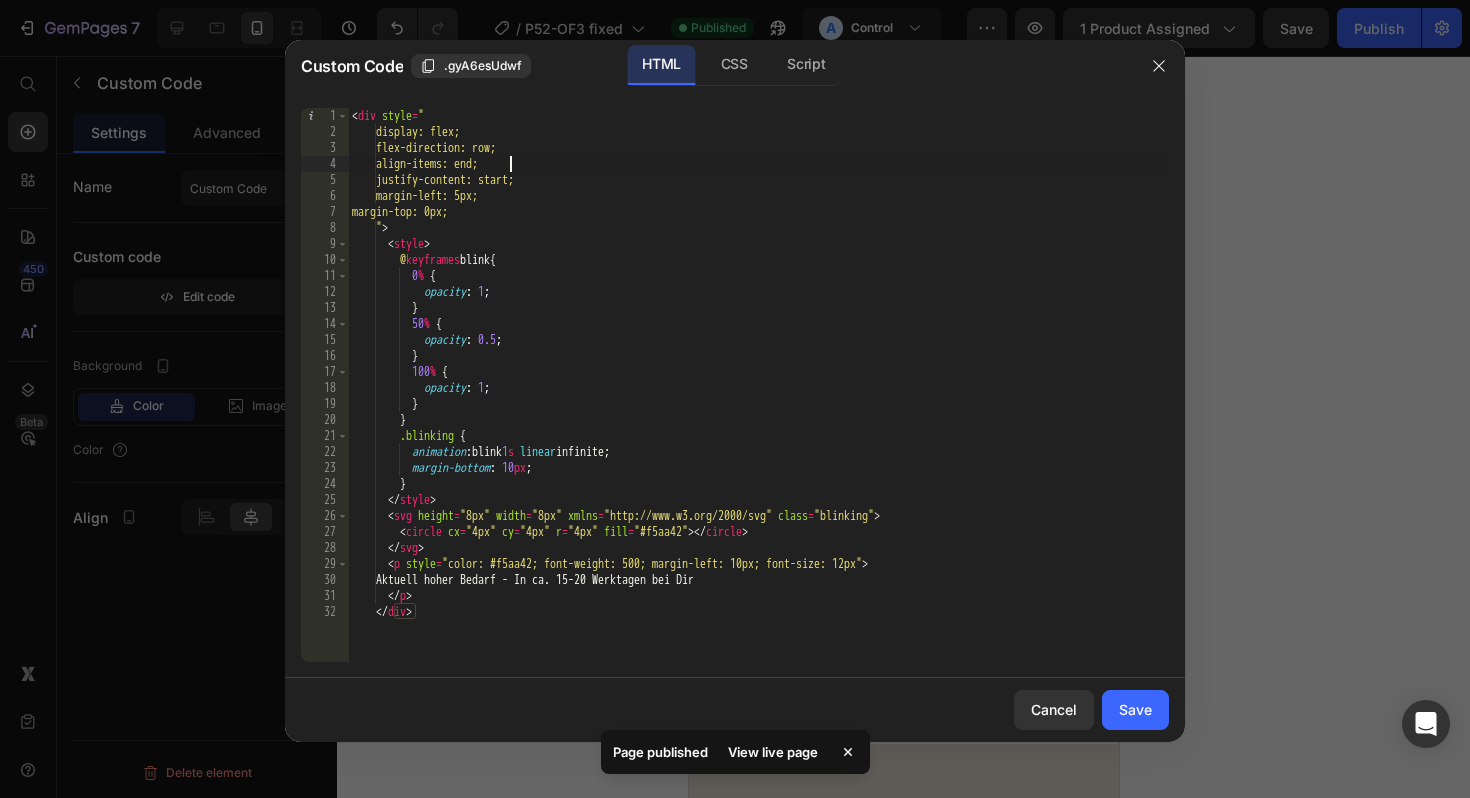 click on "Aktuell hoher Bedarf - In ca. 15-20 Werktagen bei Dir" at bounding box center (758, 401) 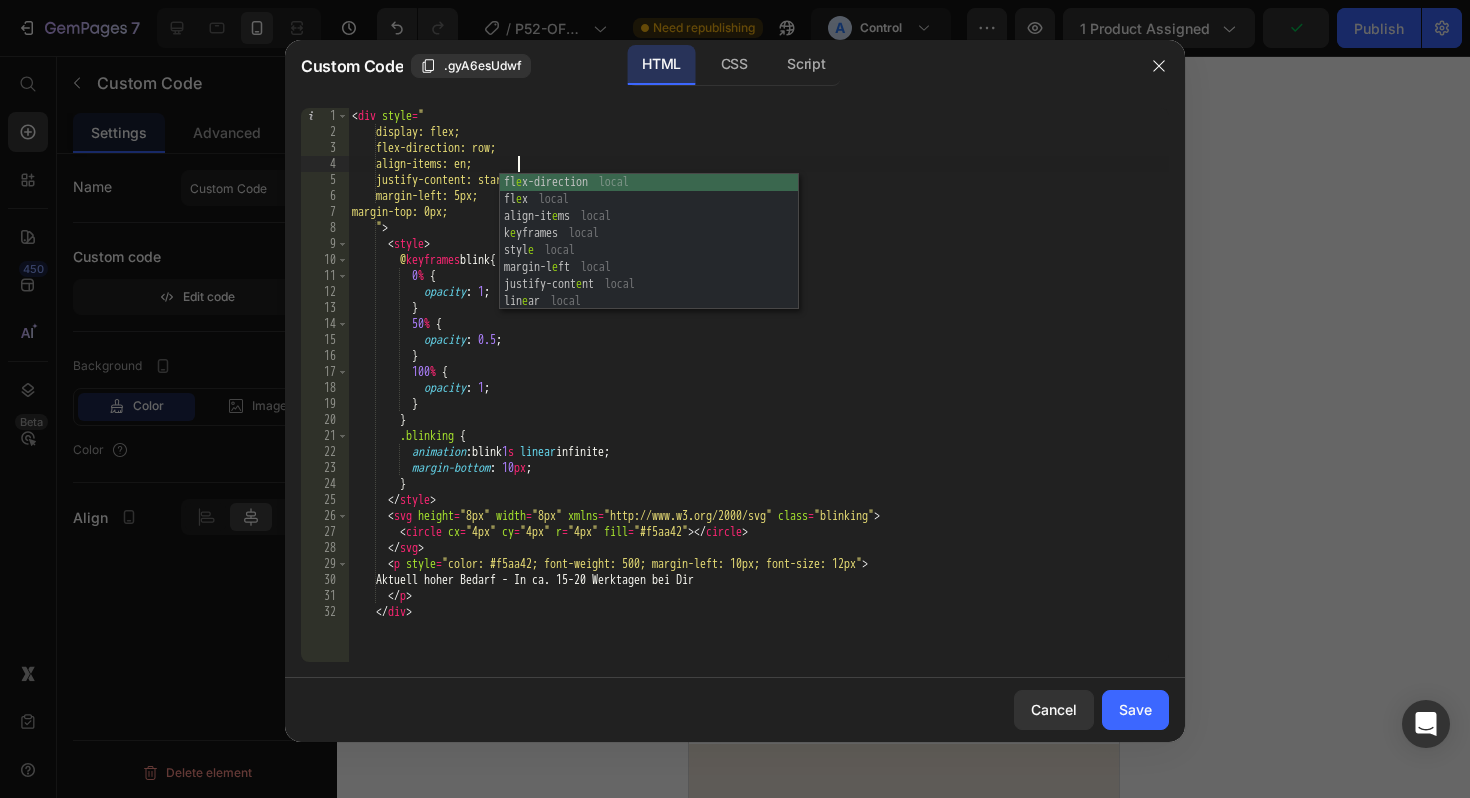scroll, scrollTop: 0, scrollLeft: 14, axis: horizontal 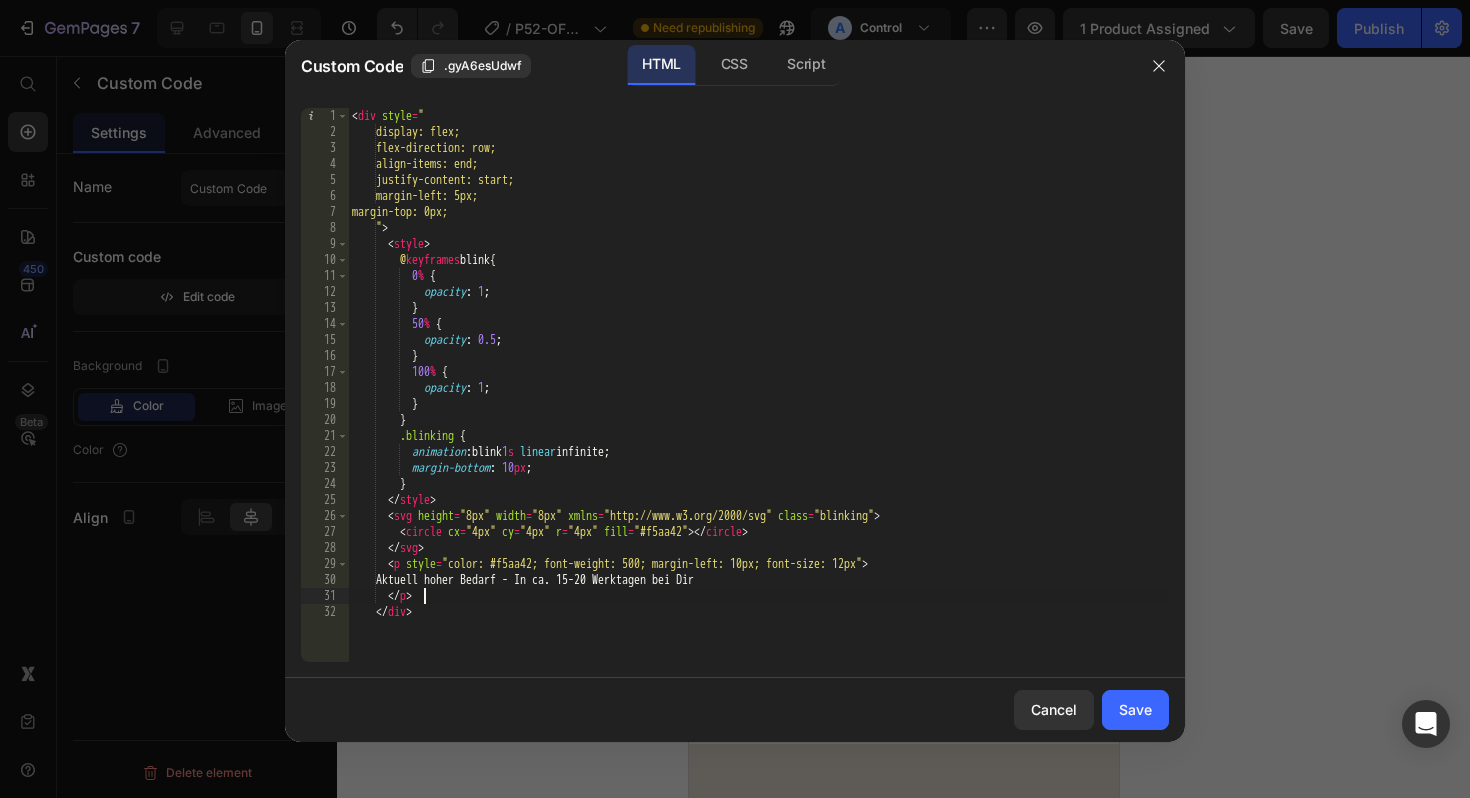 click on "Aktuell hoher Bedarf - In ca. 15-20 Werktagen bei Dir" at bounding box center (758, 401) 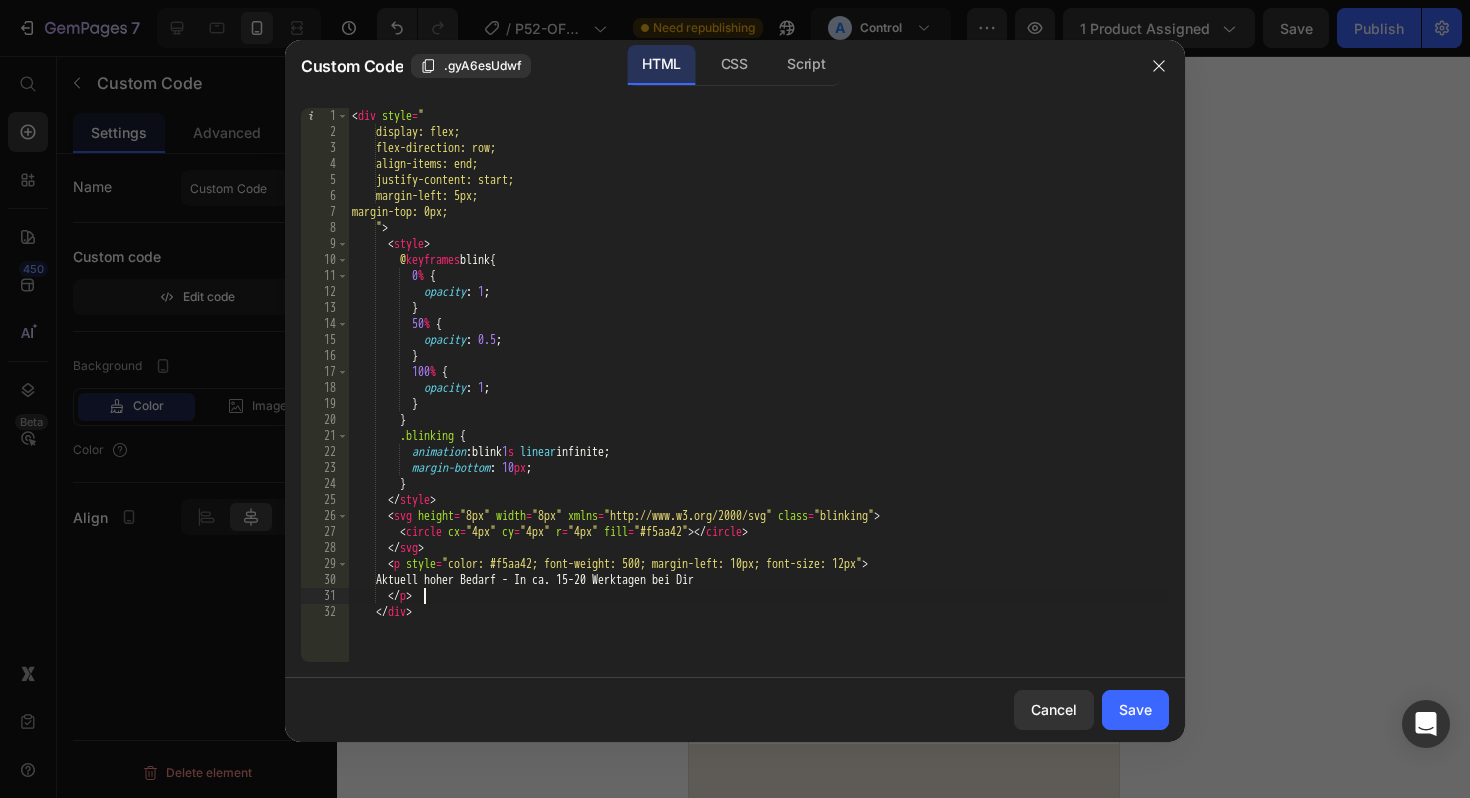 click on "Aktuell hoher Bedarf - In ca. 15-20 Werktagen bei Dir" at bounding box center (758, 401) 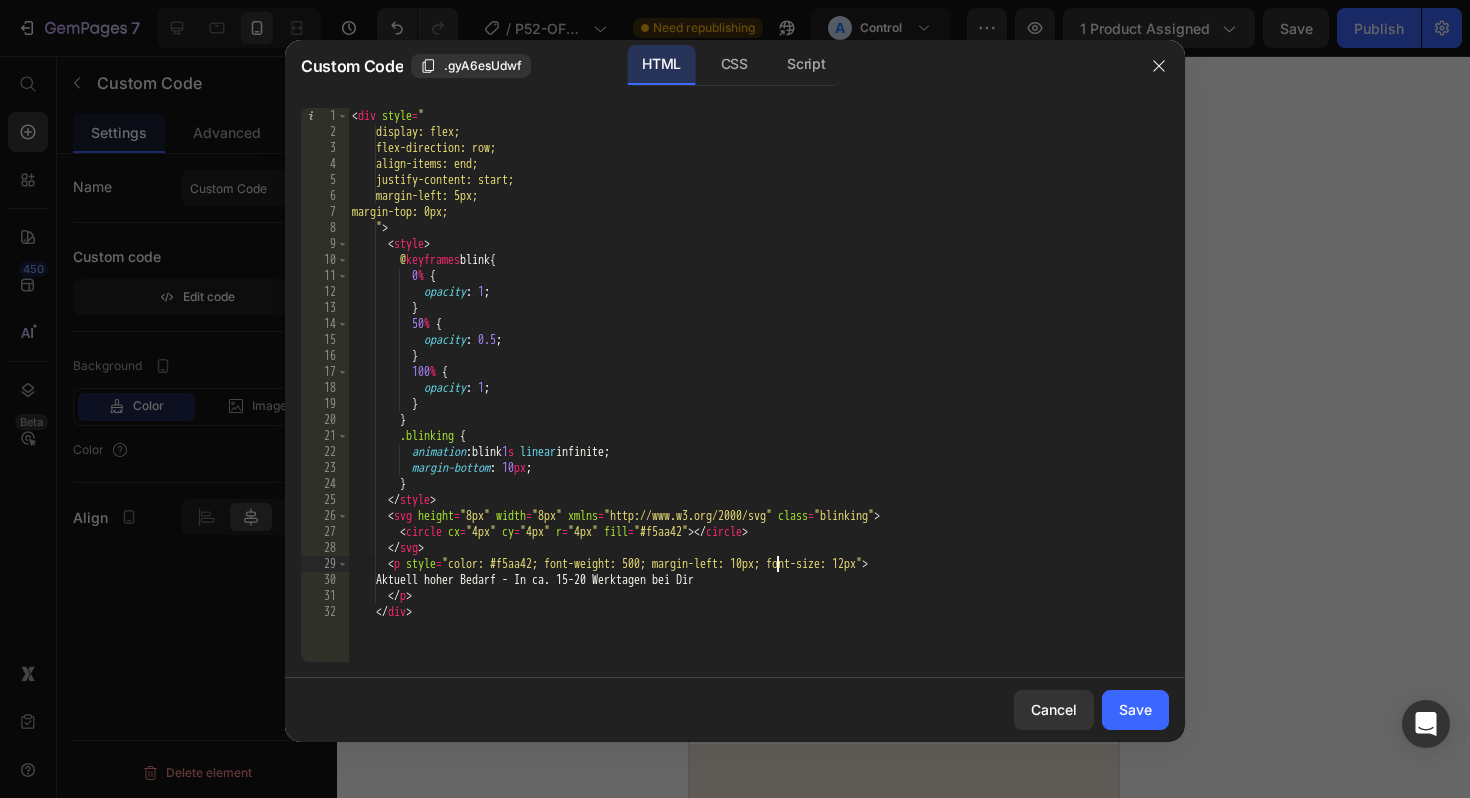 click on "Aktuell hoher Bedarf - In ca. 15-20 Werktagen bei Dir" at bounding box center (758, 401) 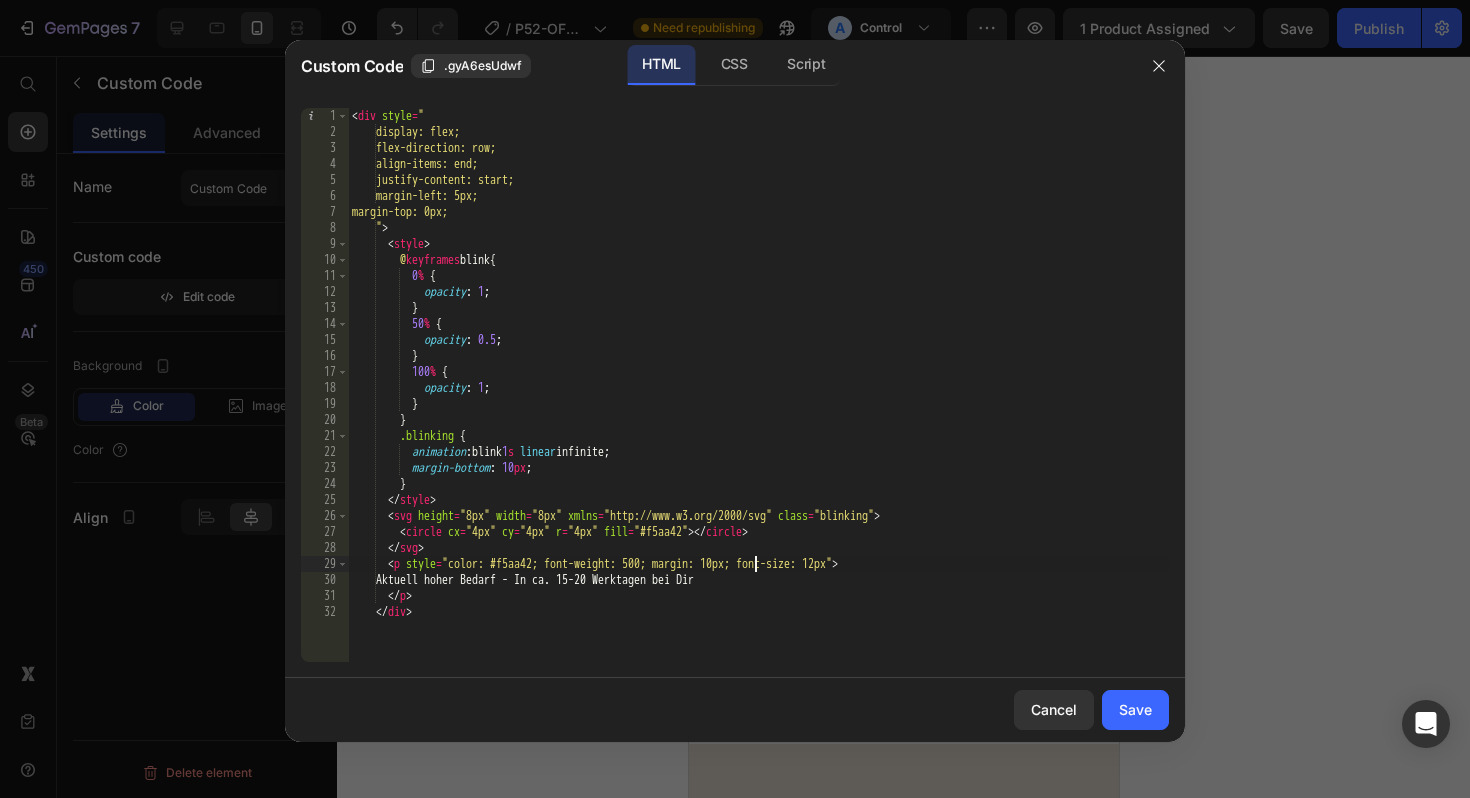 scroll, scrollTop: 0, scrollLeft: 33, axis: horizontal 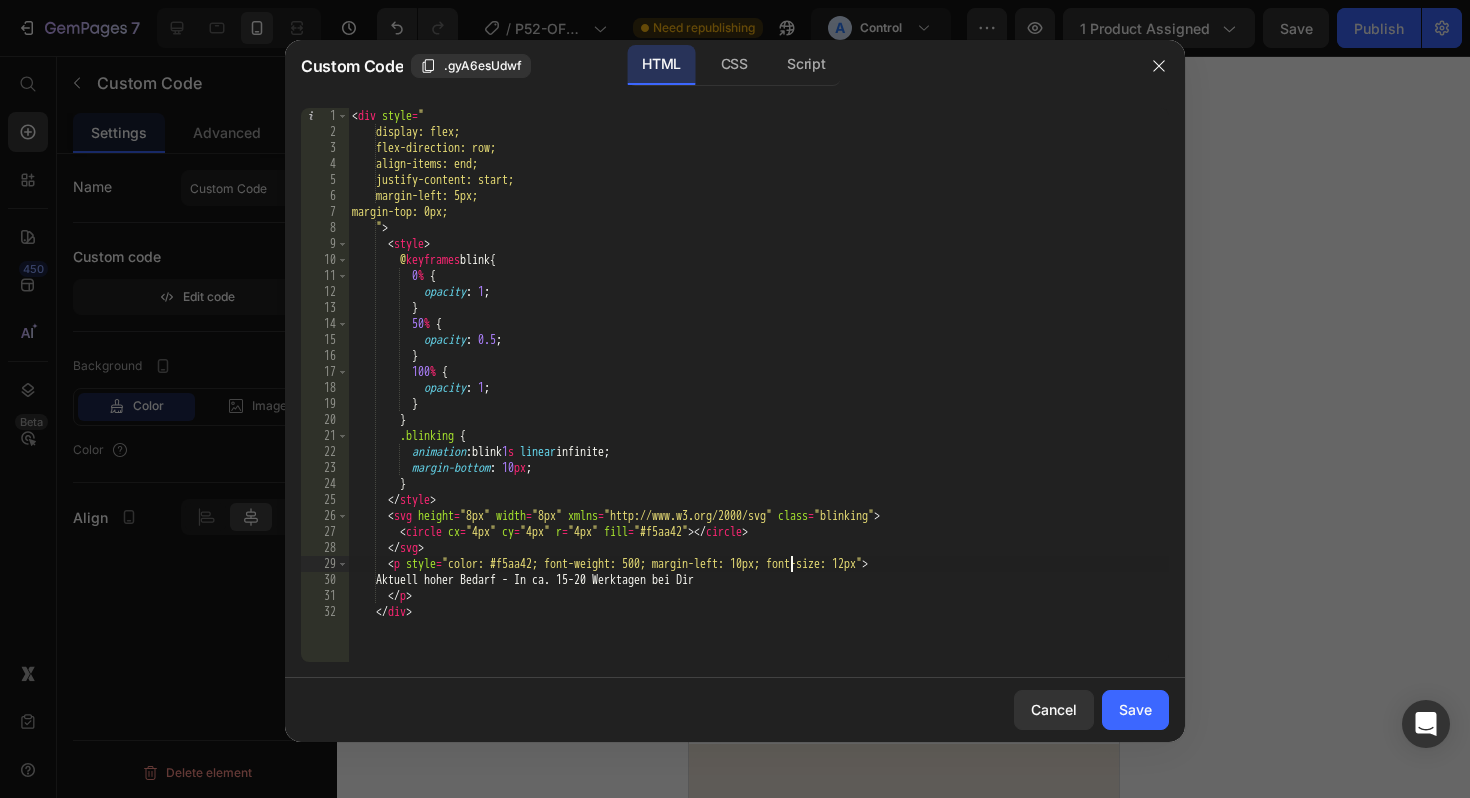 click on "Aktuell hoher Bedarf - In ca. 15-20 Werktagen bei Dir" at bounding box center (758, 401) 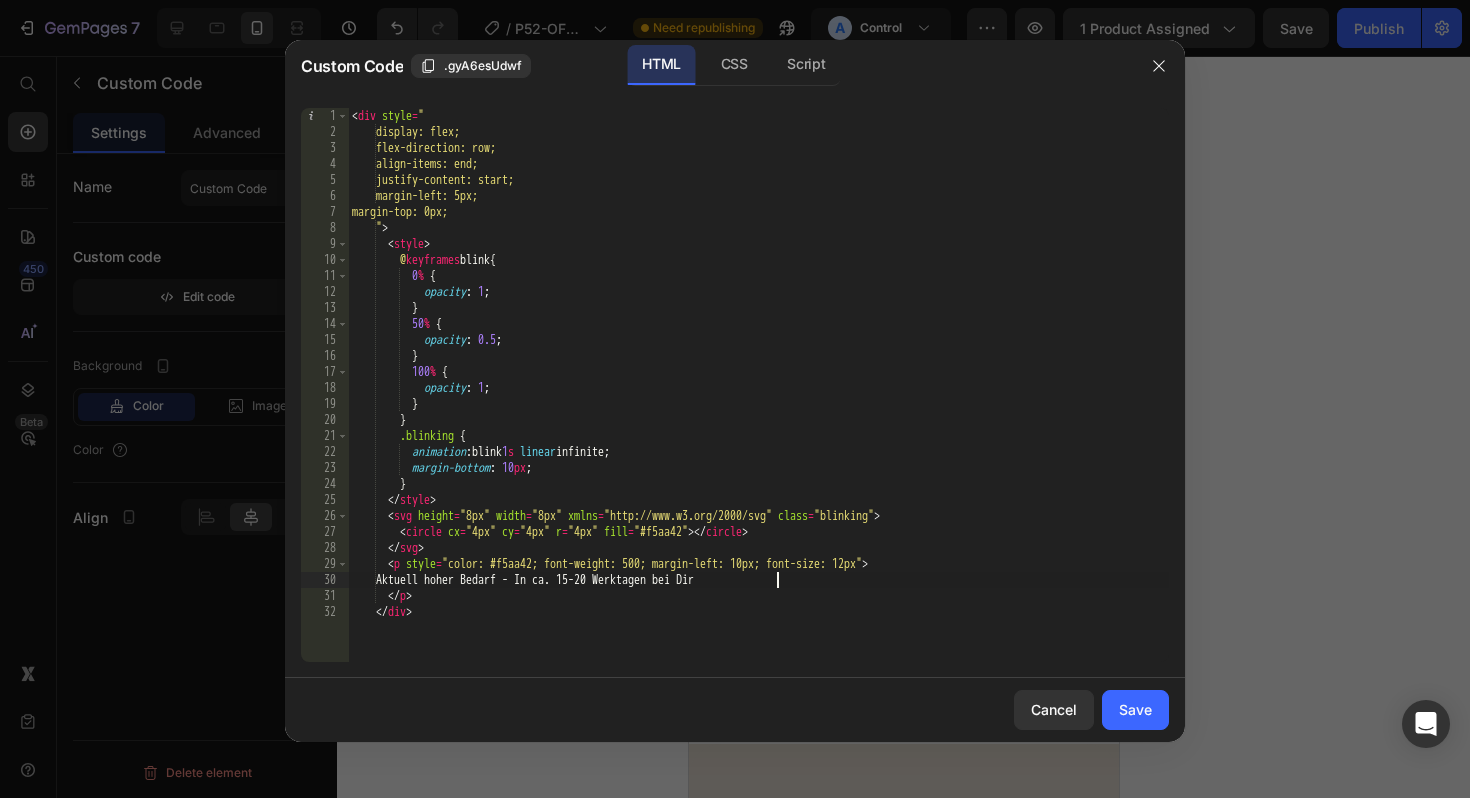 click on "Aktuell hoher Bedarf - In ca. 15-20 Werktagen bei Dir" at bounding box center (758, 401) 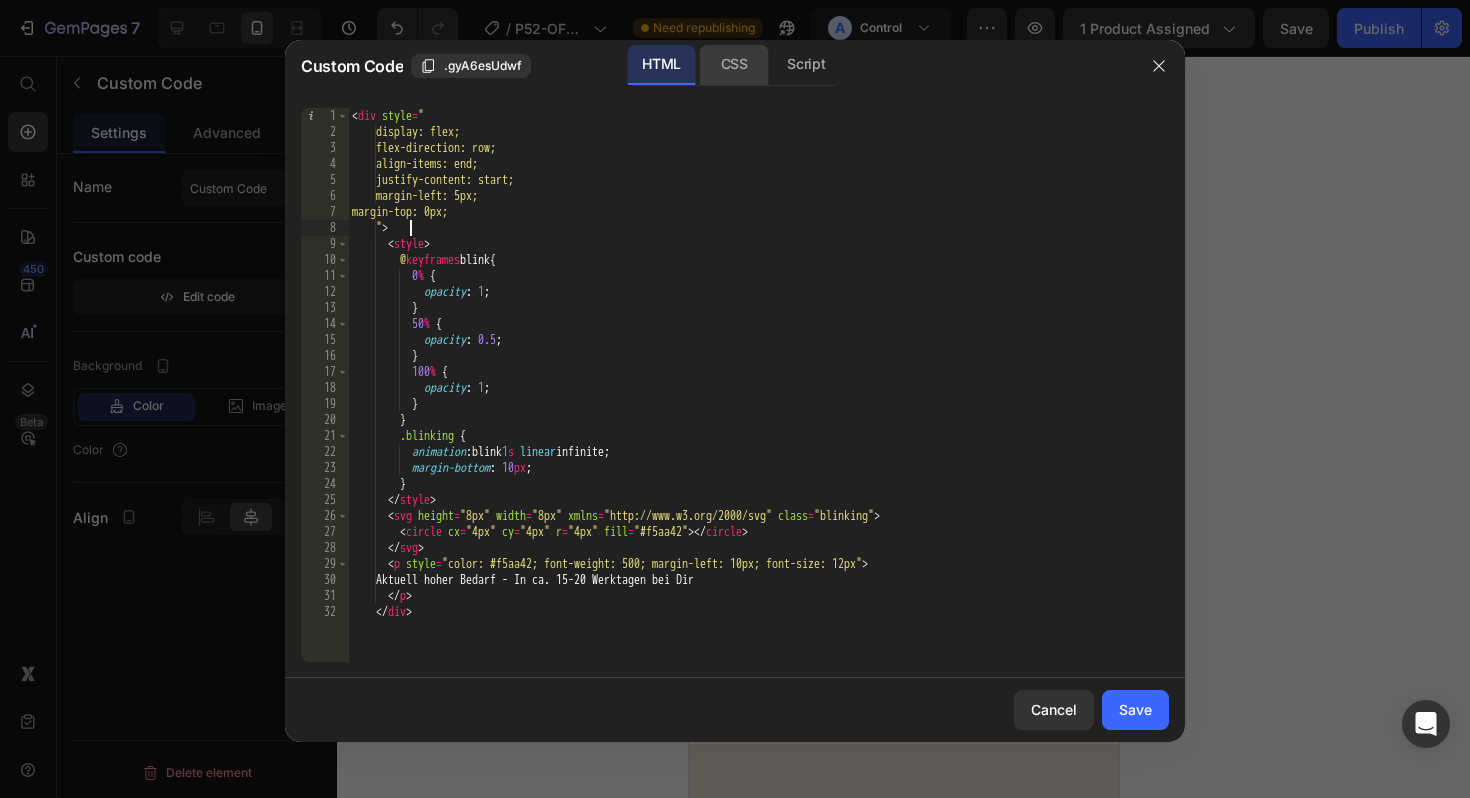 click on "CSS" 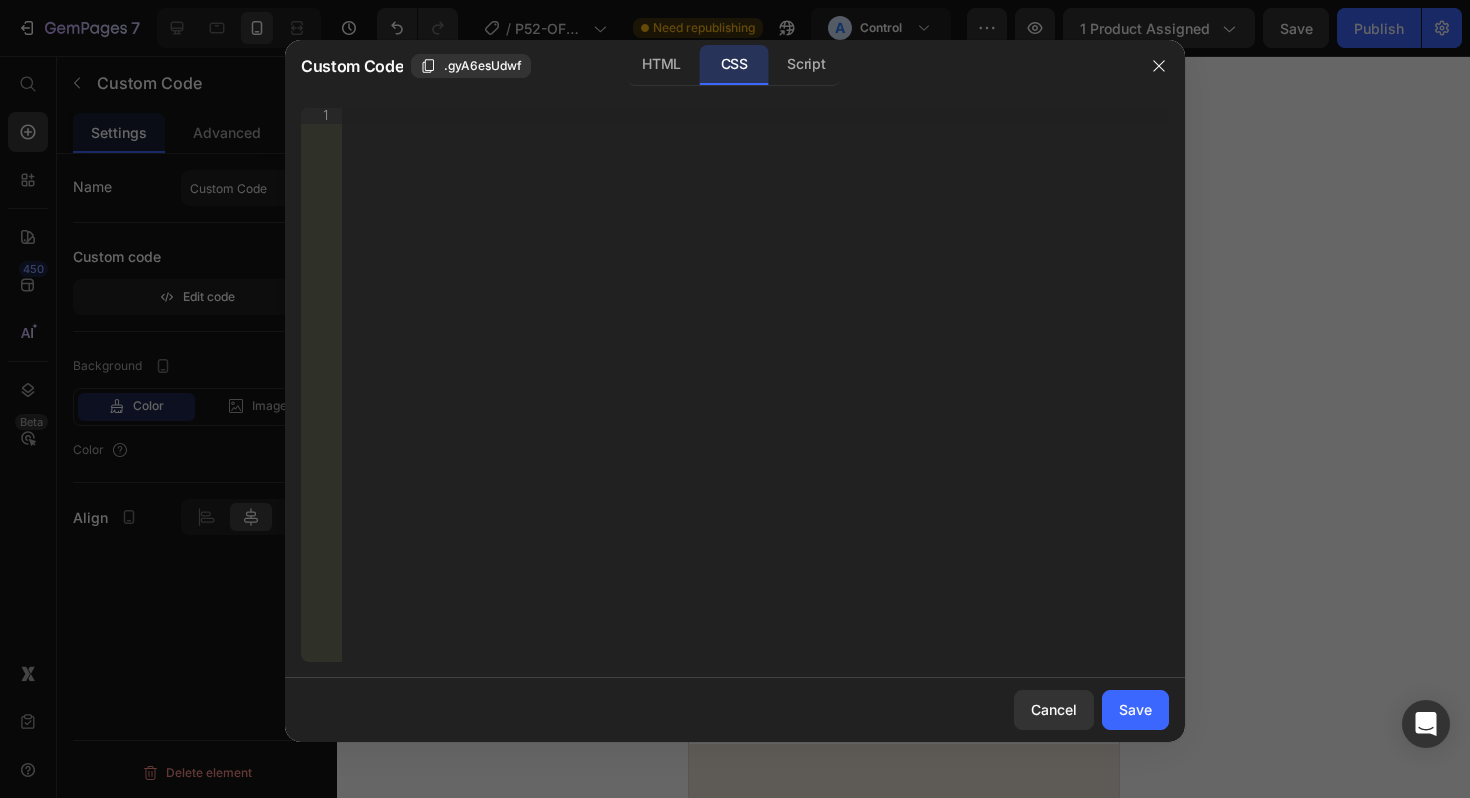 click on "HTML CSS Script" at bounding box center (734, 65) 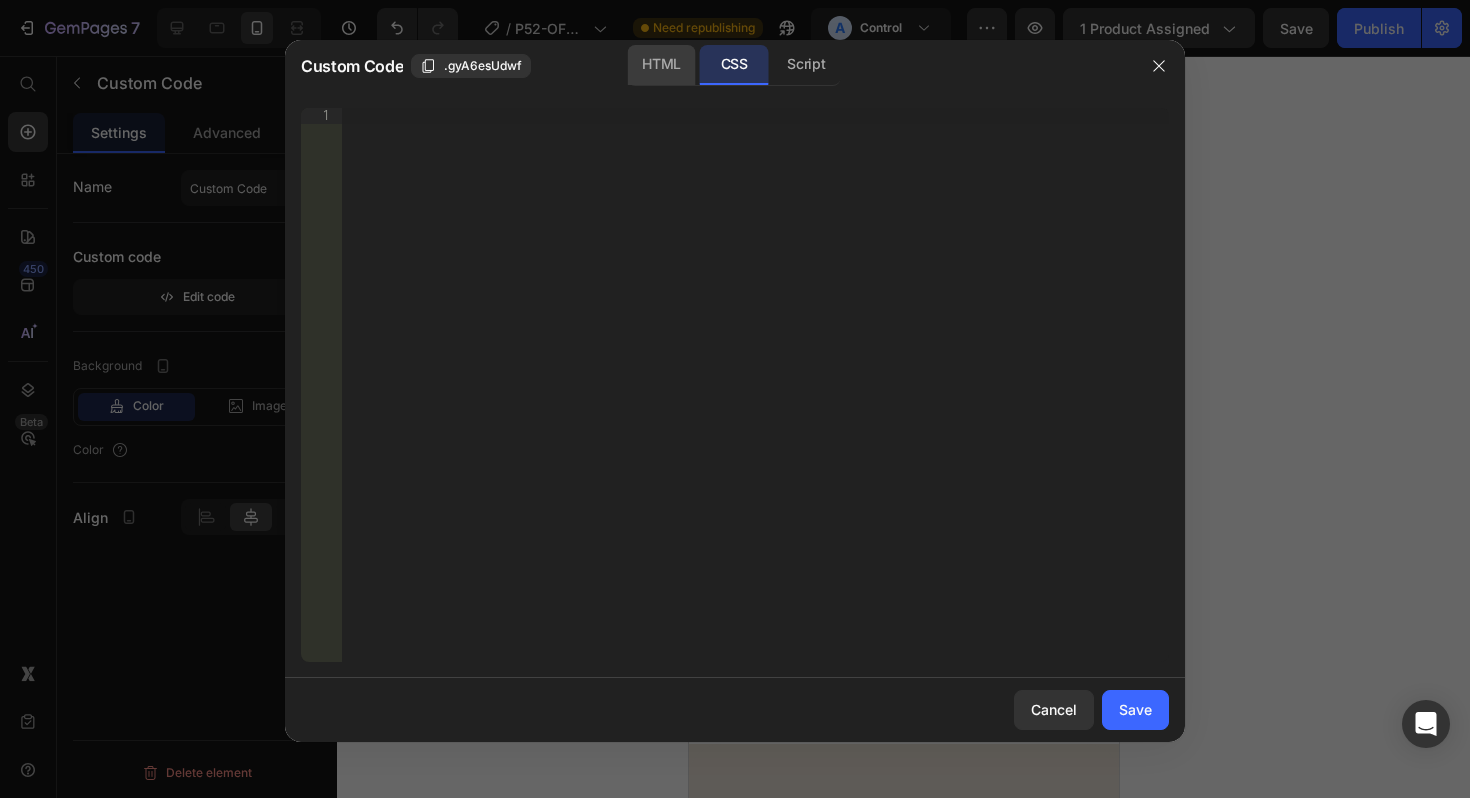 click on "HTML" 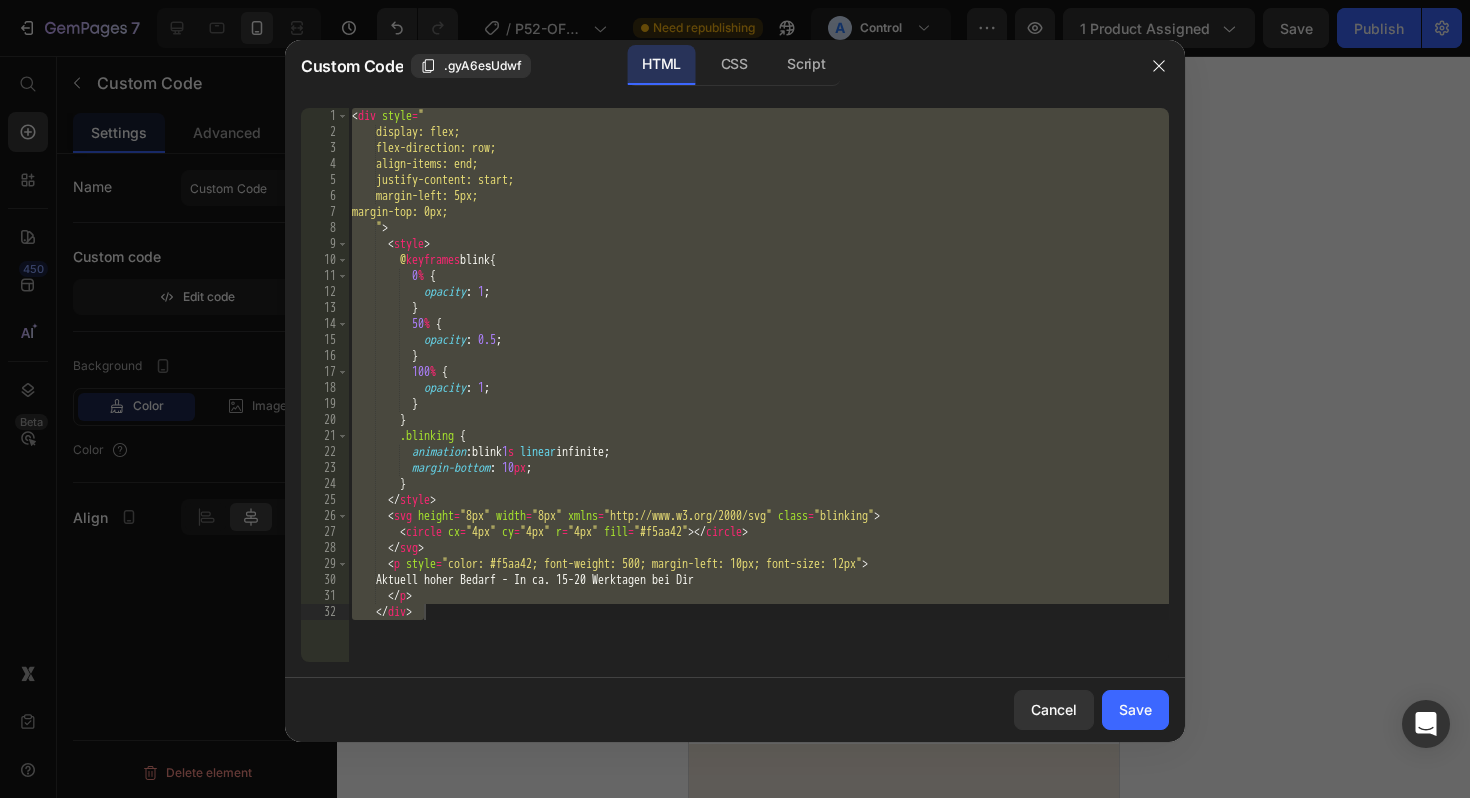 click on "Aktuell hoher Bedarf - In ca. 15-20 Werktagen bei Dir" at bounding box center (758, 401) 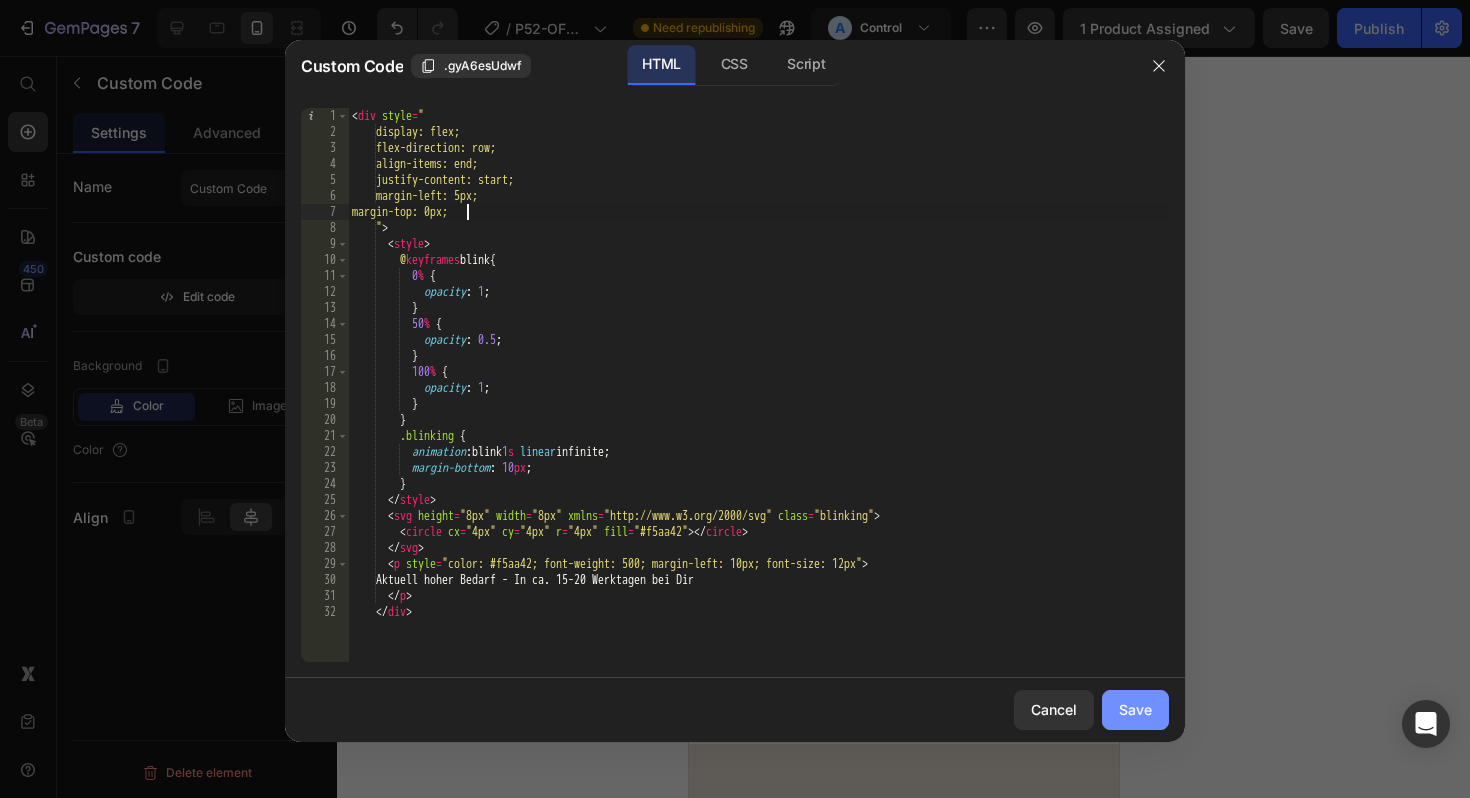 click on "Save" at bounding box center [1135, 709] 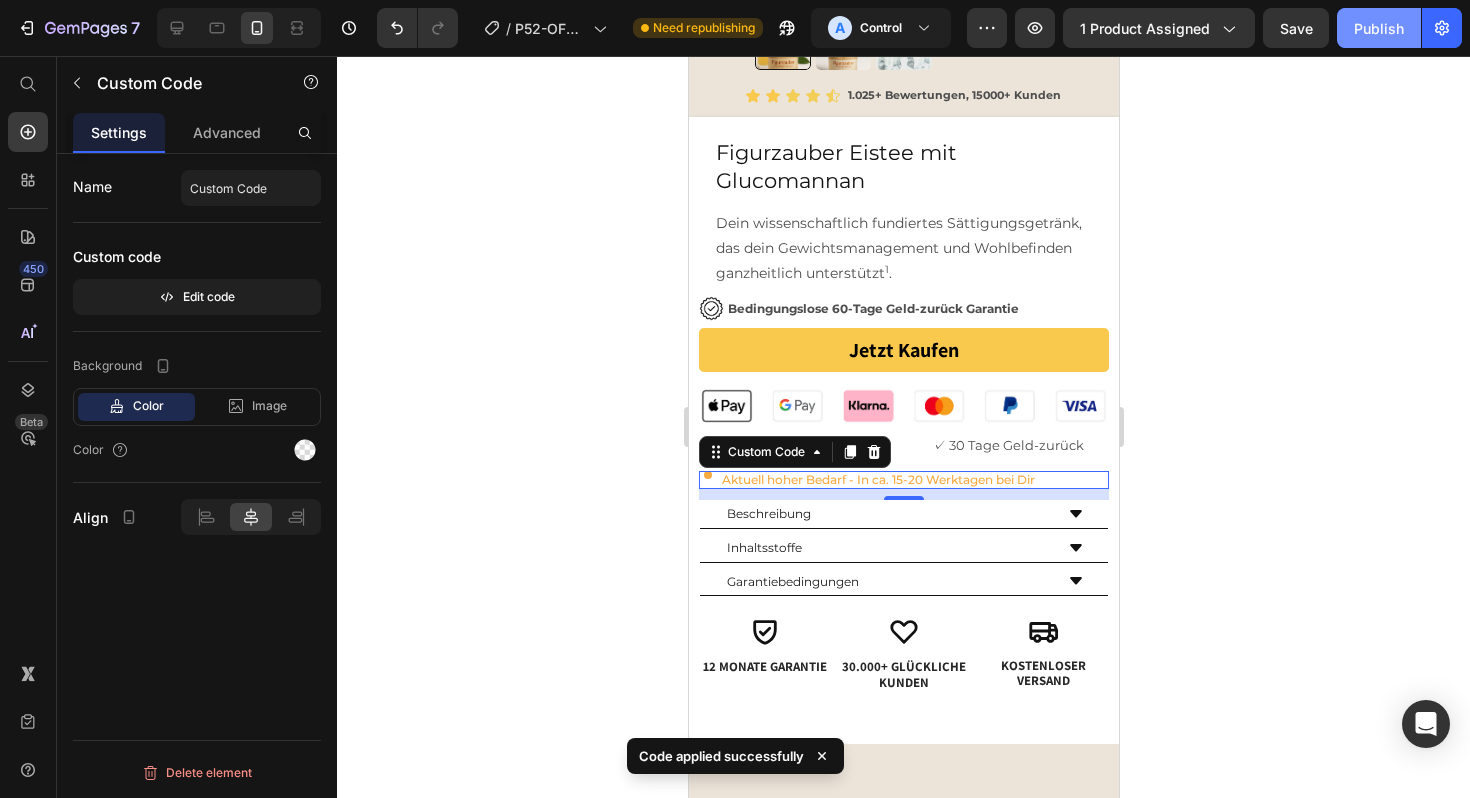 click on "Publish" at bounding box center (1379, 28) 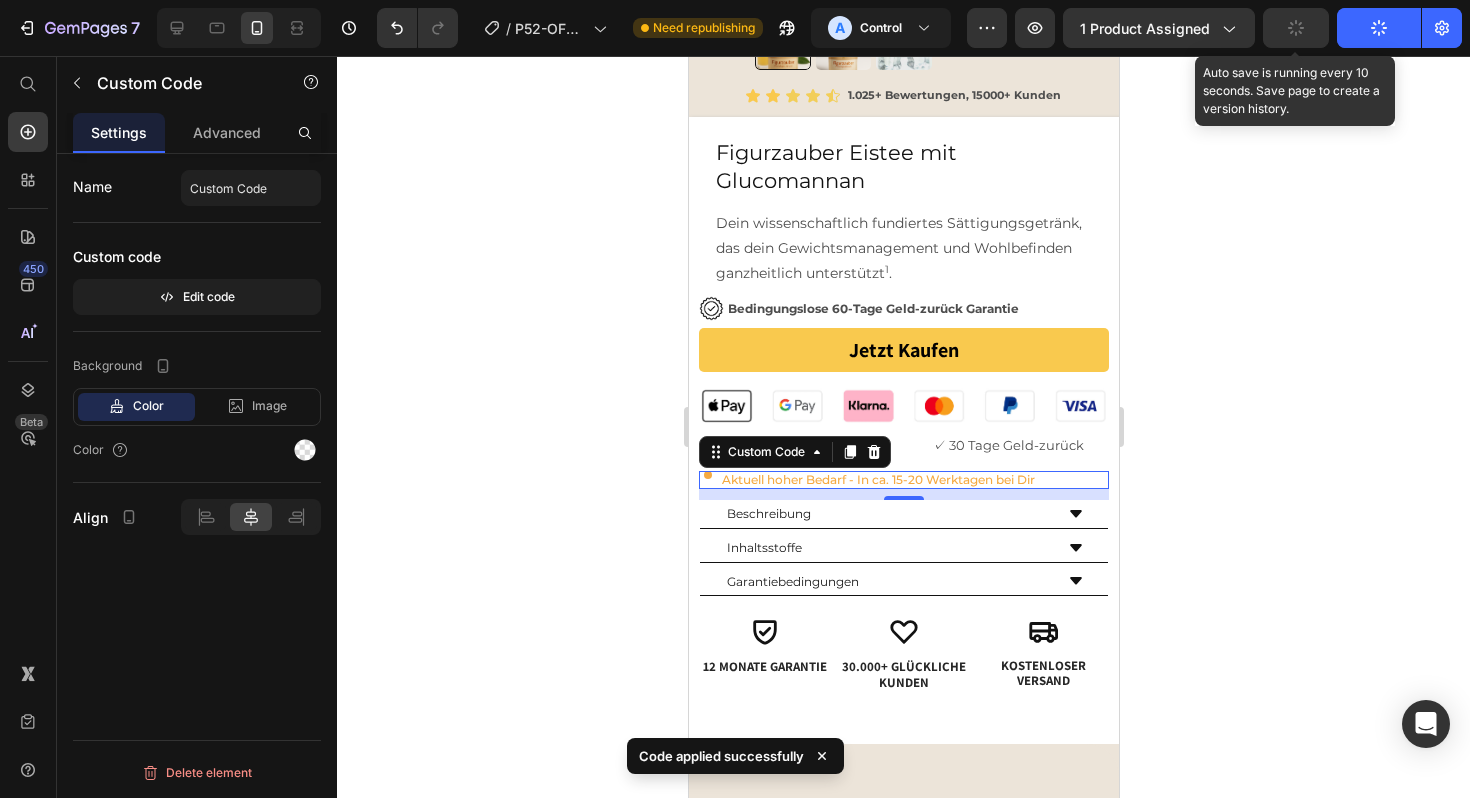 type 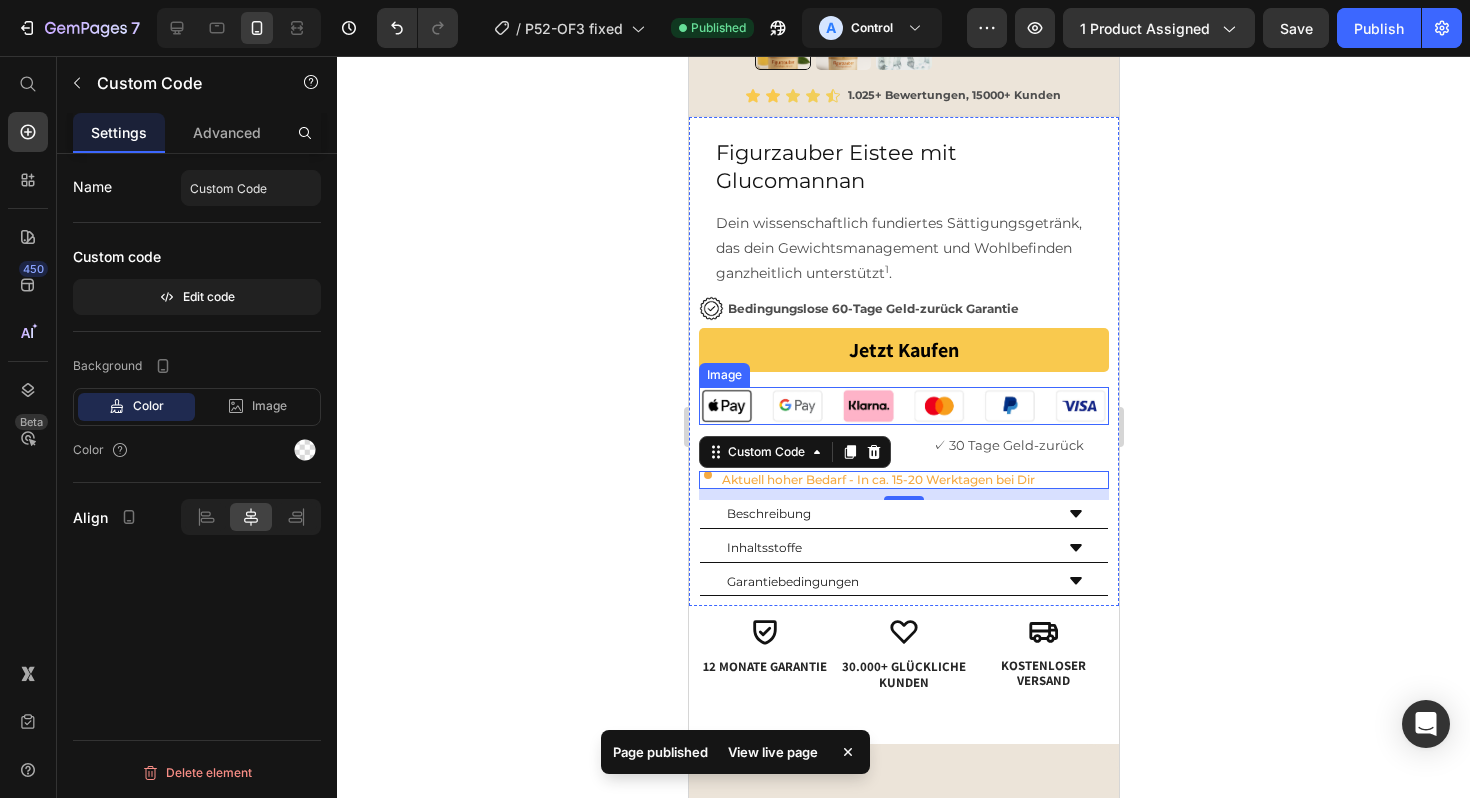 click 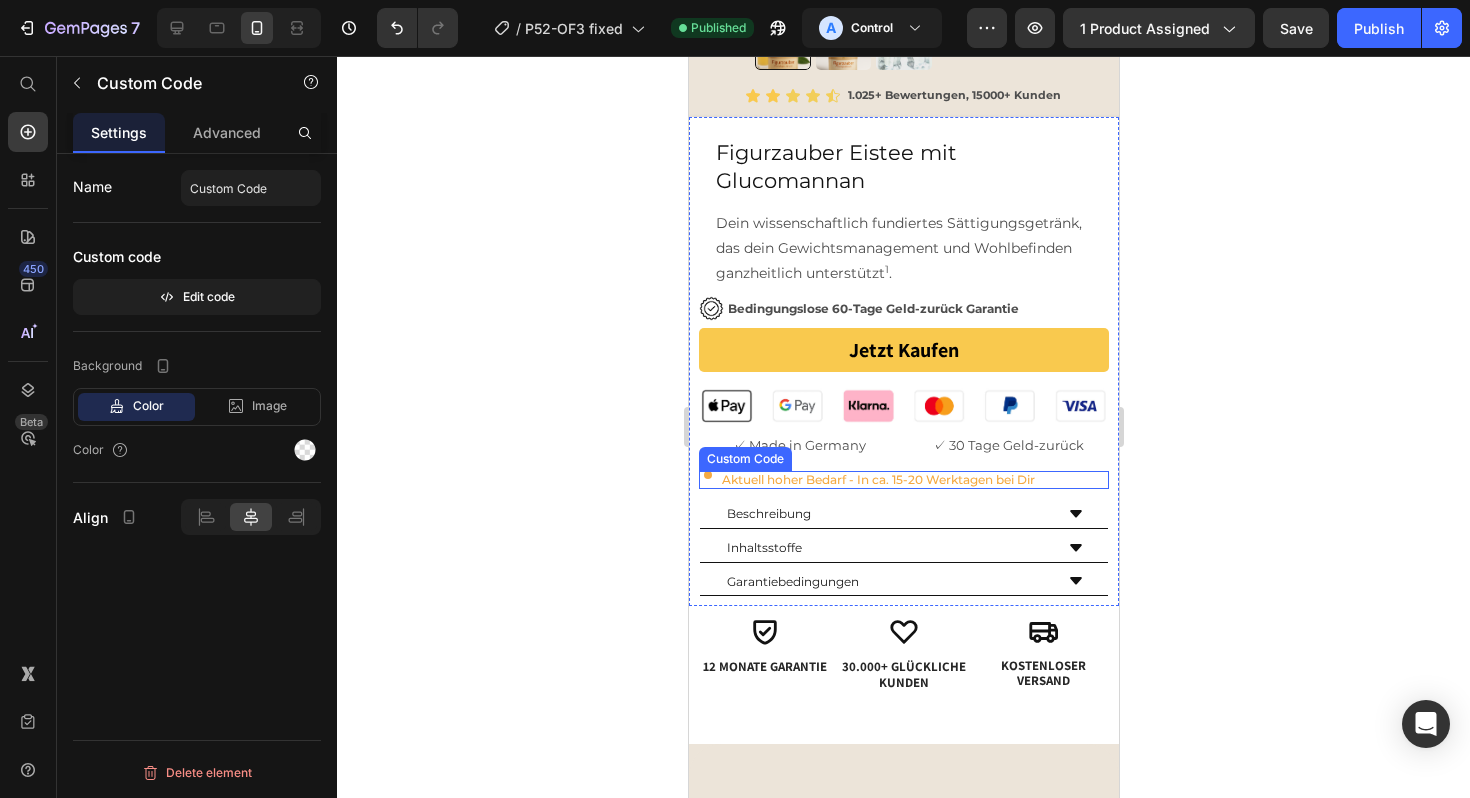 click on "Aktuell hoher Bedarf - In ca. 15-20 Werktagen bei Dir" at bounding box center [877, 480] 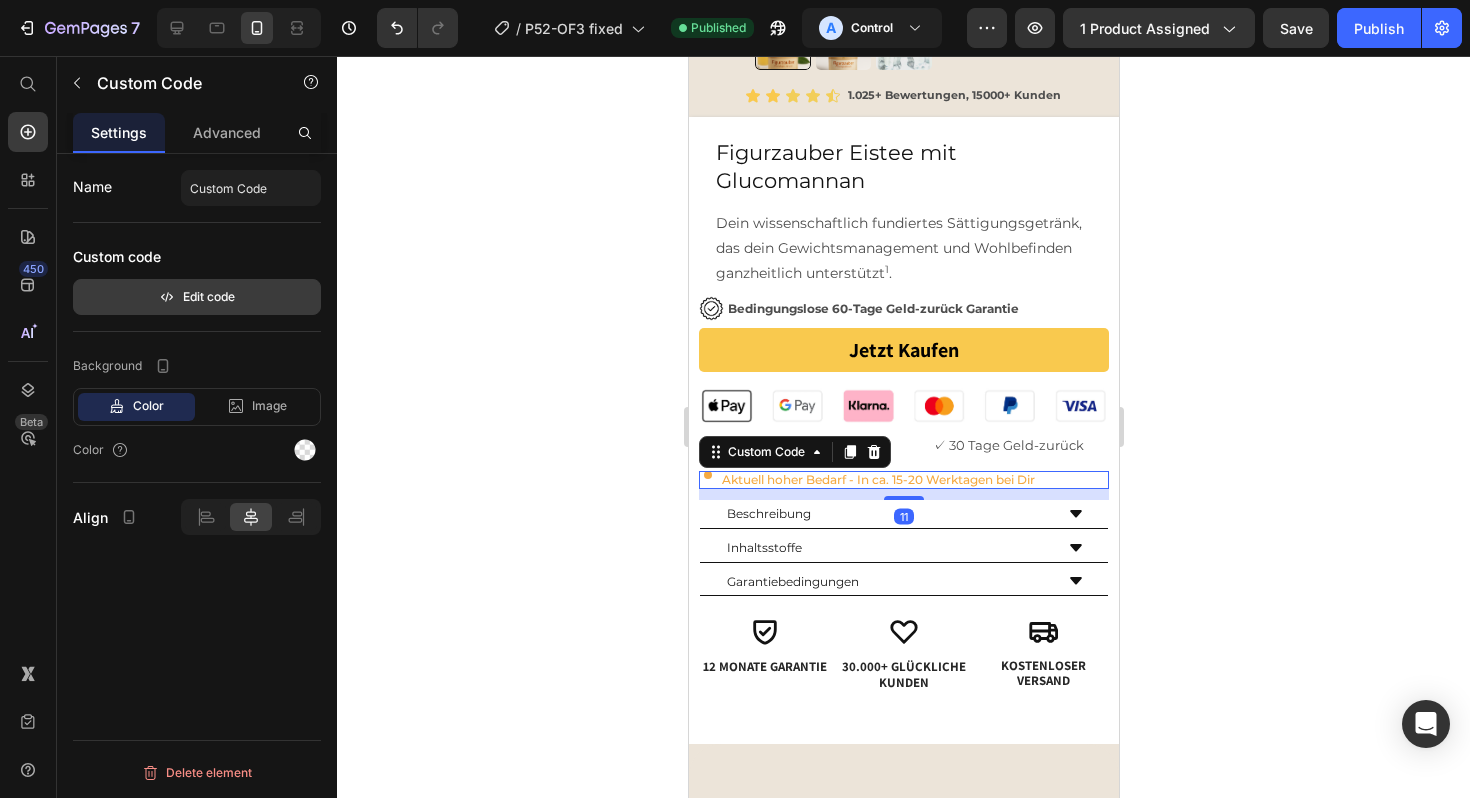 click on "Edit code" at bounding box center (197, 297) 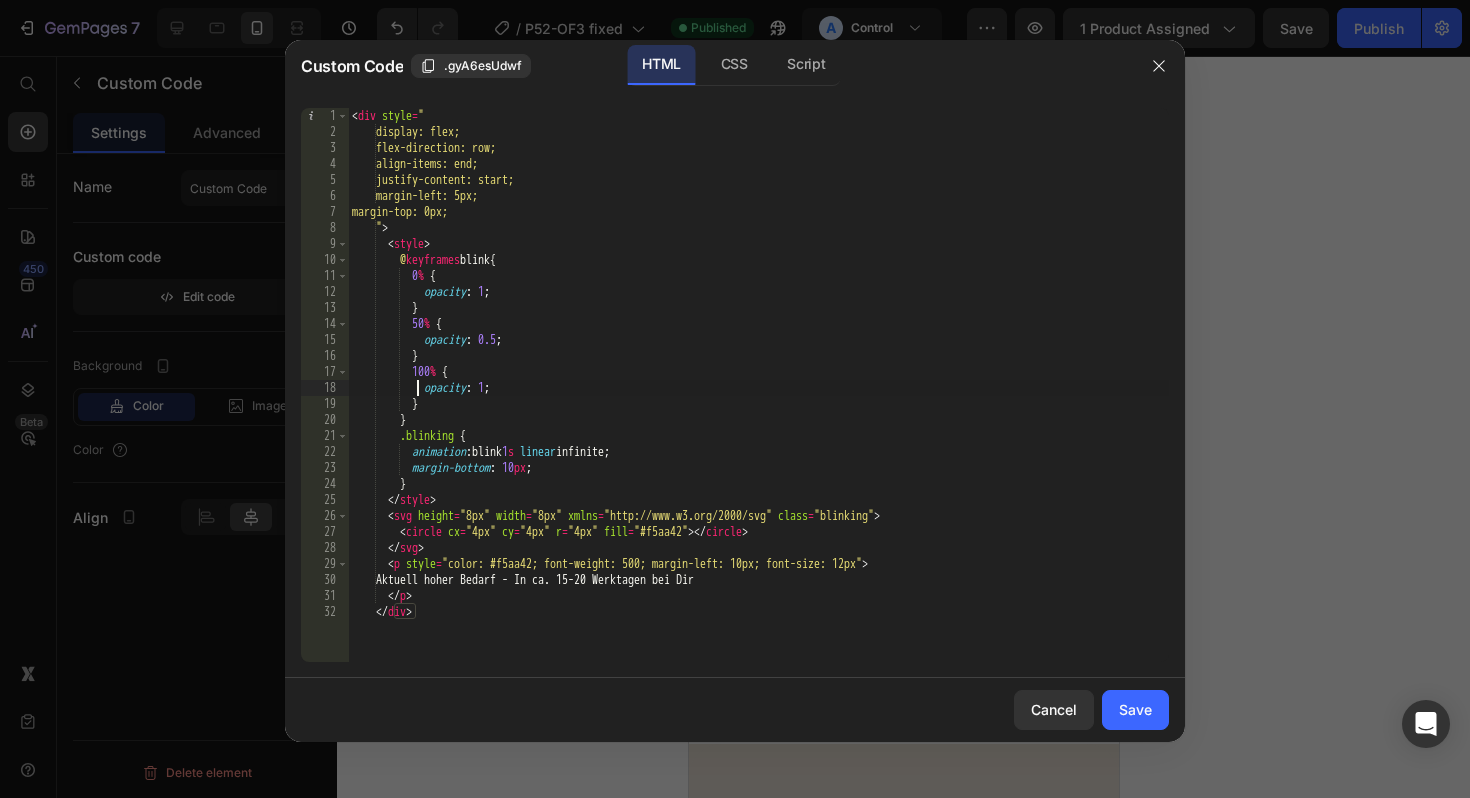 click on "Aktuell hoher Bedarf - In ca. 15-20 Werktagen bei Dir" at bounding box center [758, 401] 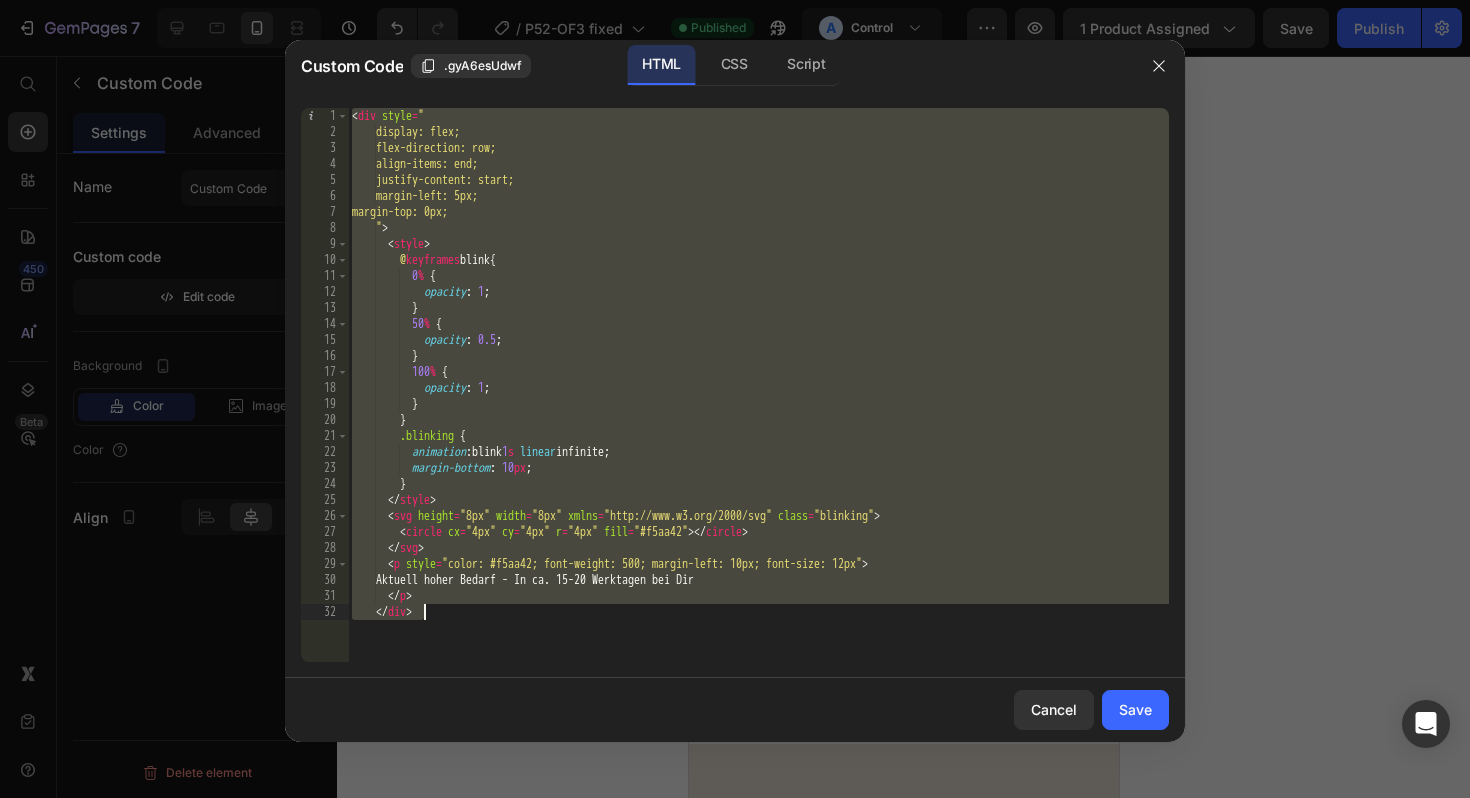 paste 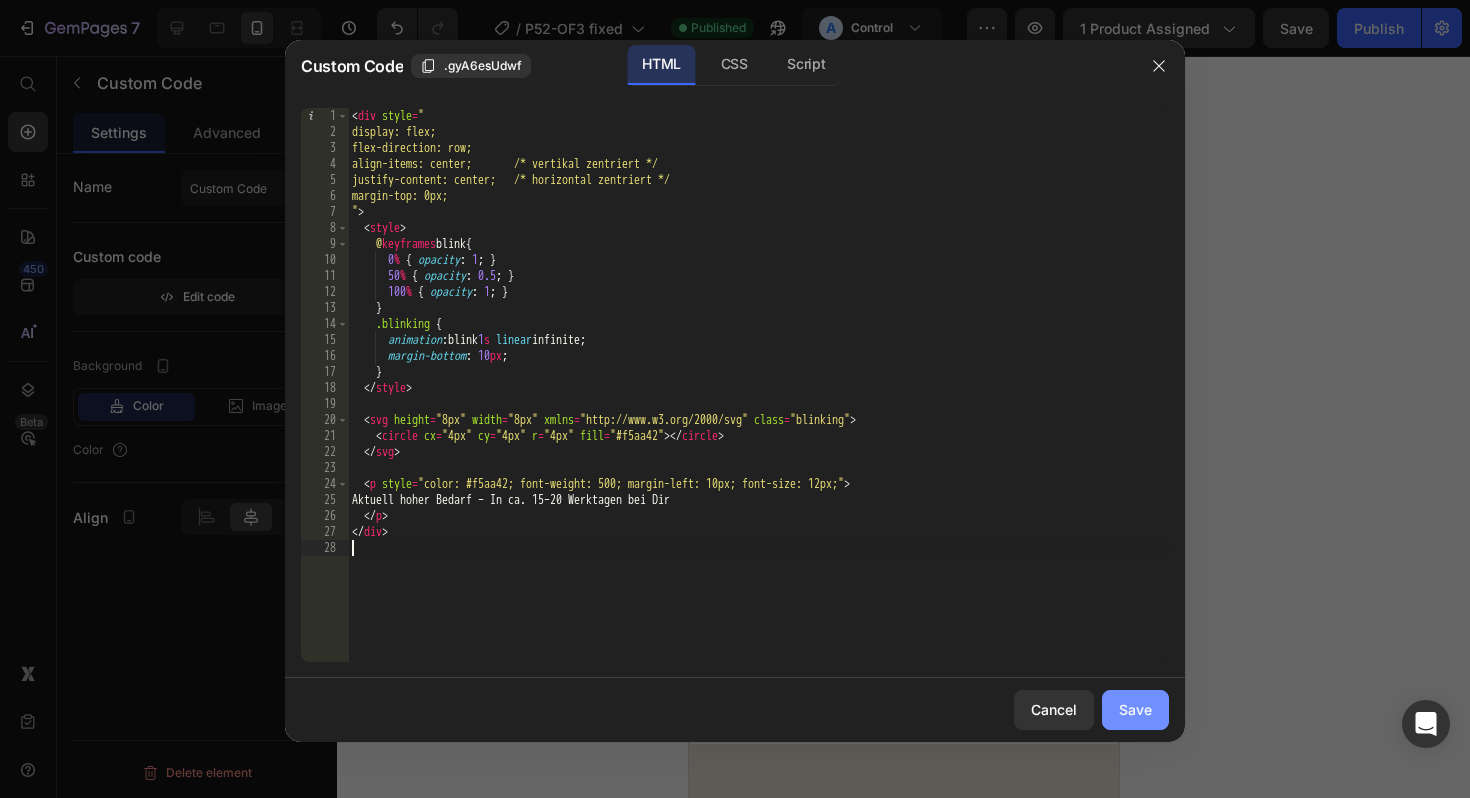 click on "Save" at bounding box center [1135, 709] 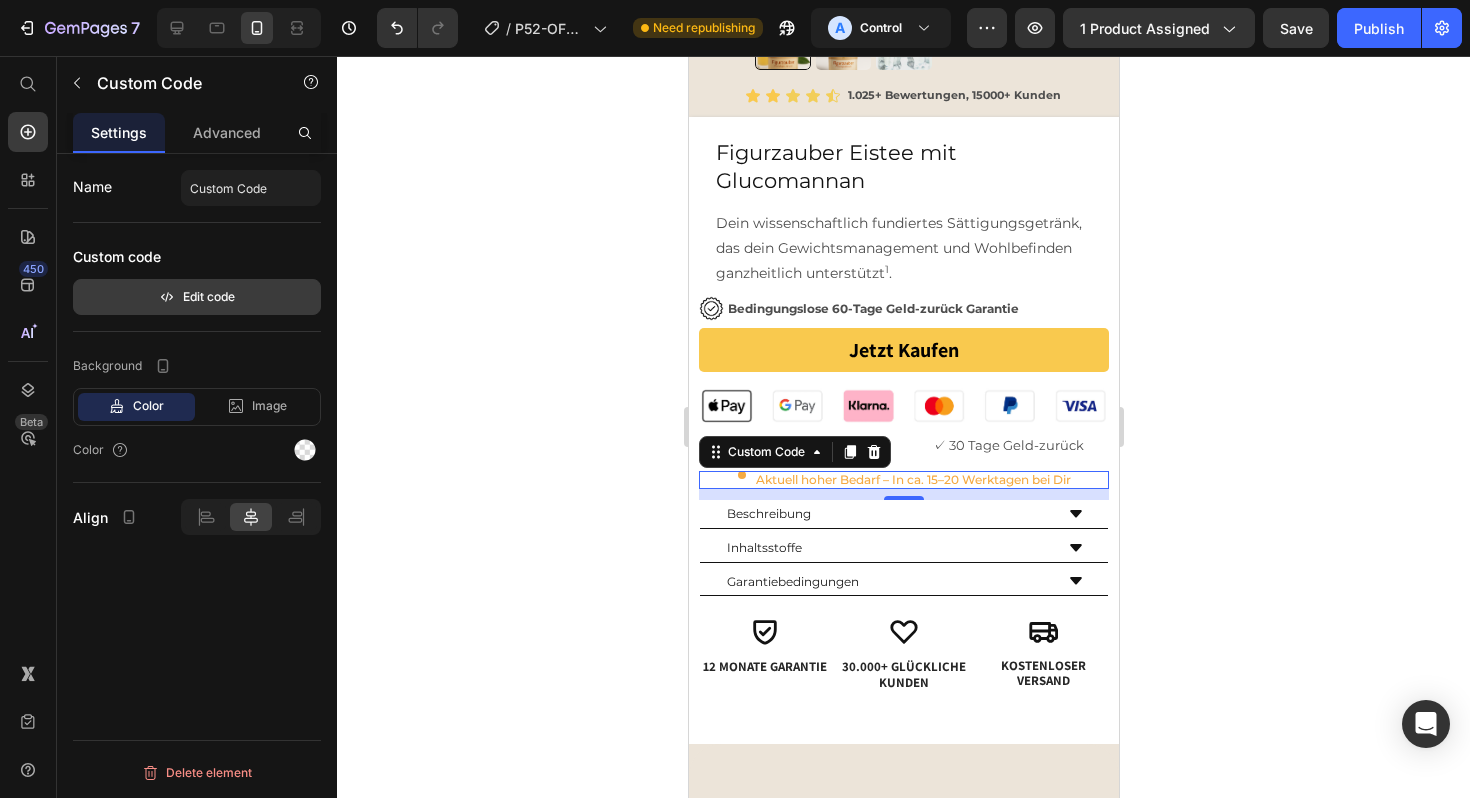 click 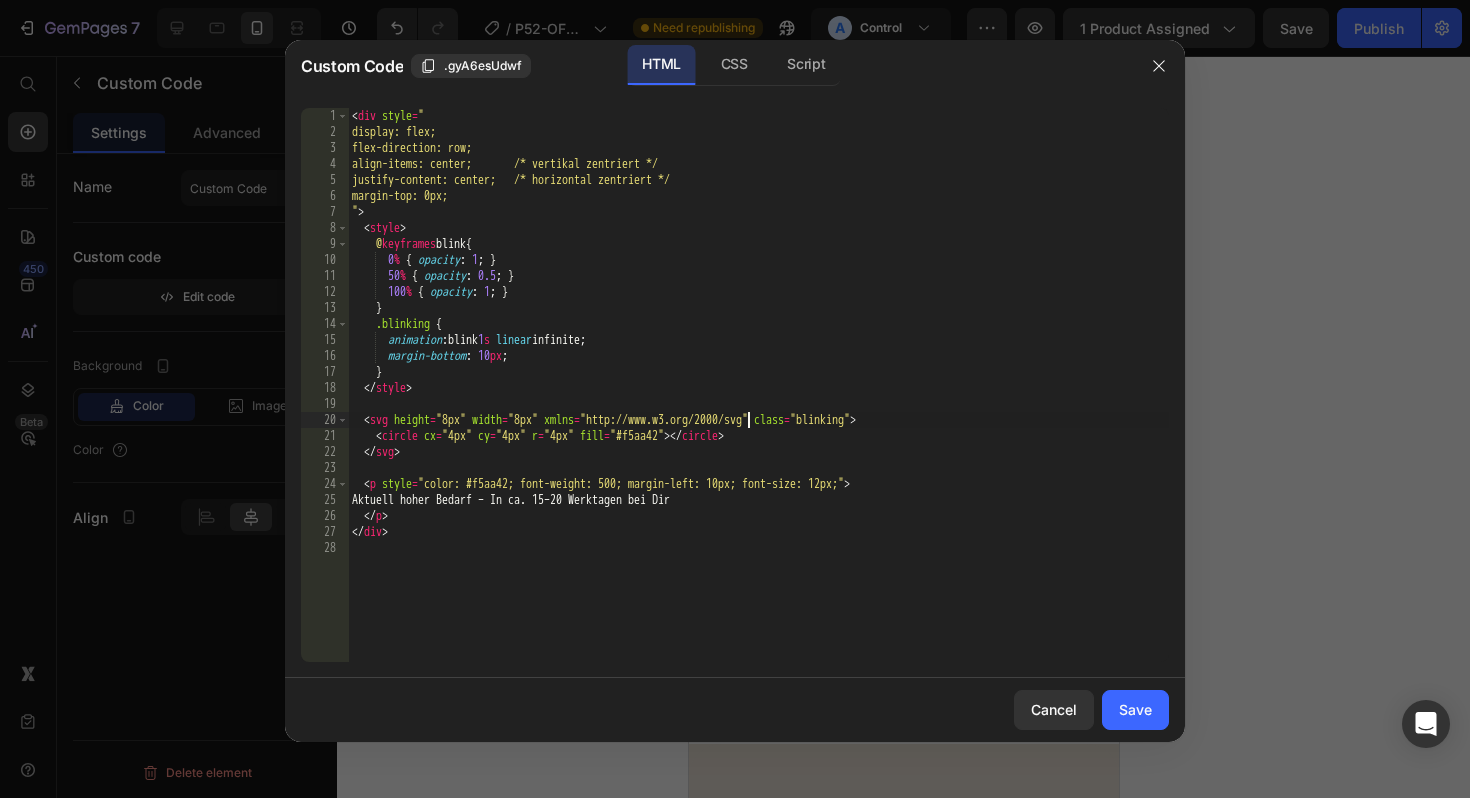 click on "Aktuell hoher Bedarf – In ca. 15–20 Werktagen bei Dir" at bounding box center (758, 401) 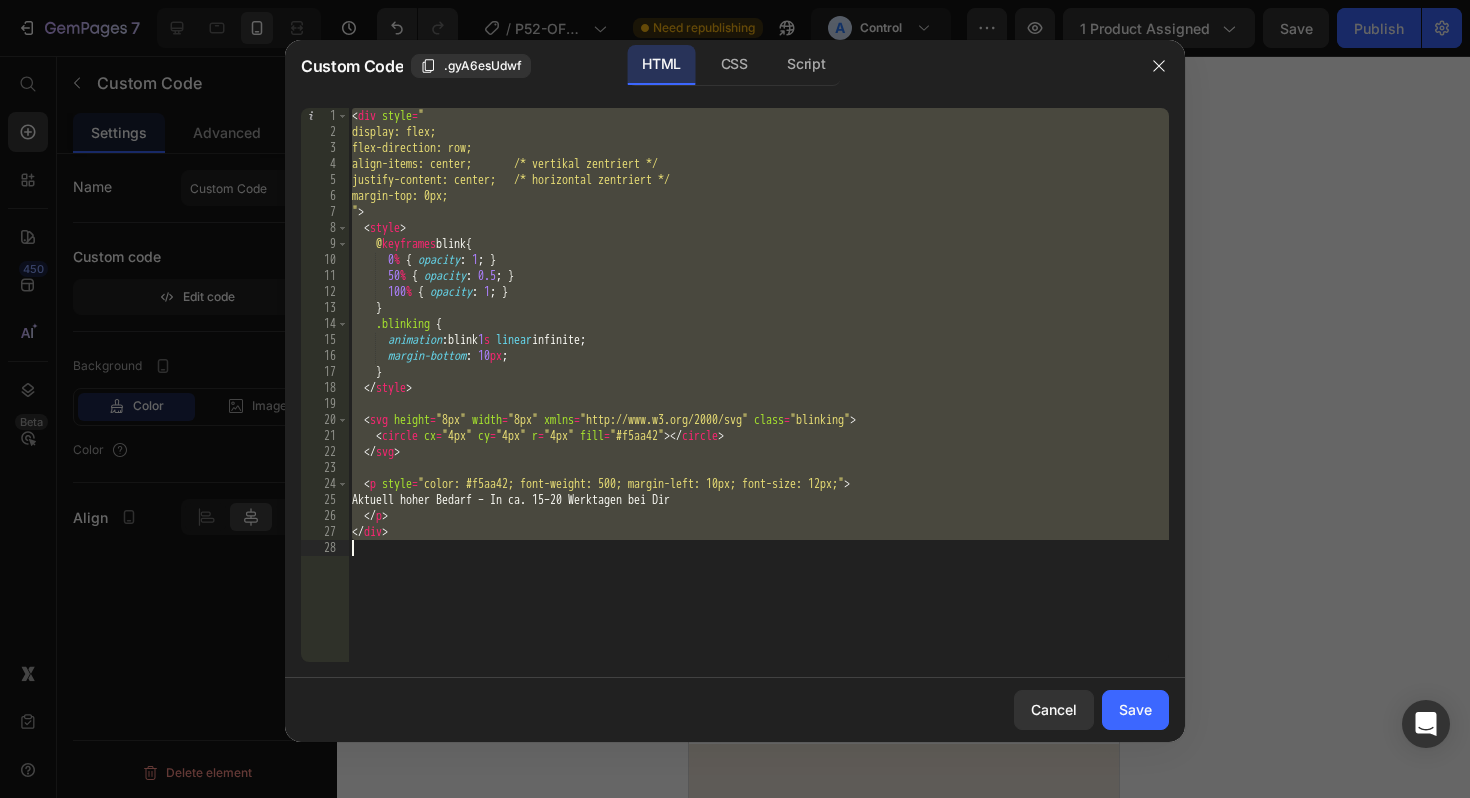 paste 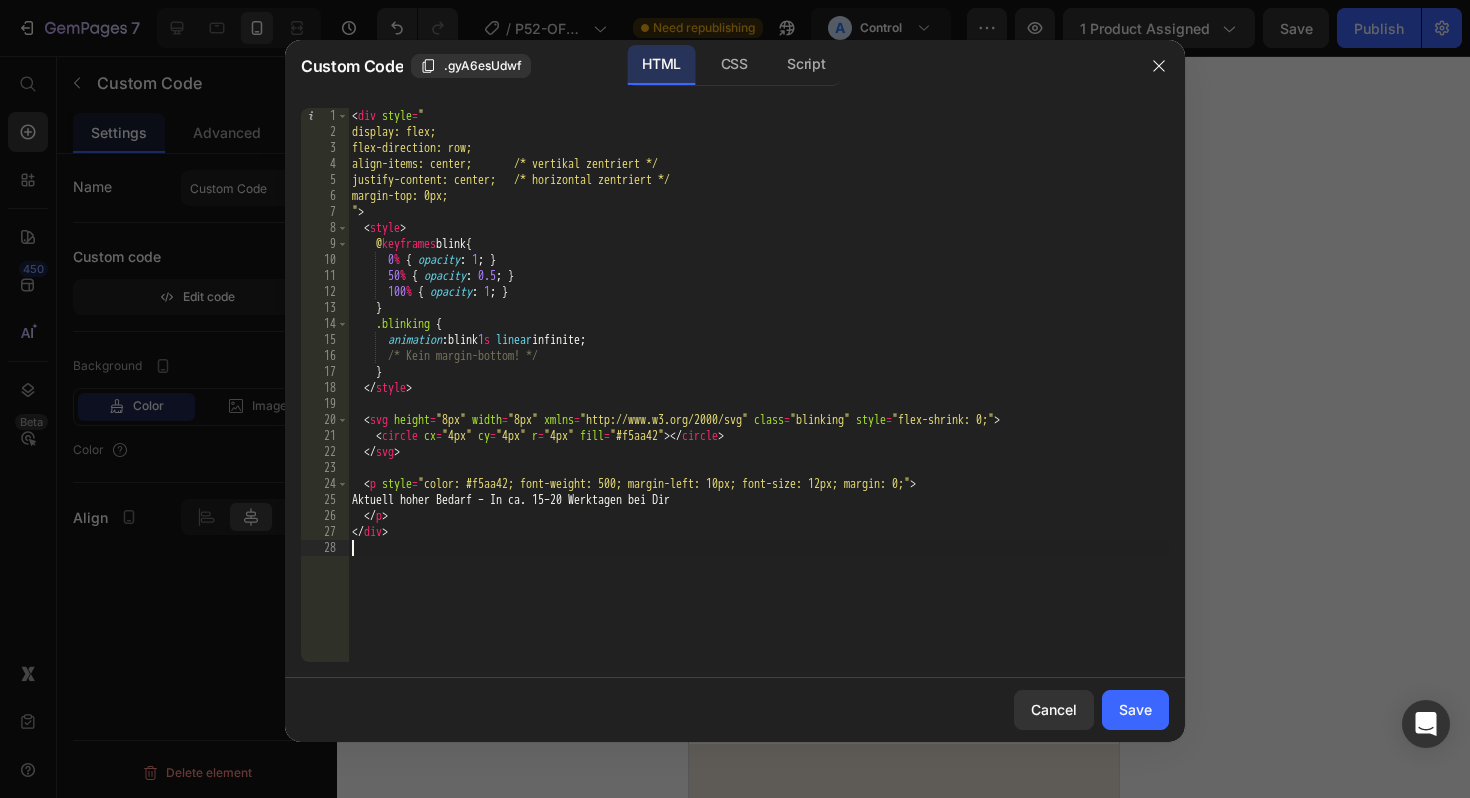 click on "Cancel Save" at bounding box center [735, 710] 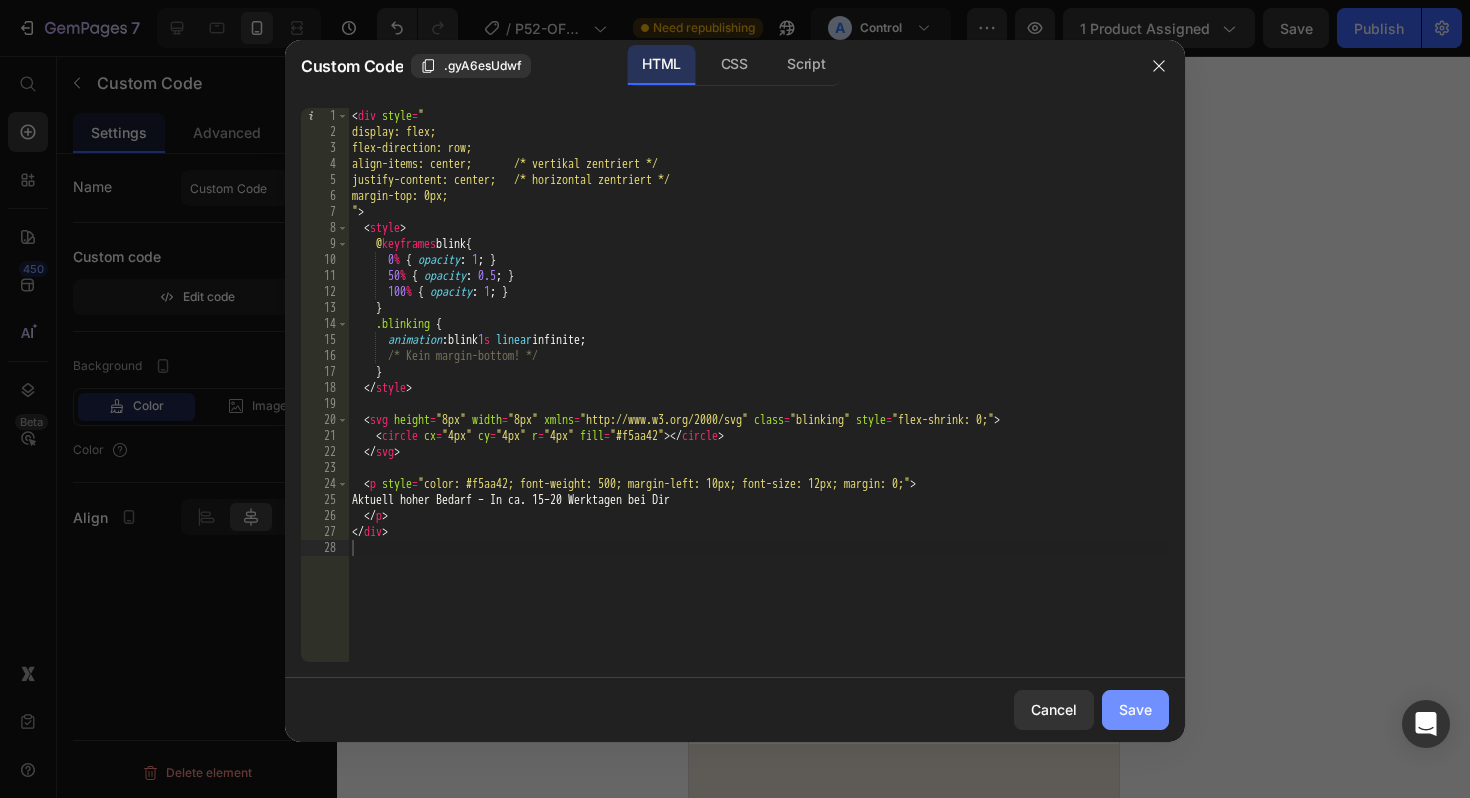 click on "Save" 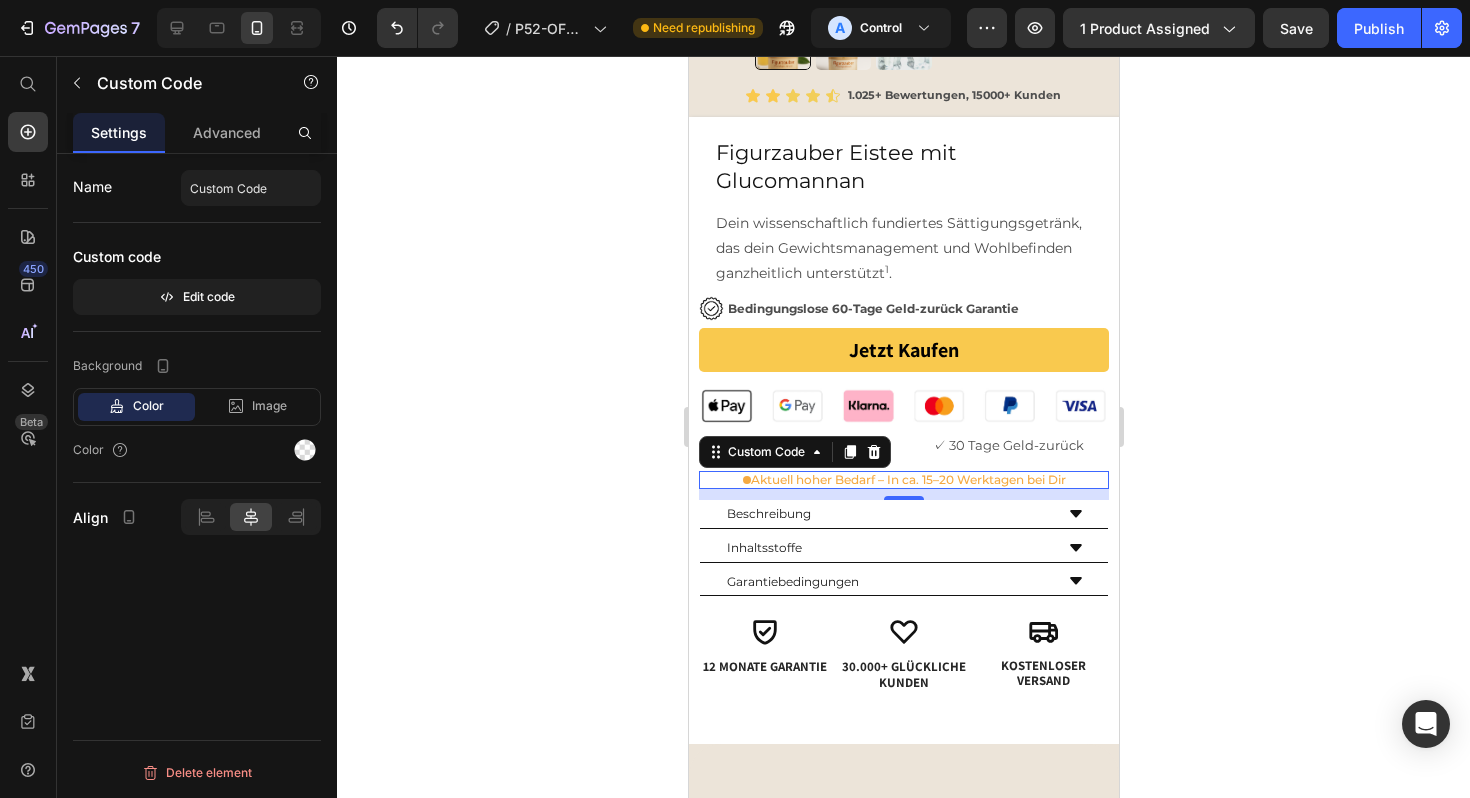 click 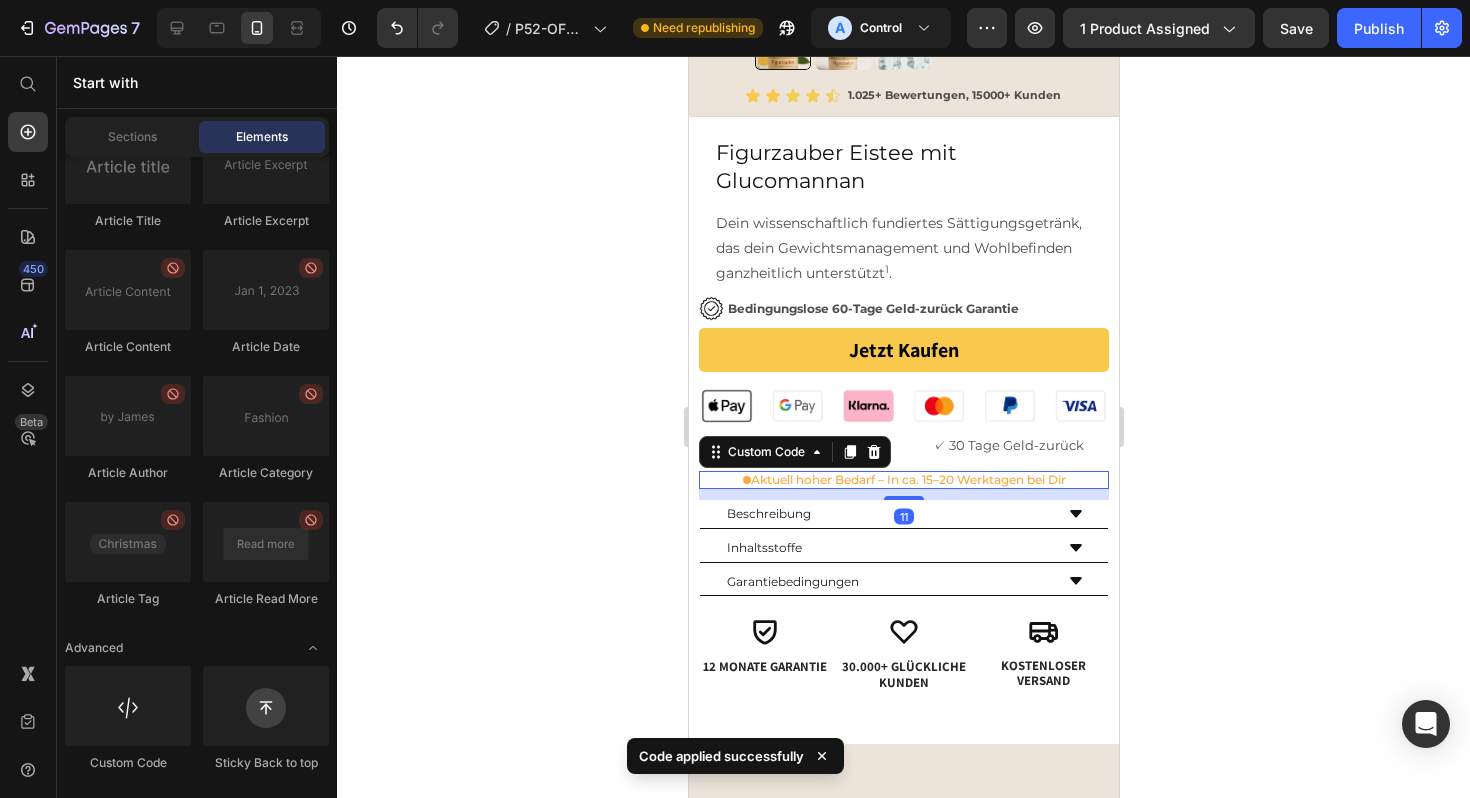 click on "Aktuell hoher Bedarf – In ca. 15–20 Werktagen bei Dir" at bounding box center [907, 480] 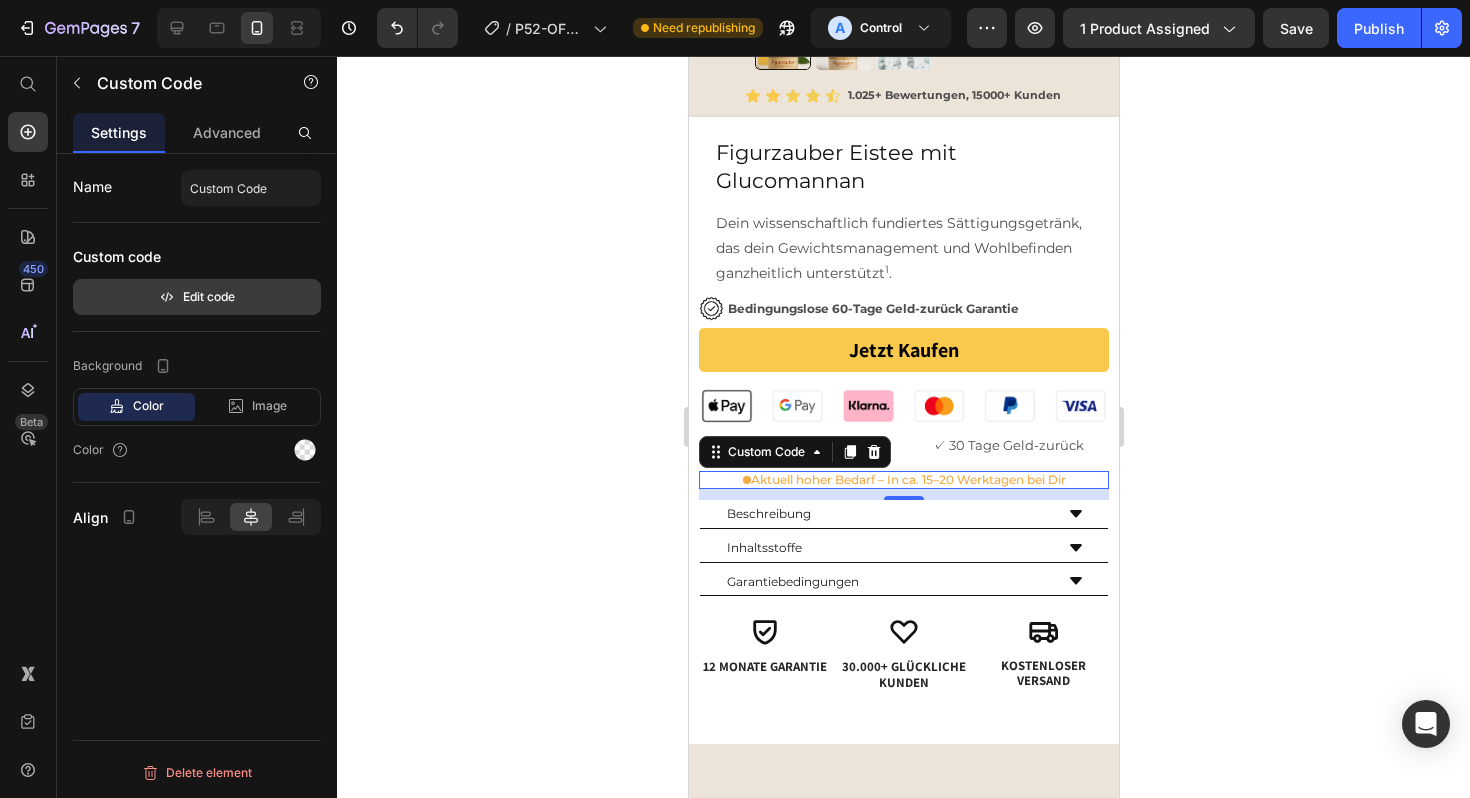 click on "Edit code" at bounding box center [197, 297] 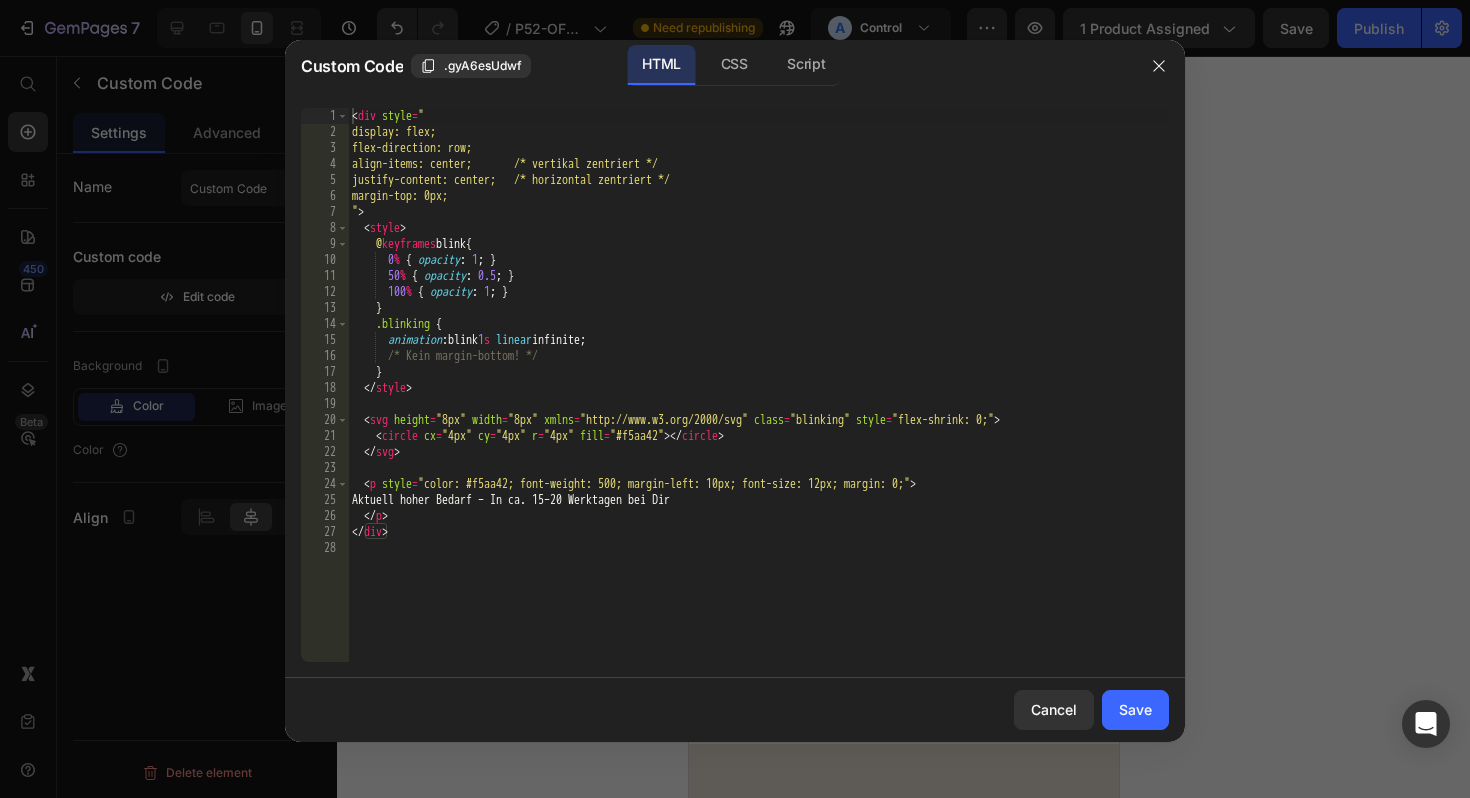 click on "Aktuell hoher Bedarf – In ca. 15–20 Werktagen bei Dir" at bounding box center [758, 401] 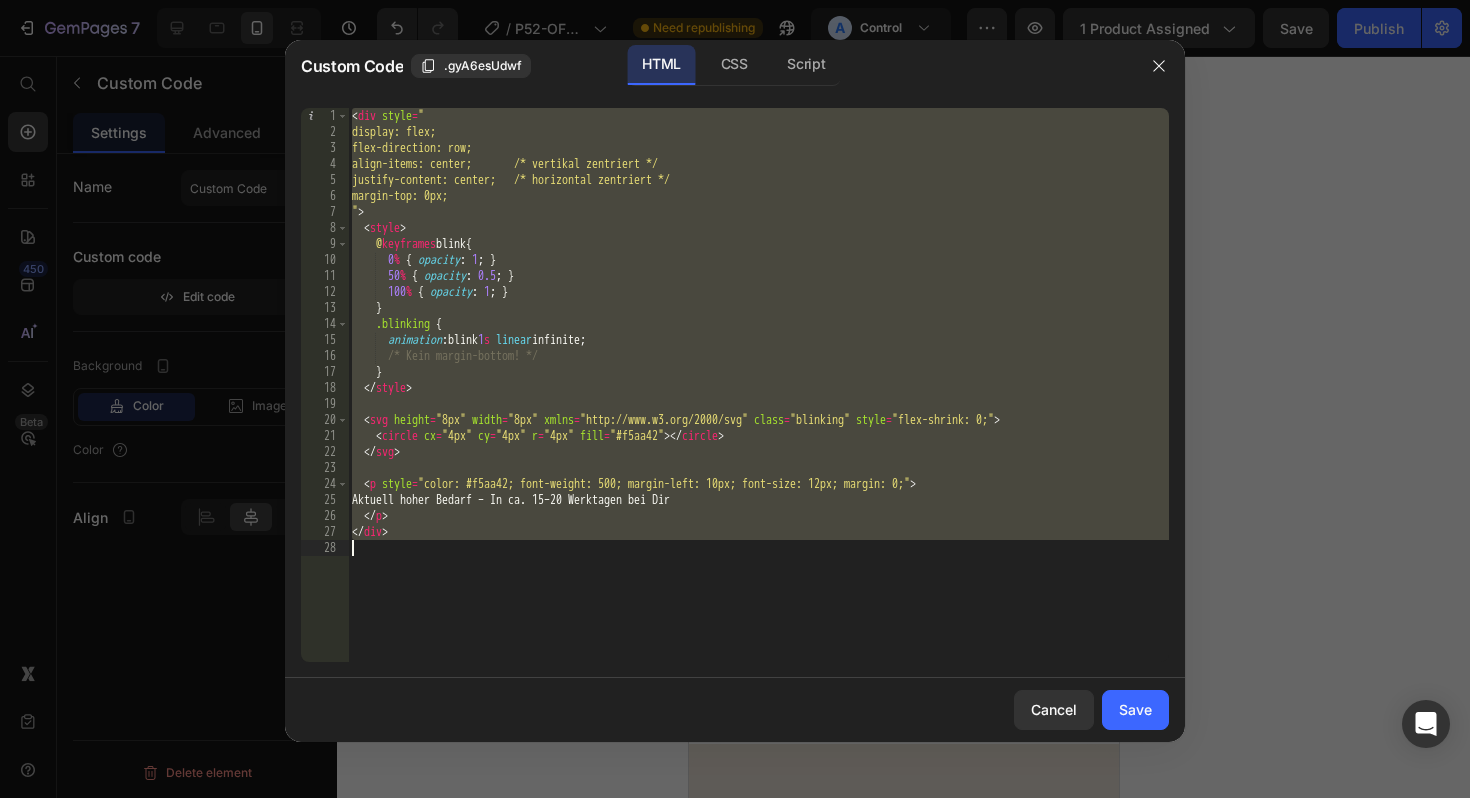 paste 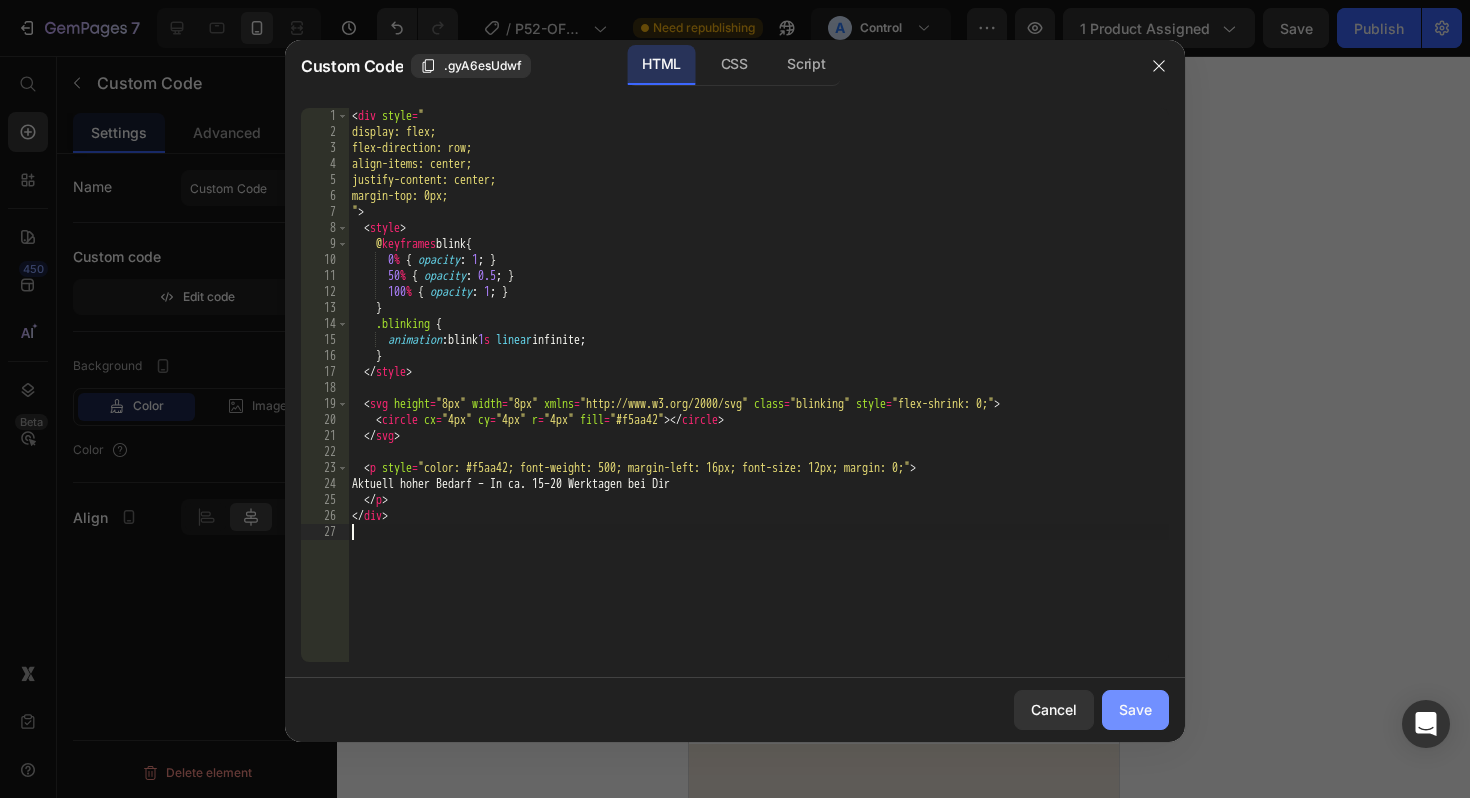 click on "Save" at bounding box center (1135, 709) 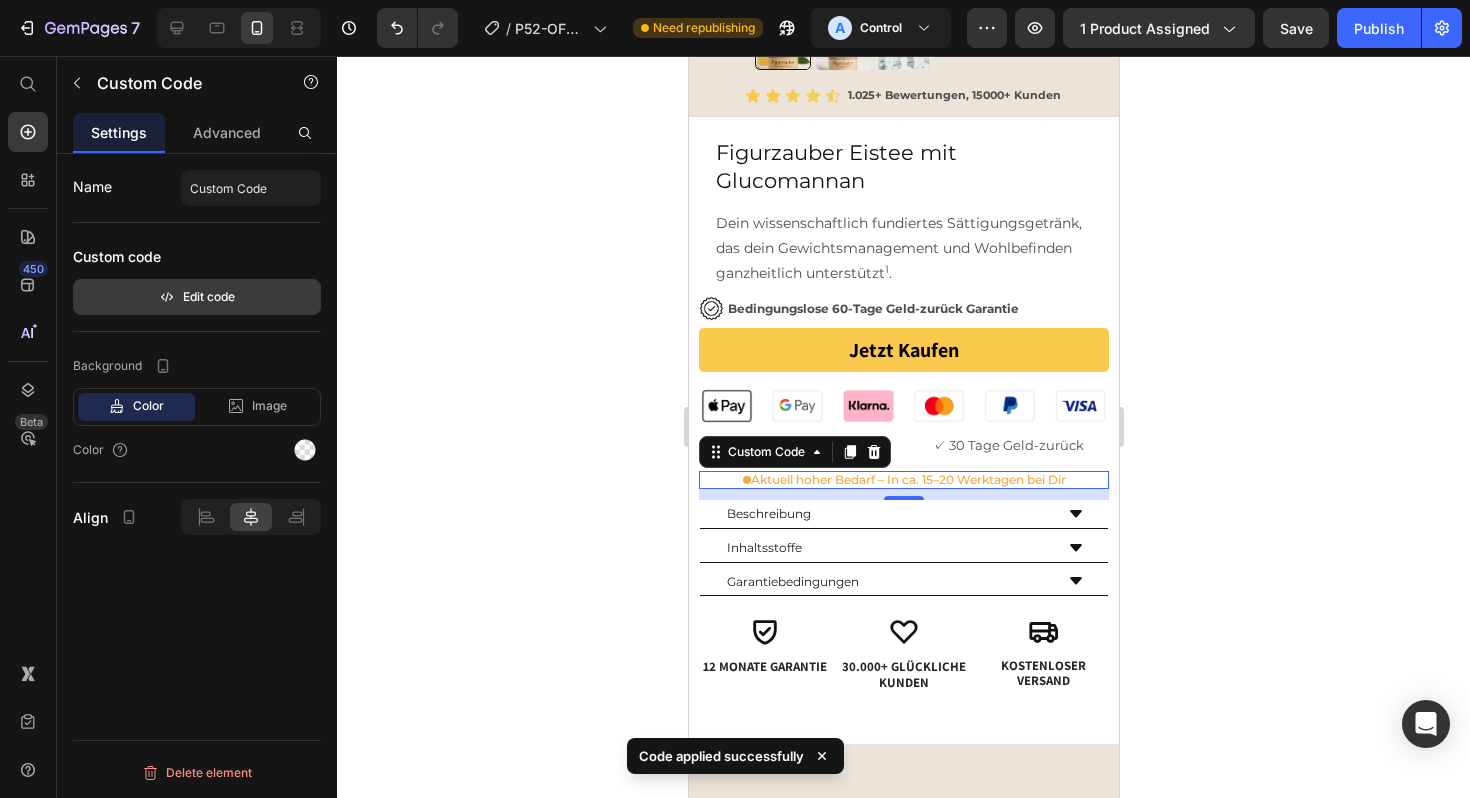 click on "Edit code" at bounding box center [197, 297] 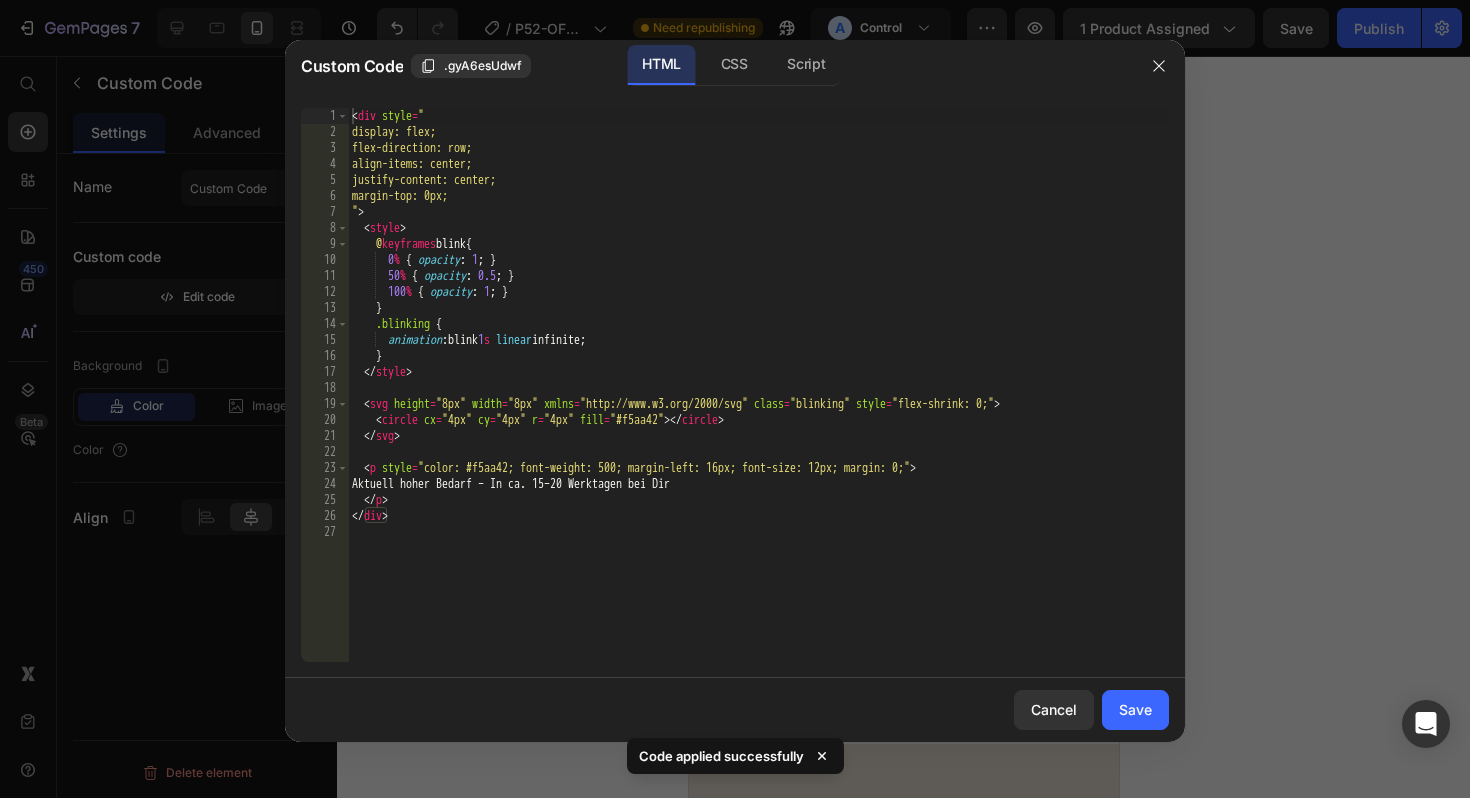 click on "Aktuell hoher Bedarf – In ca. 15–20 Werktagen bei Dir" at bounding box center [758, 401] 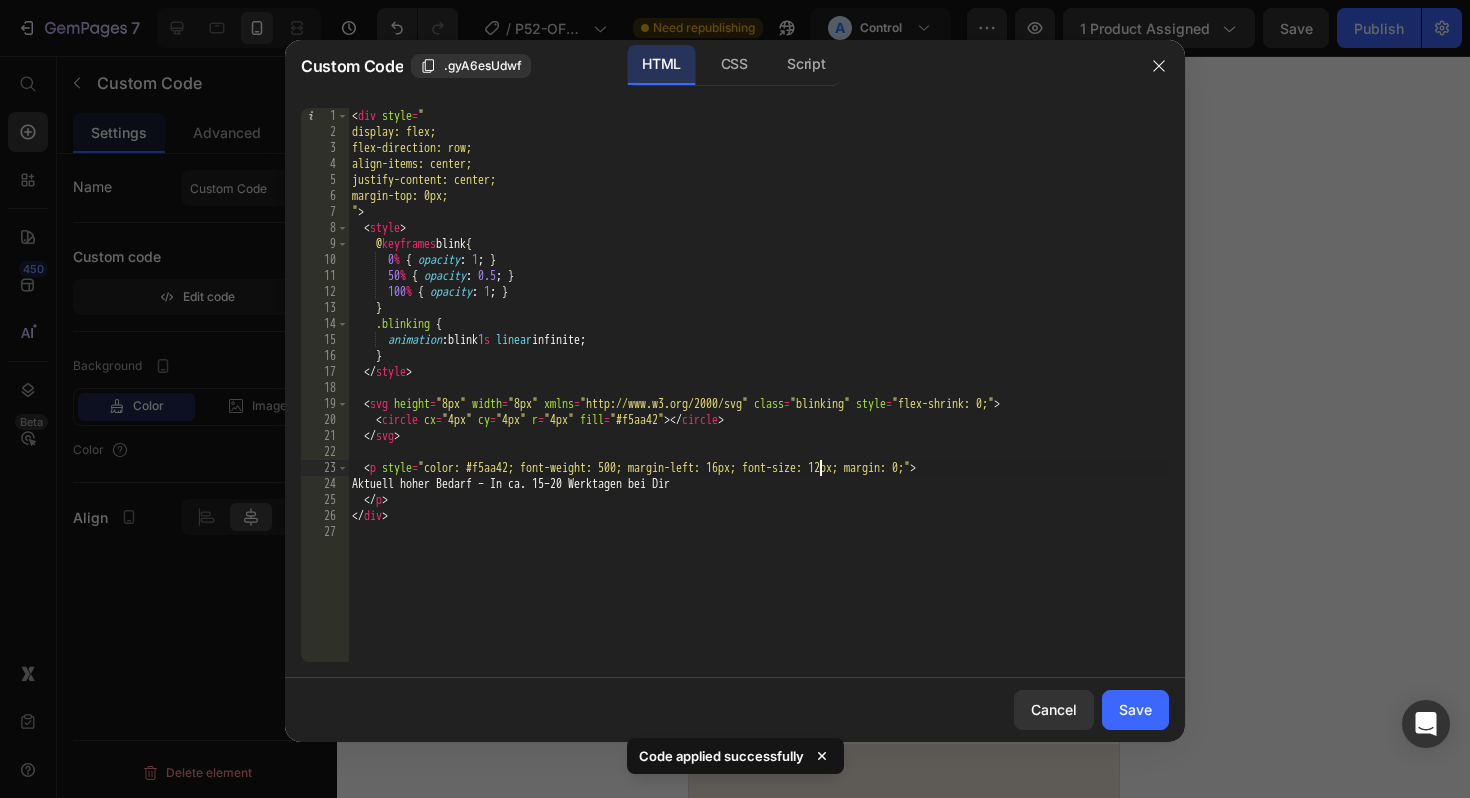 type on "</div>" 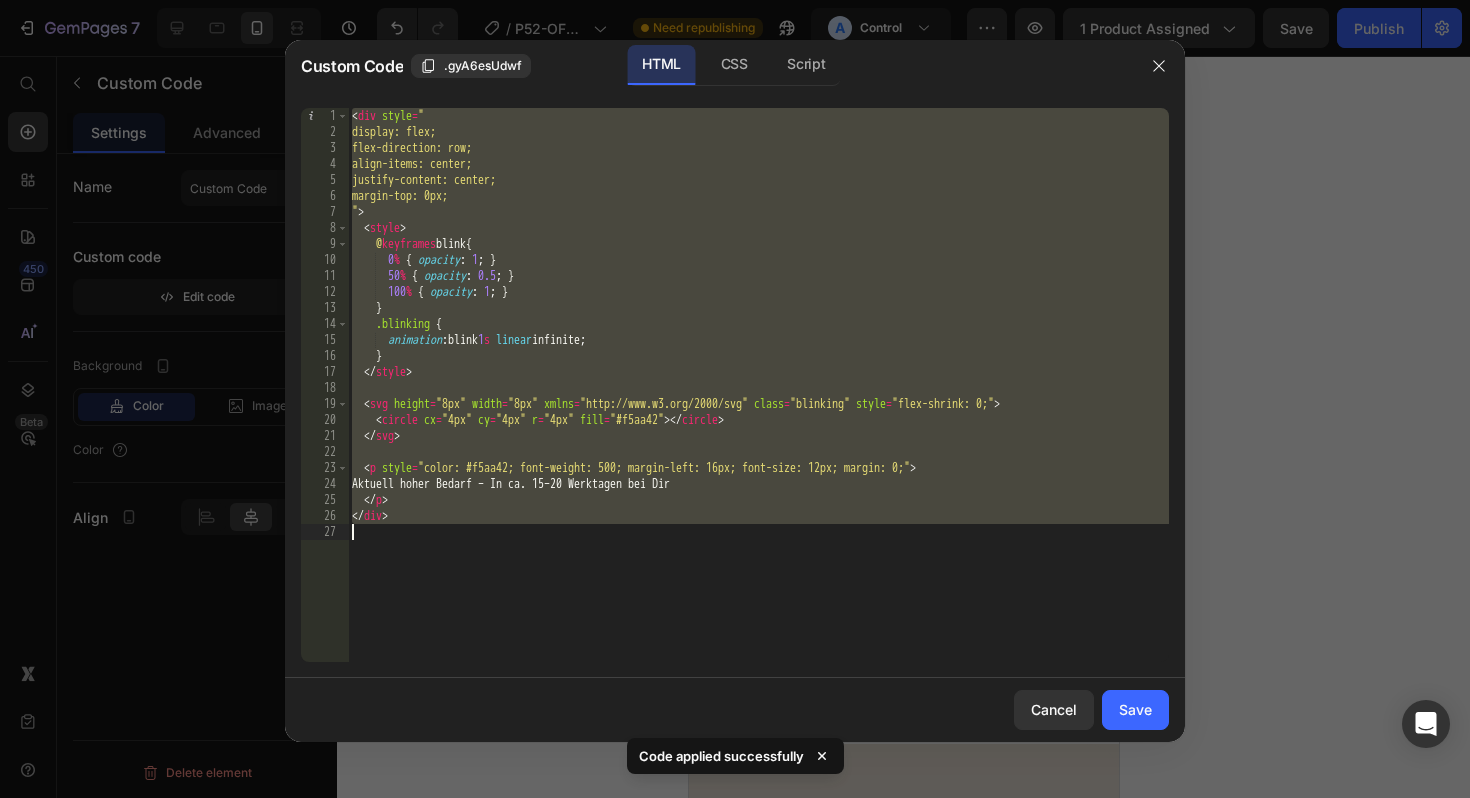 paste 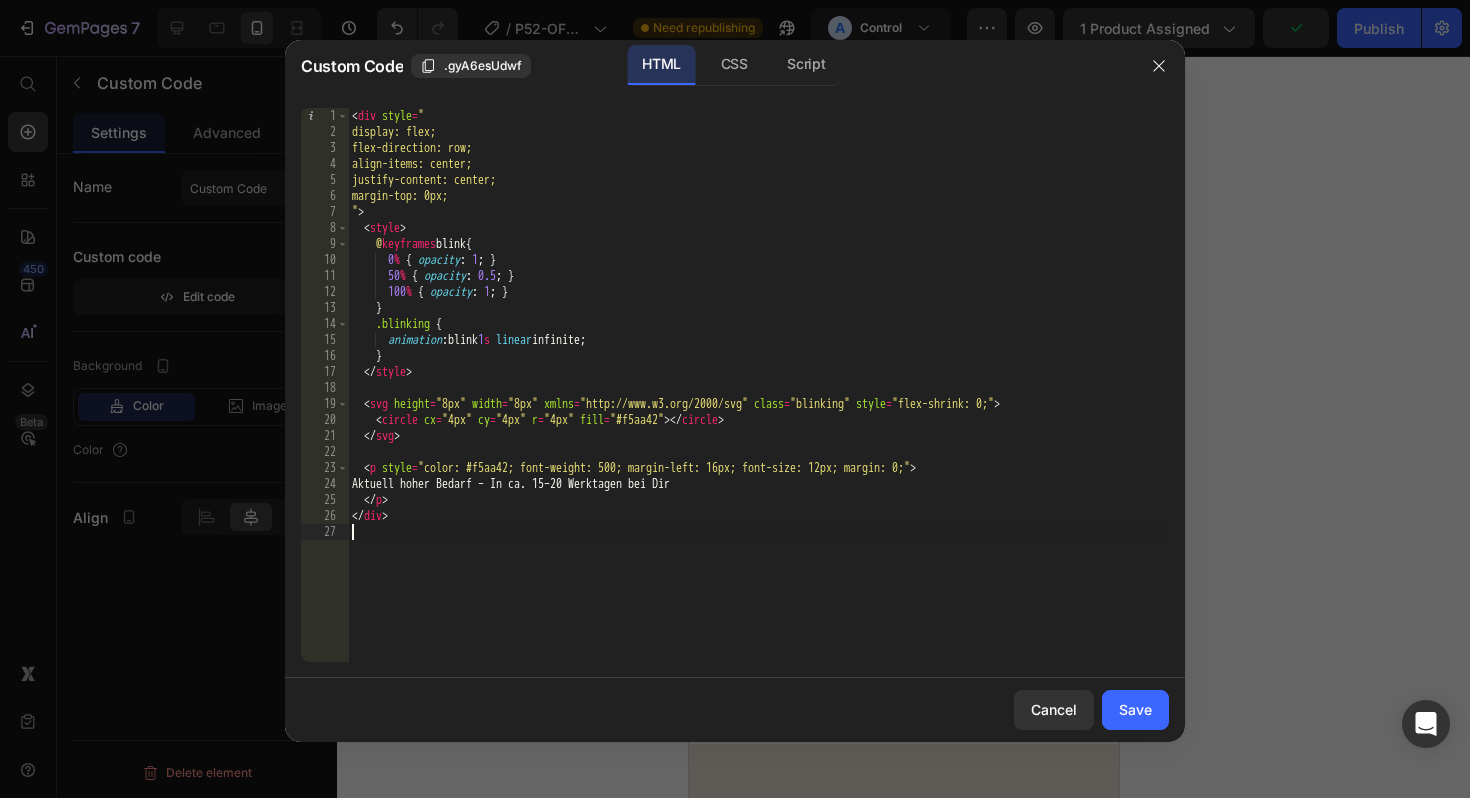 click on "Aktuell hoher Bedarf – In ca. 15–20 Werktagen bei Dir" at bounding box center (758, 401) 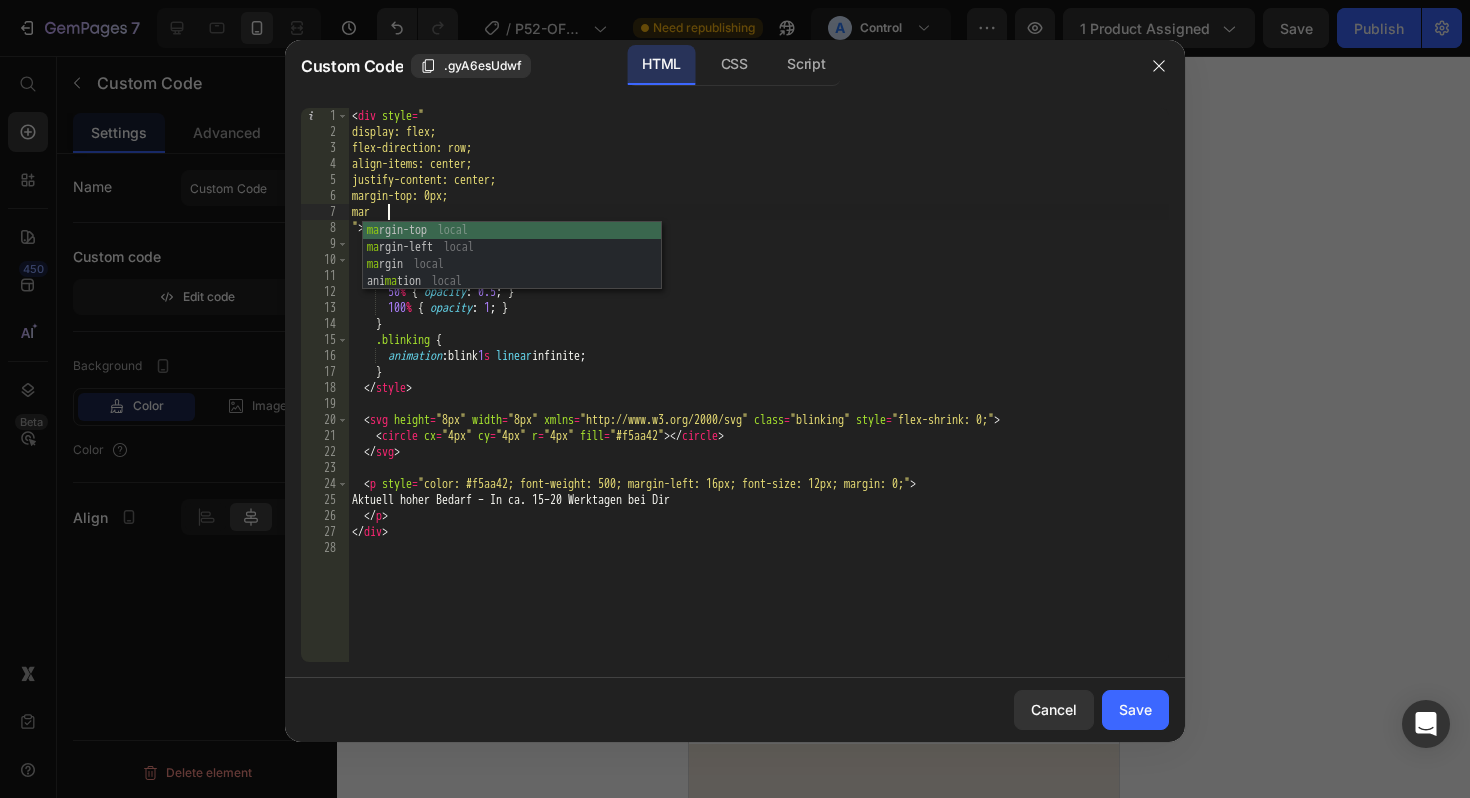 scroll, scrollTop: 0, scrollLeft: 3, axis: horizontal 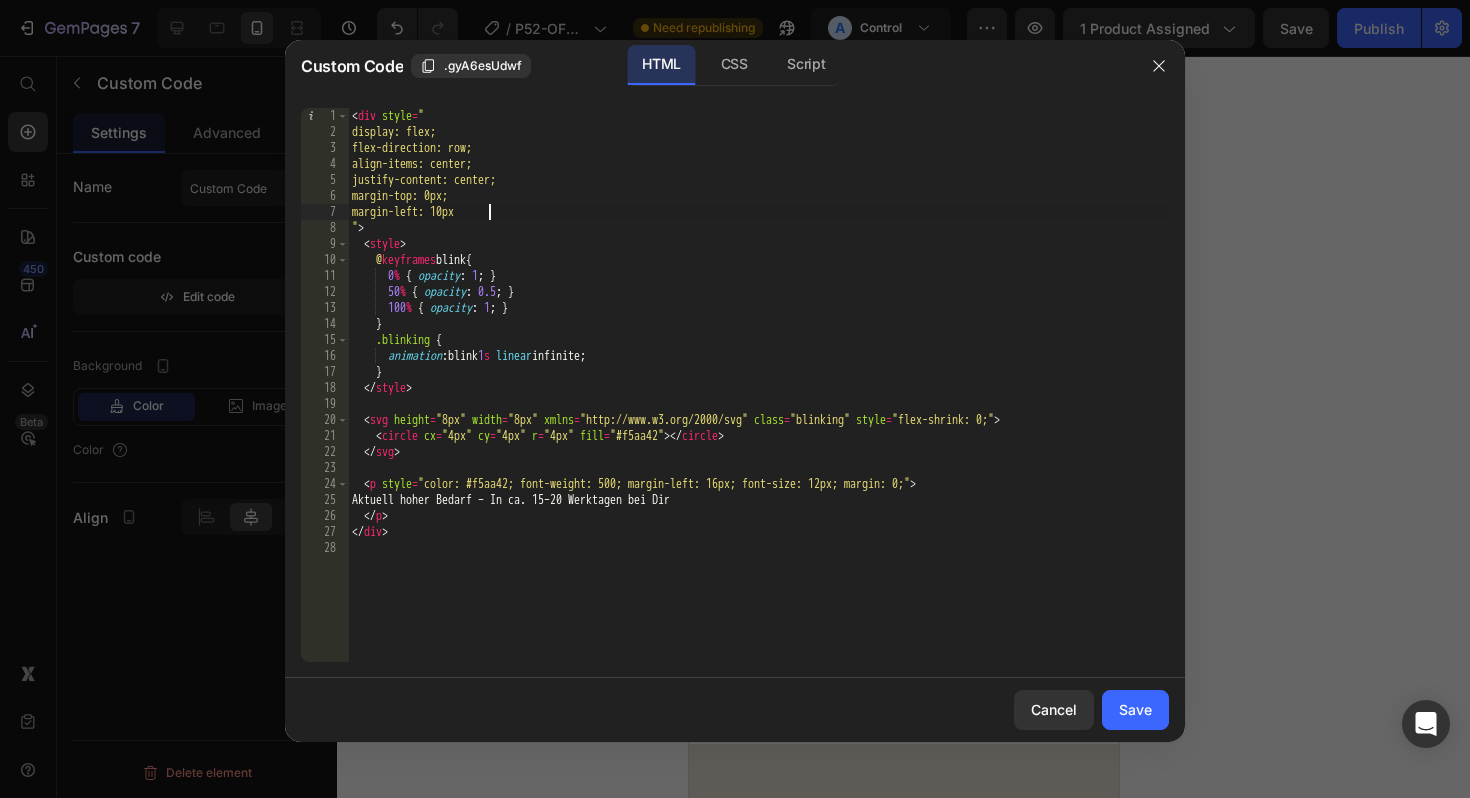 type on "margin-left: 10px" 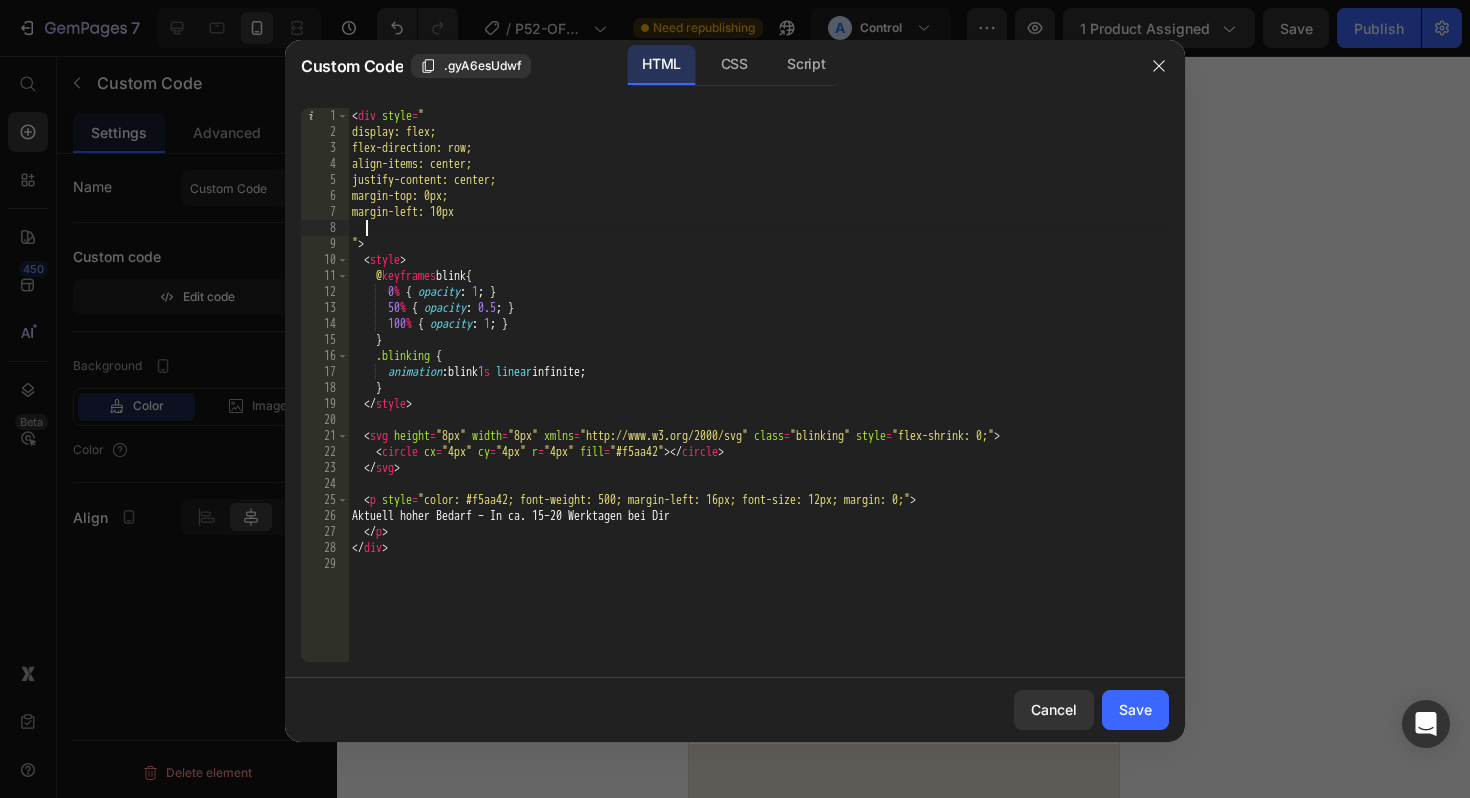 scroll, scrollTop: 0, scrollLeft: 0, axis: both 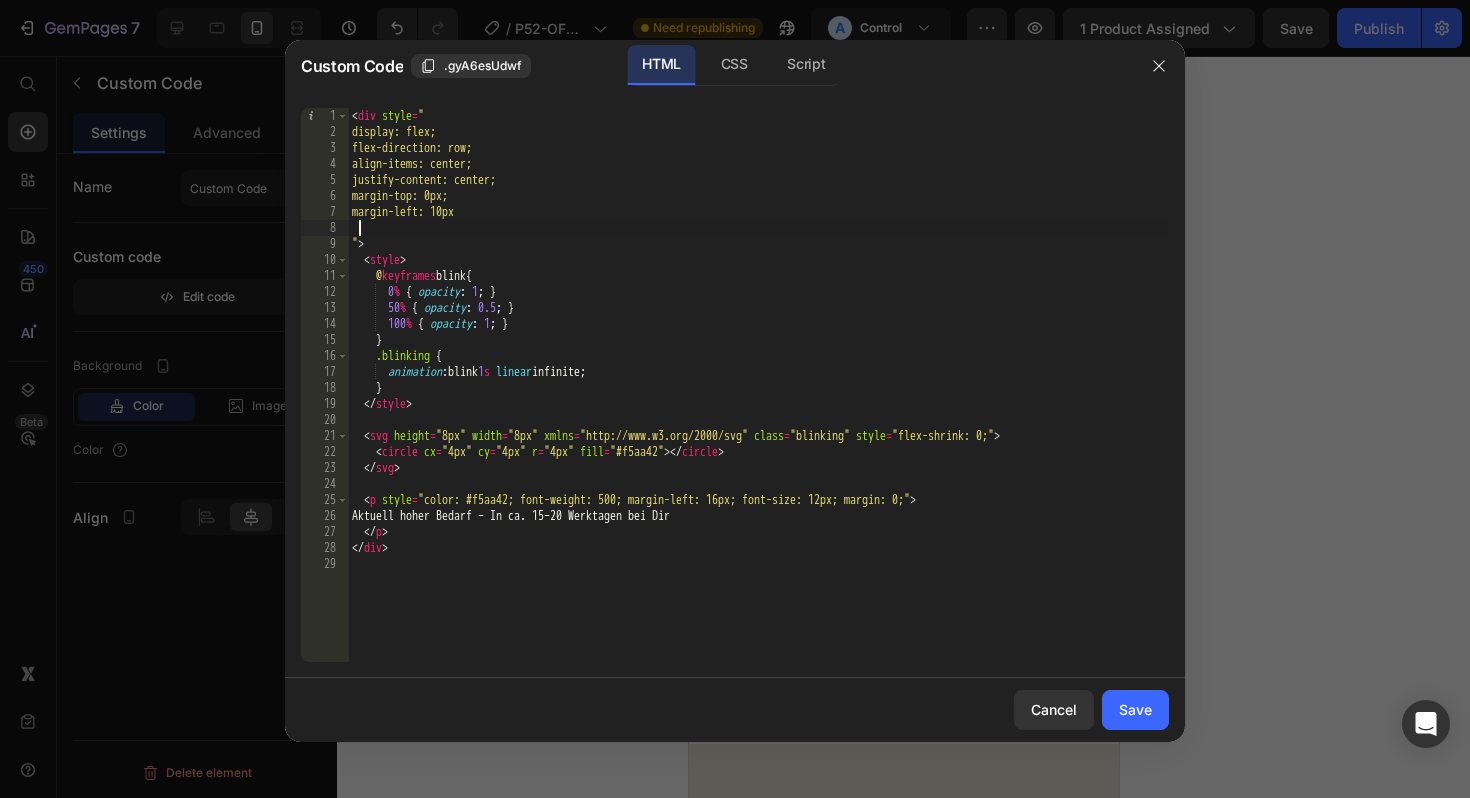 type on ";" 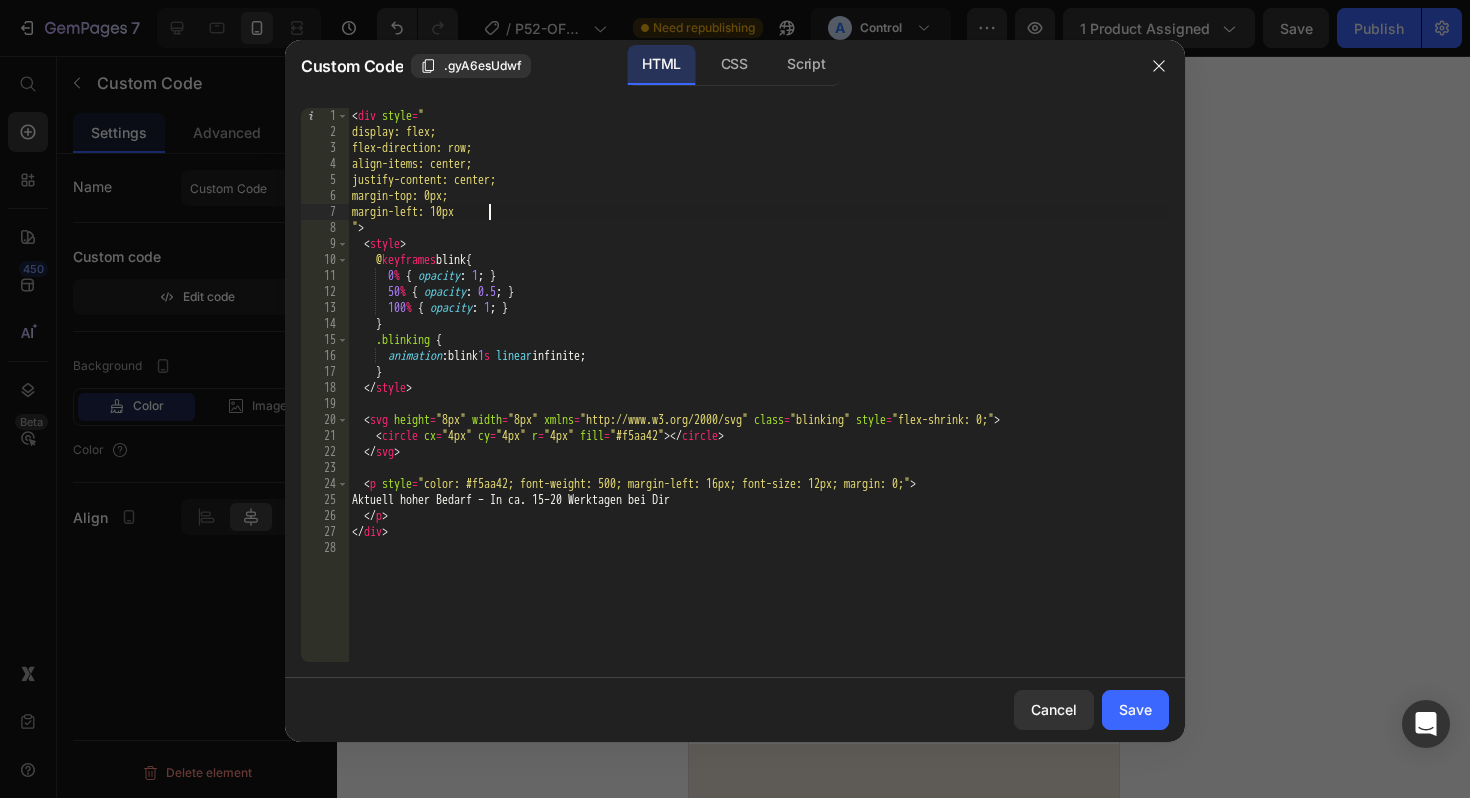 scroll, scrollTop: 0, scrollLeft: 11, axis: horizontal 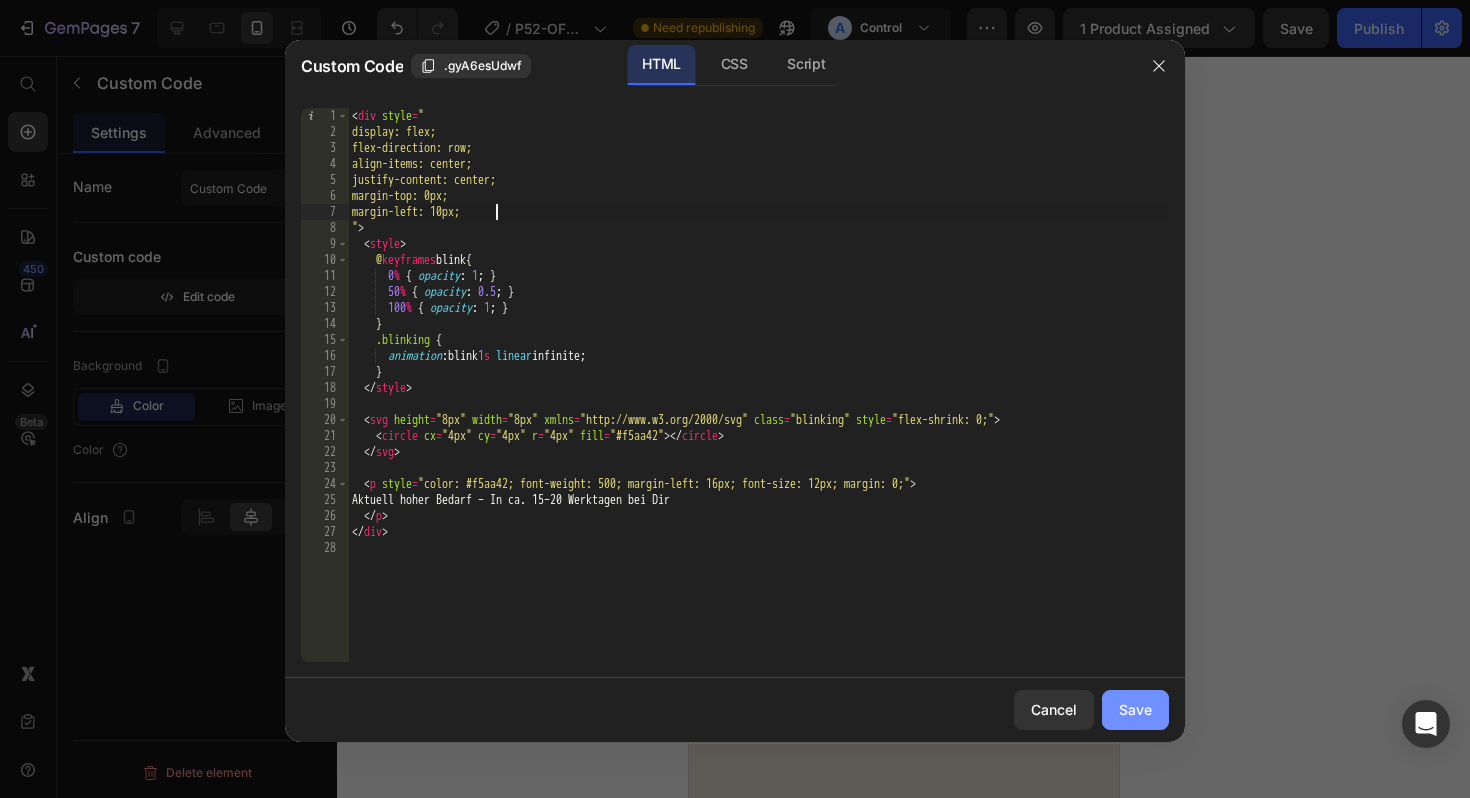 type on "margin-left: 10px;" 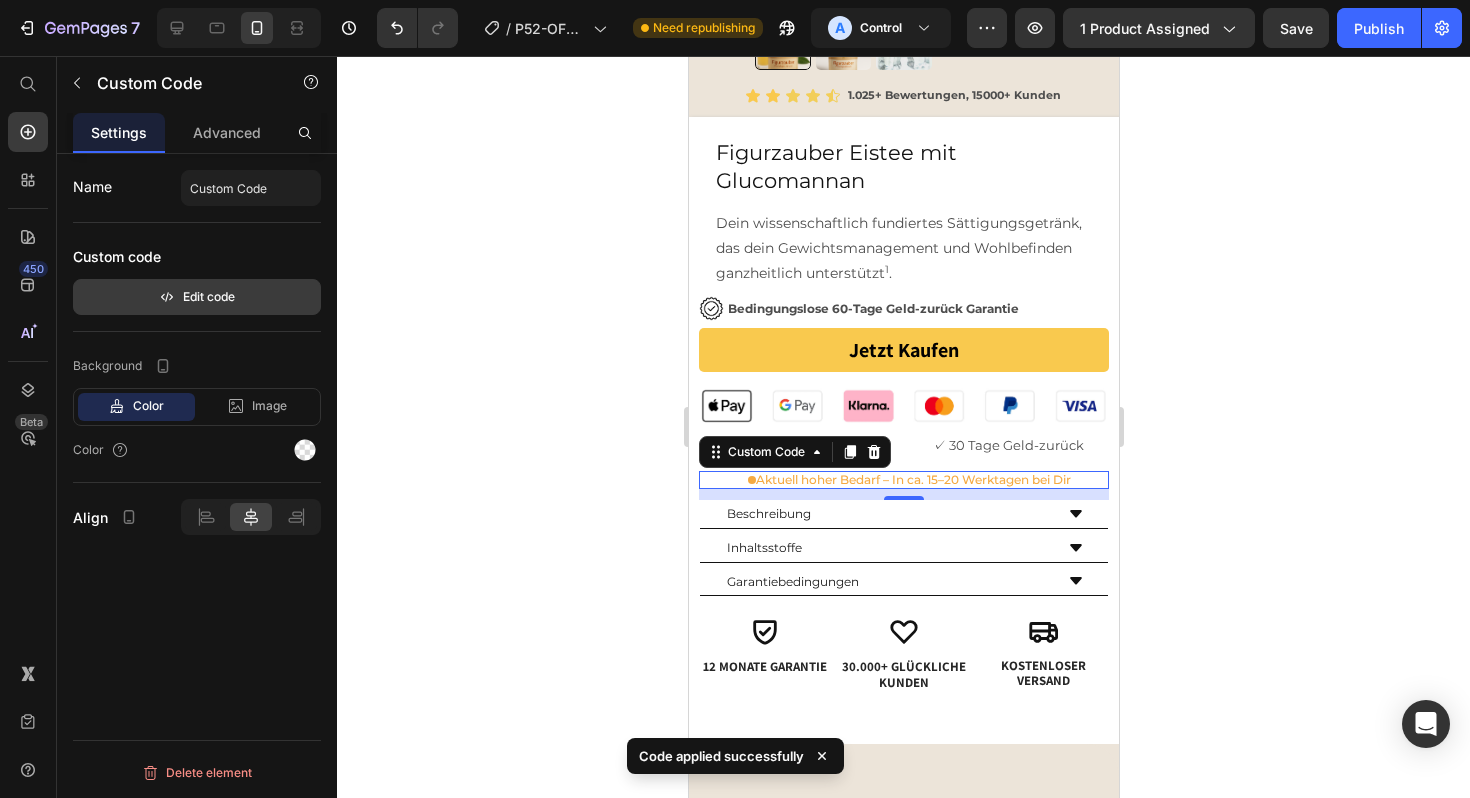 click on "Edit code" at bounding box center [197, 297] 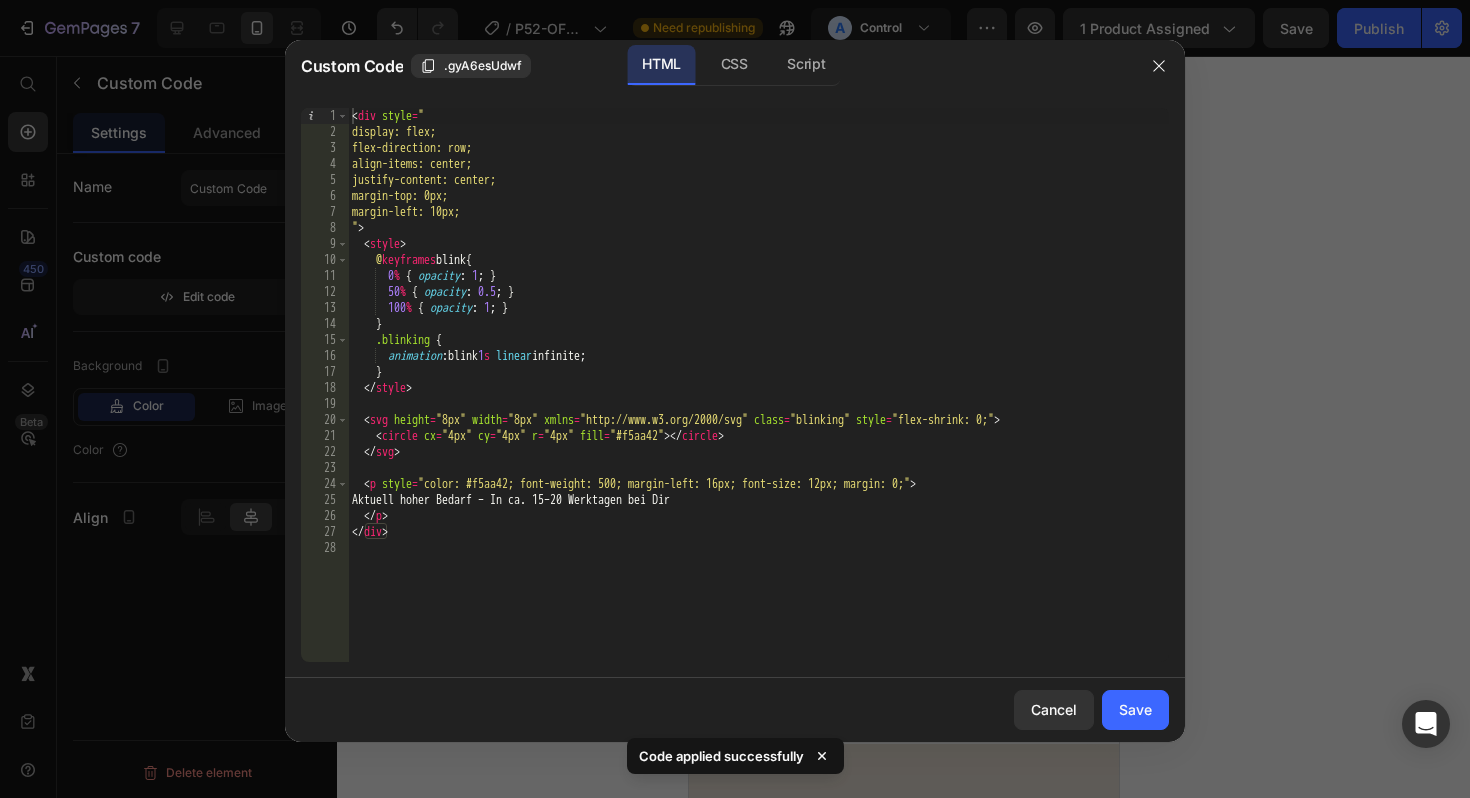 click on "Aktuell hoher Bedarf – In ca. 15–20 Werktagen bei Dir" at bounding box center (758, 401) 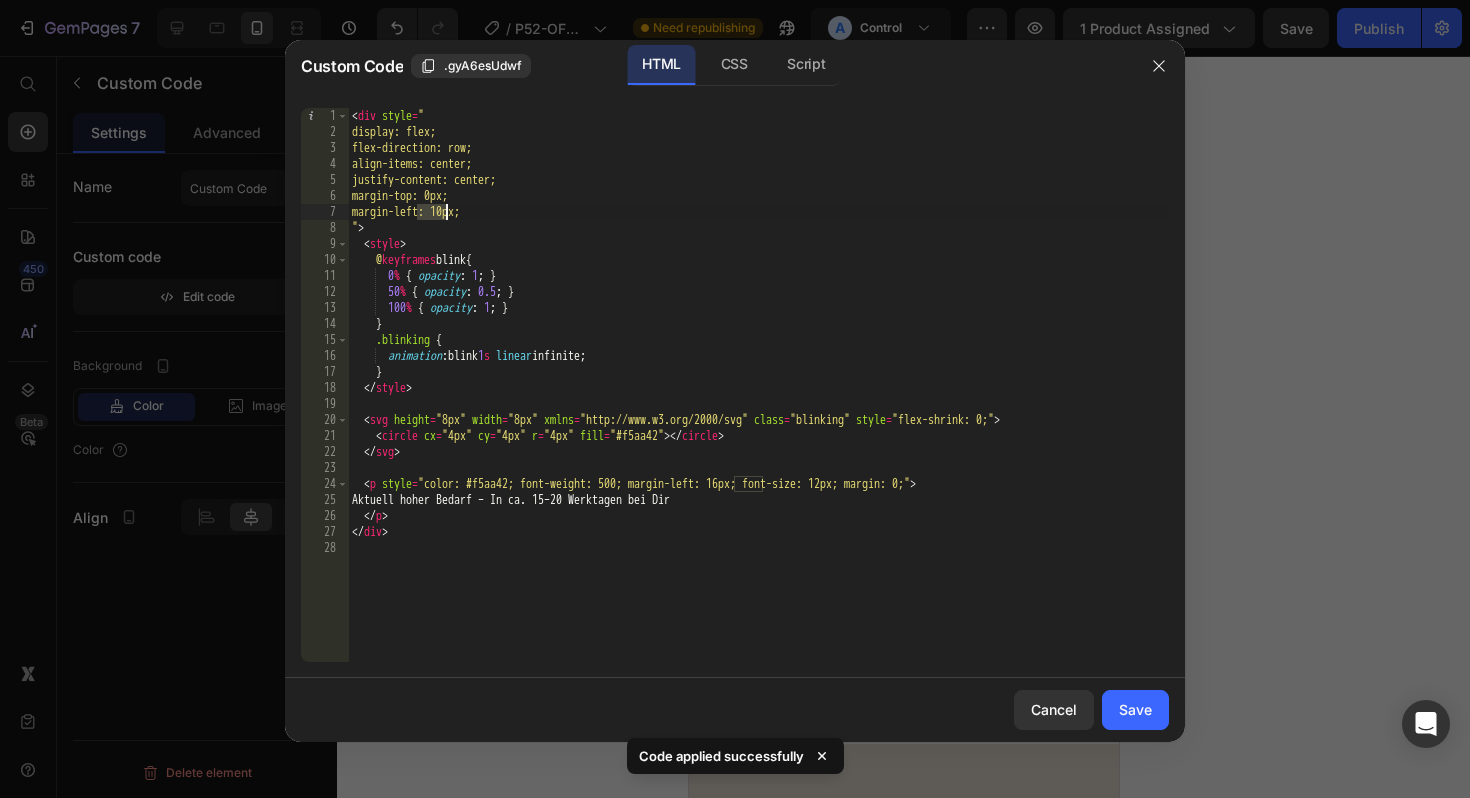 click on "Aktuell hoher Bedarf – In ca. 15–20 Werktagen bei Dir" at bounding box center [758, 401] 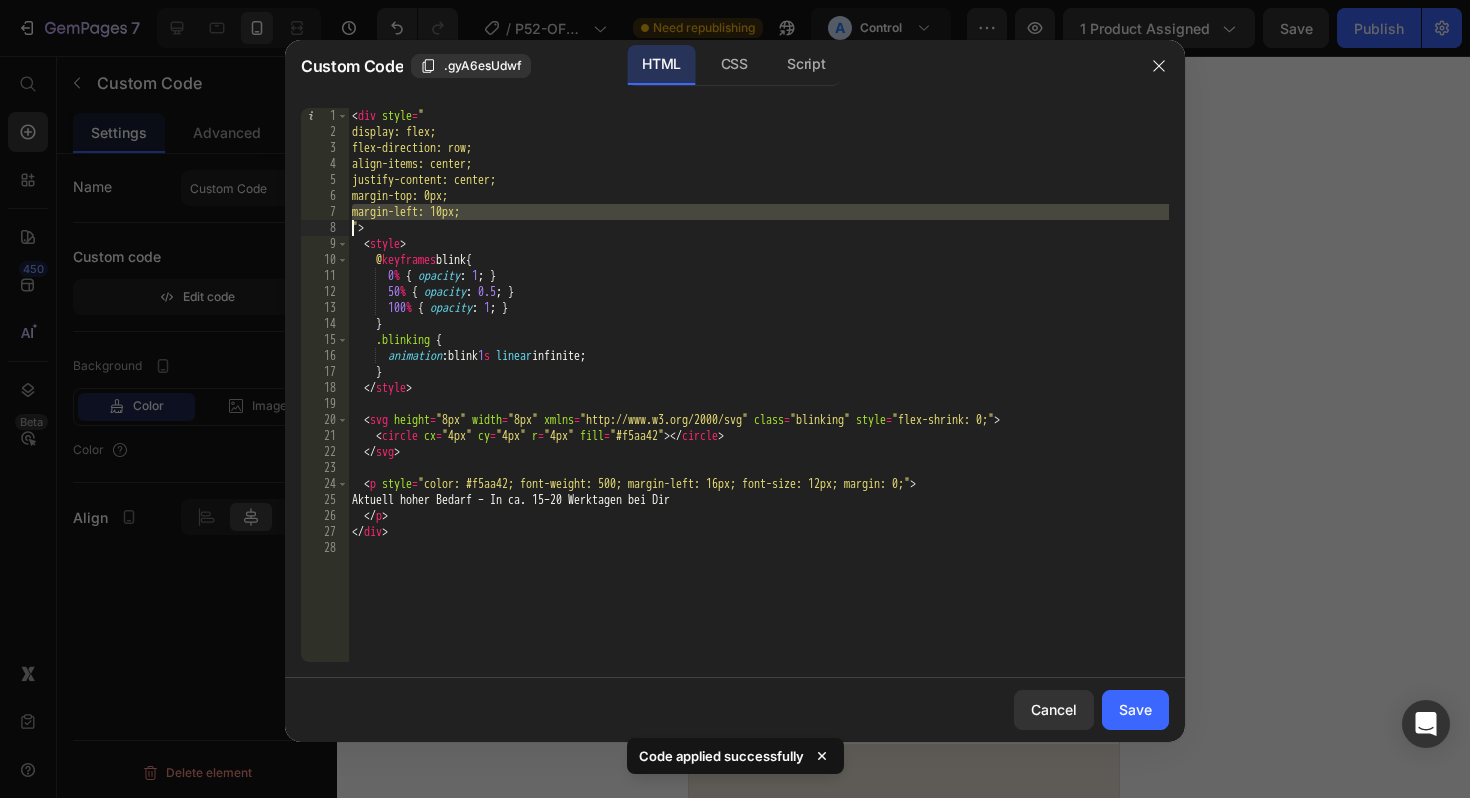 type on "">" 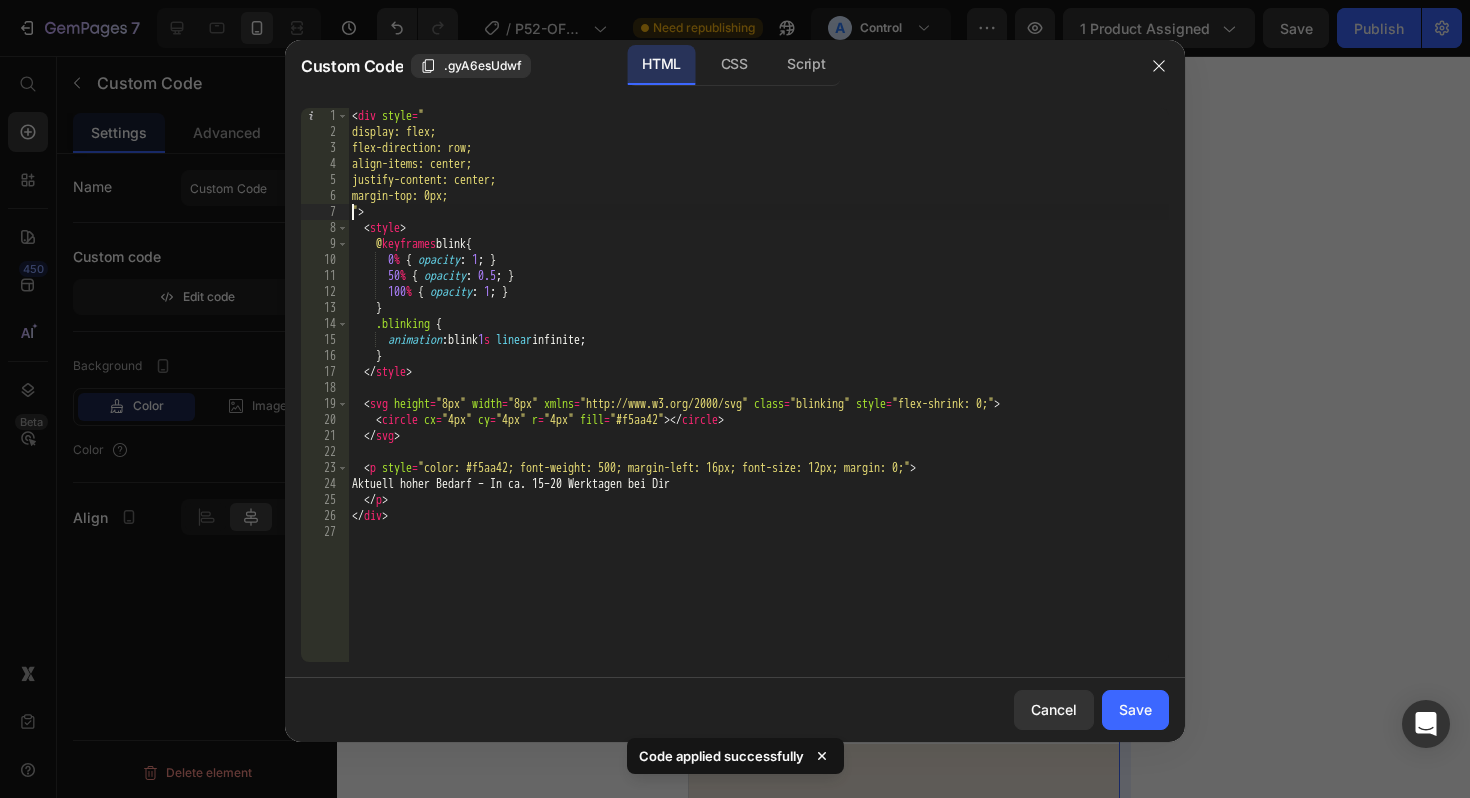 click on "Save" at bounding box center [1135, 709] 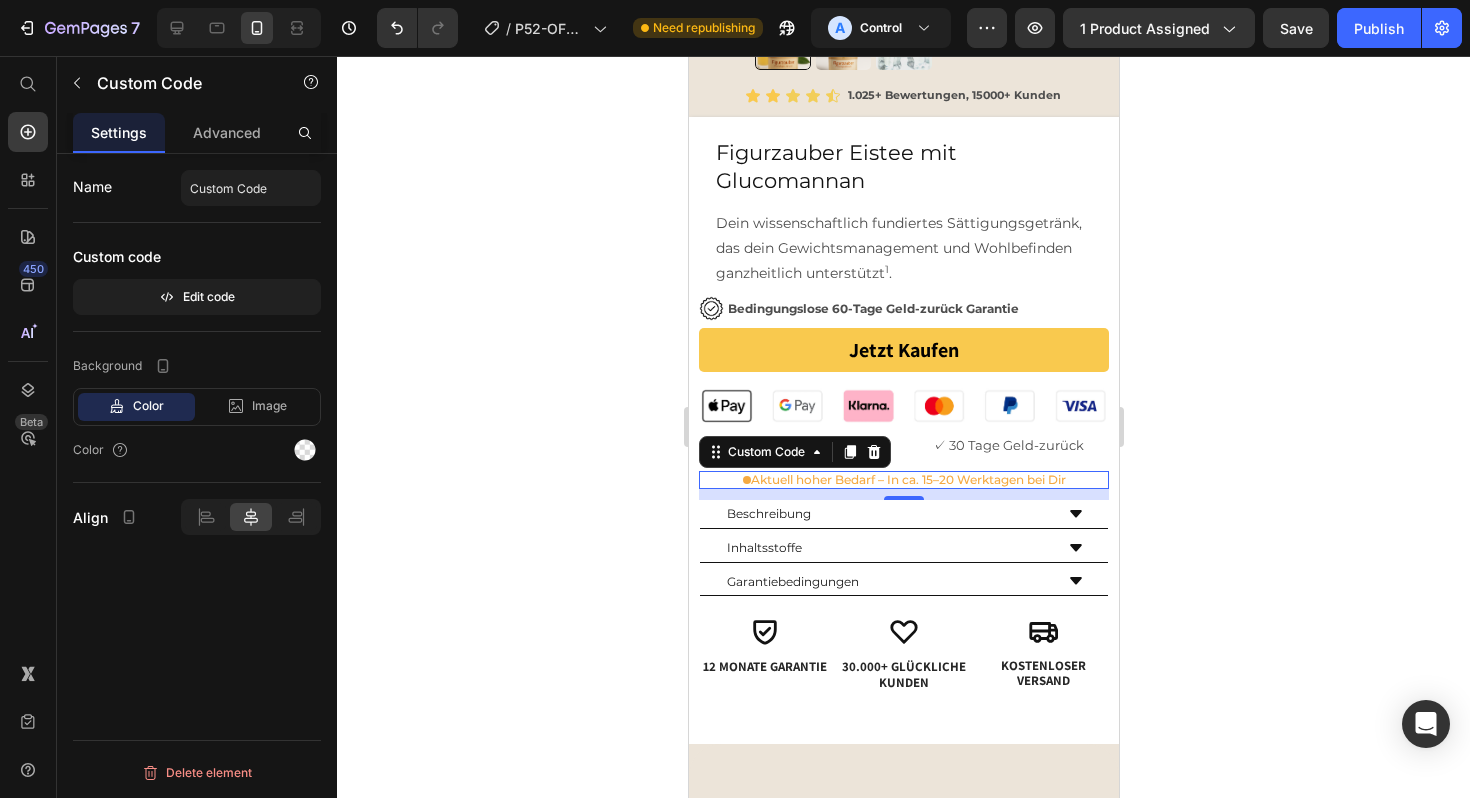 drag, startPoint x: 1362, startPoint y: 16, endPoint x: 1357, endPoint y: 4, distance: 13 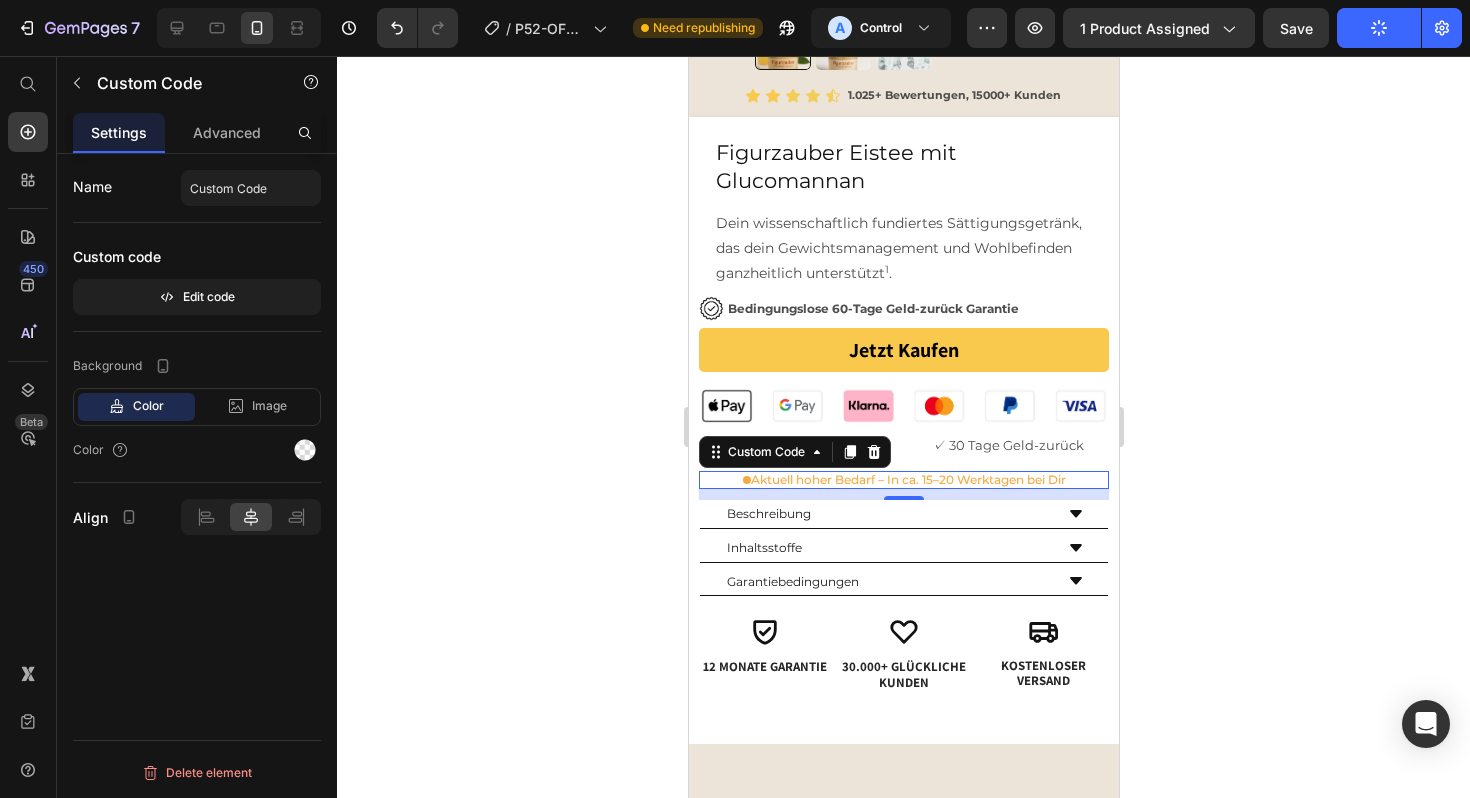 click 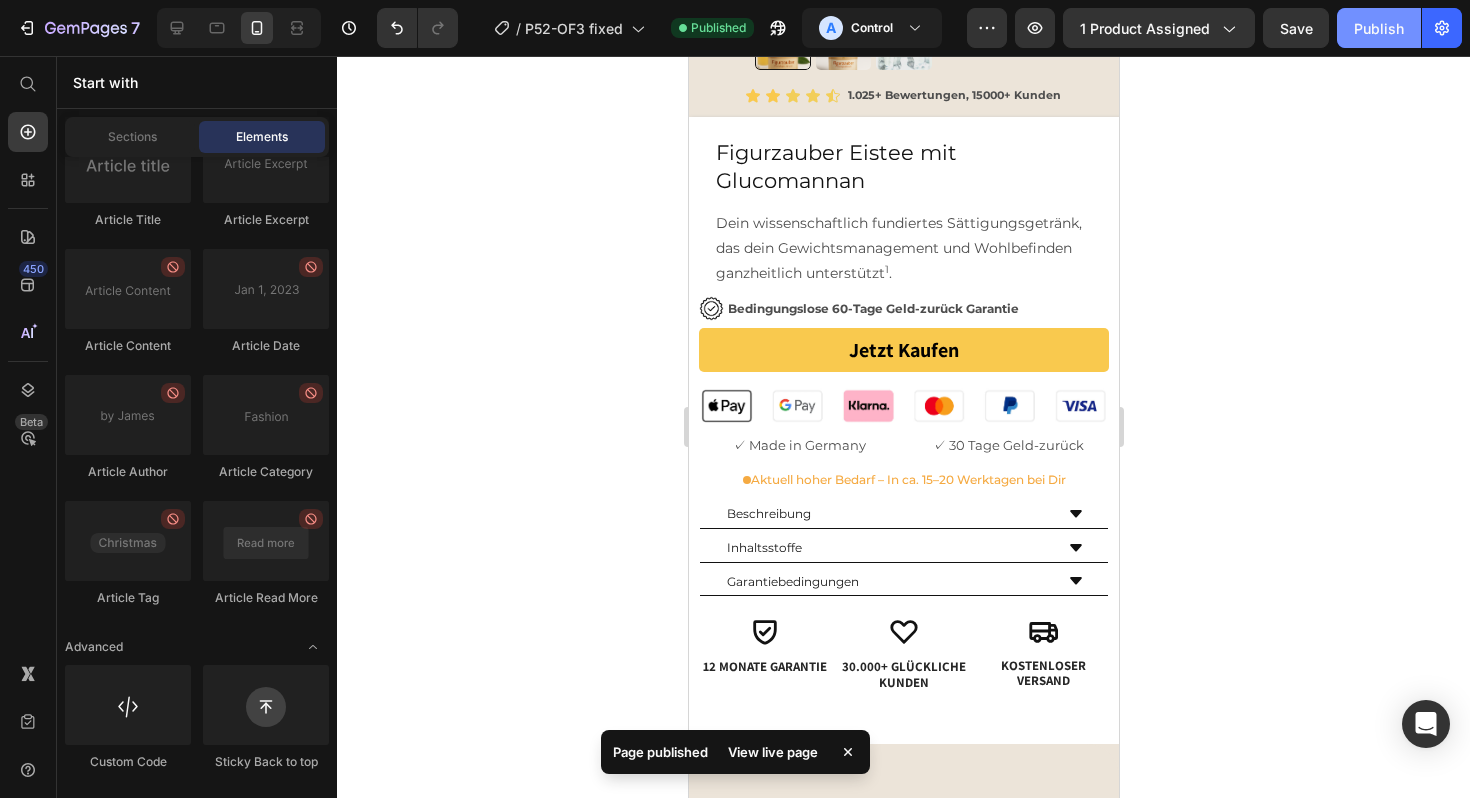 click on "Publish" at bounding box center (1379, 28) 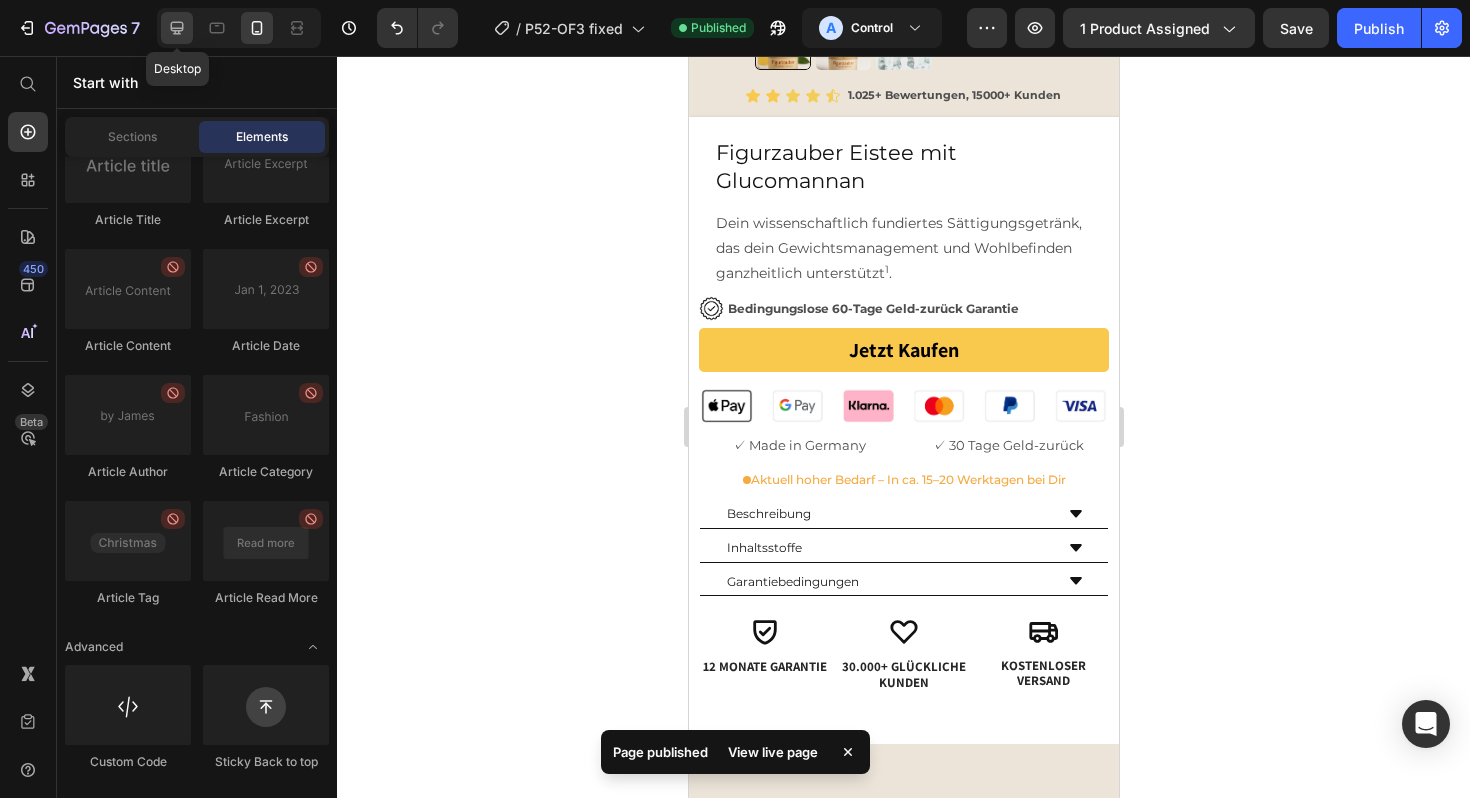 click 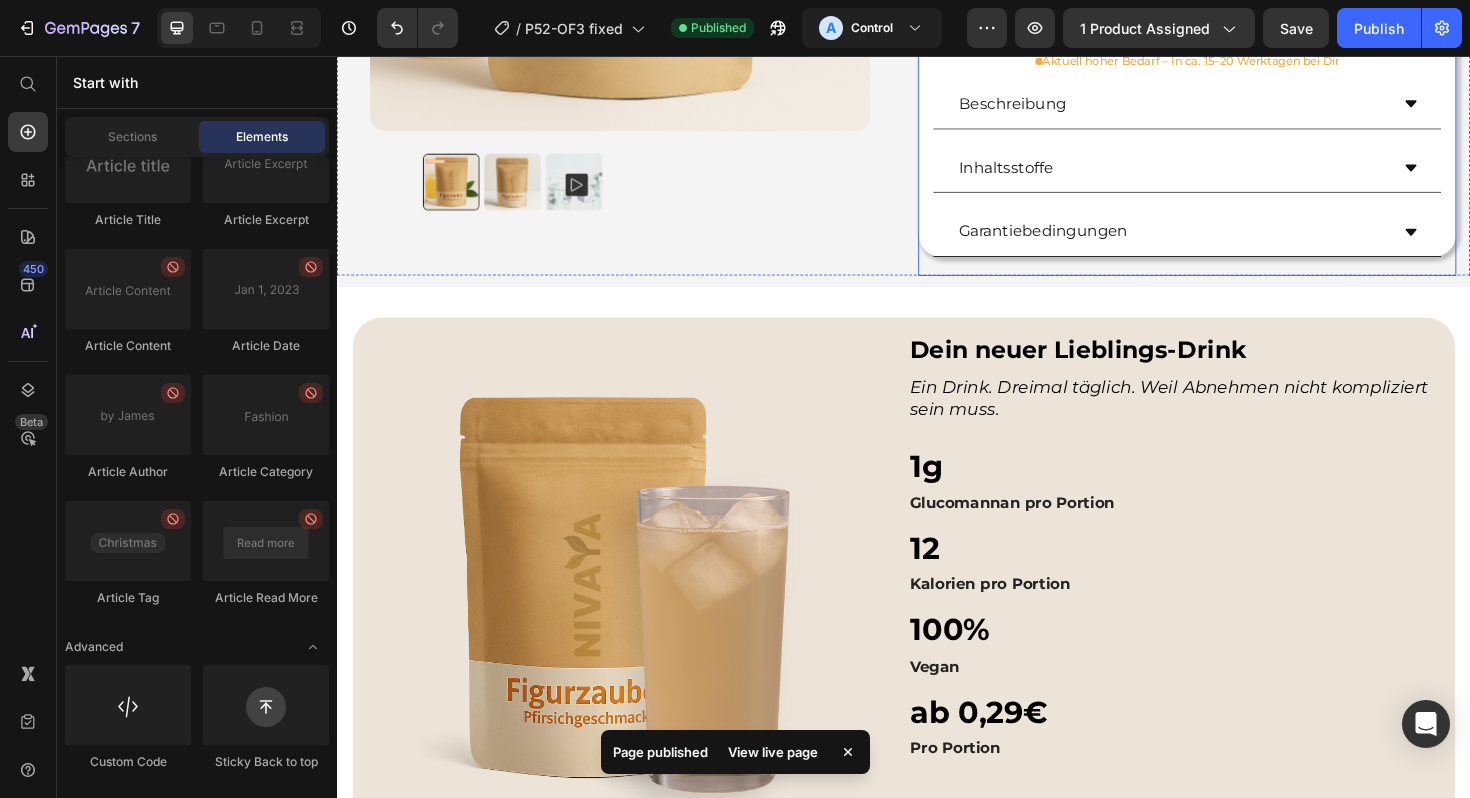 scroll, scrollTop: 0, scrollLeft: 0, axis: both 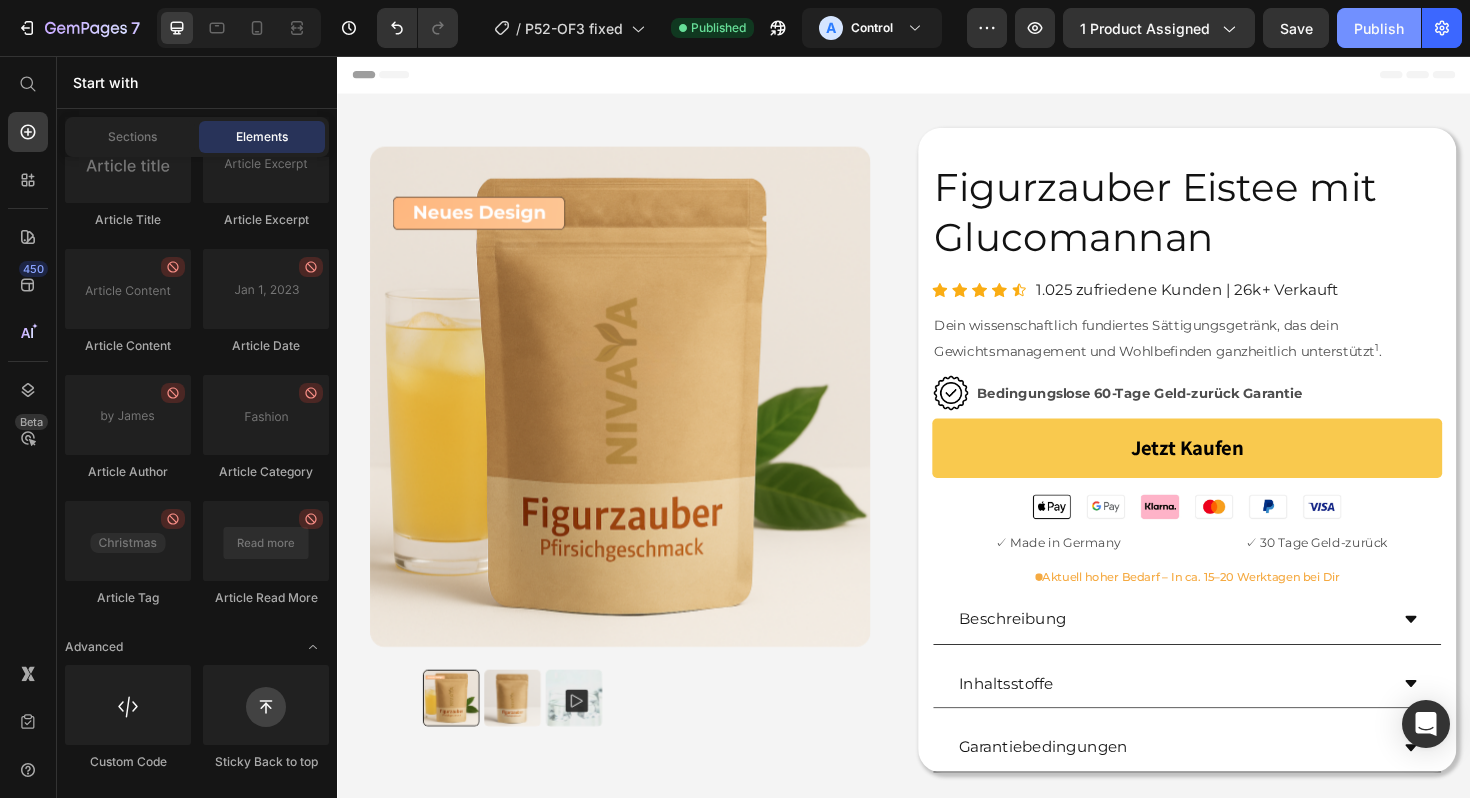 click on "Publish" 